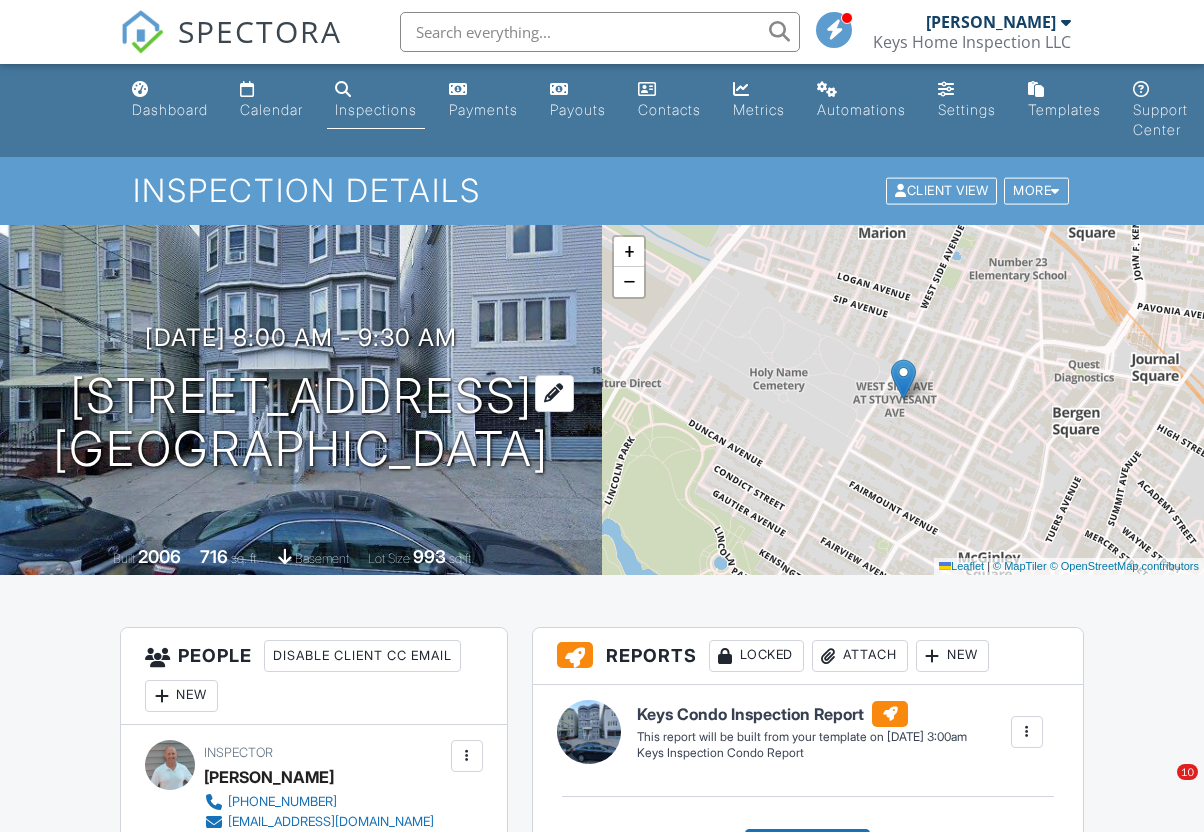 scroll, scrollTop: 0, scrollLeft: 0, axis: both 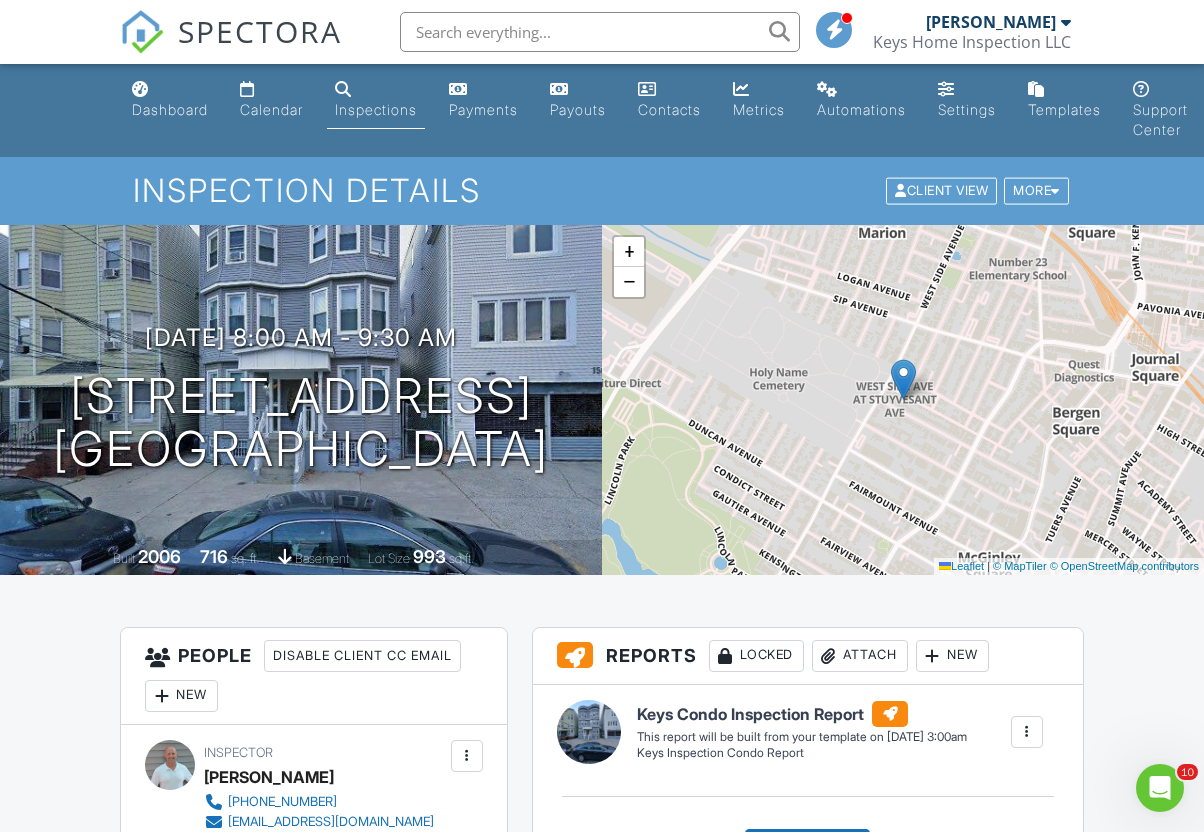 click on "Dashboard" at bounding box center (170, 109) 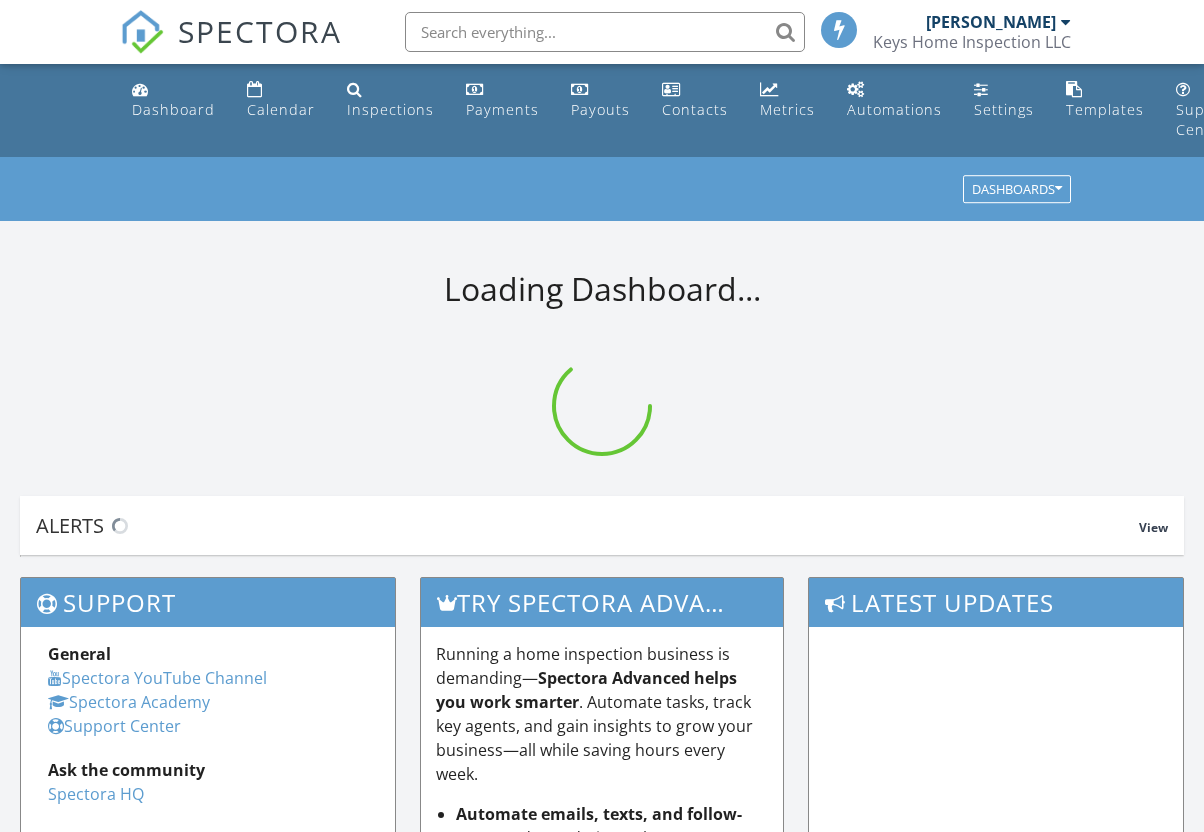 scroll, scrollTop: 0, scrollLeft: 0, axis: both 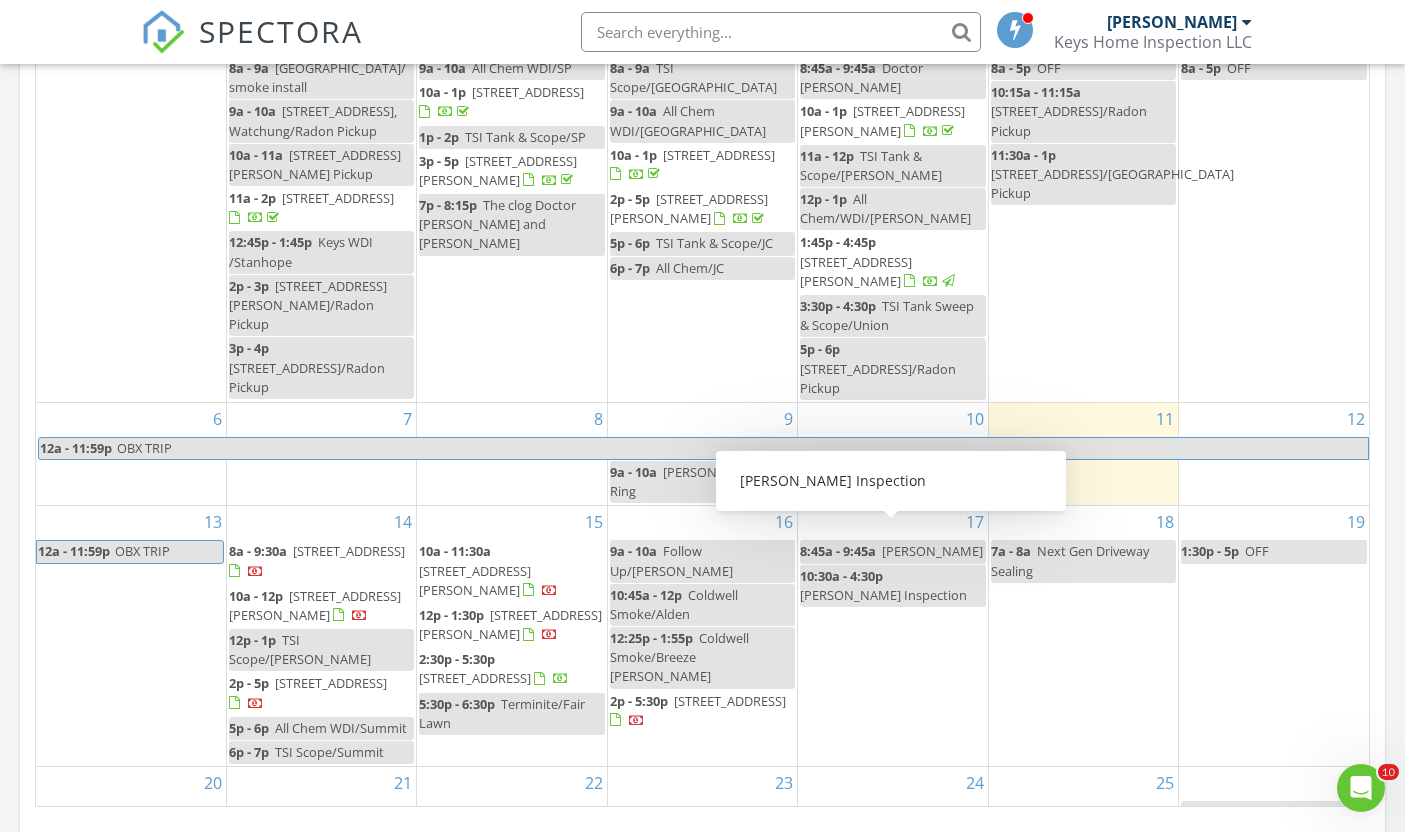 click on "10:30a - 4:30p" at bounding box center [841, 576] 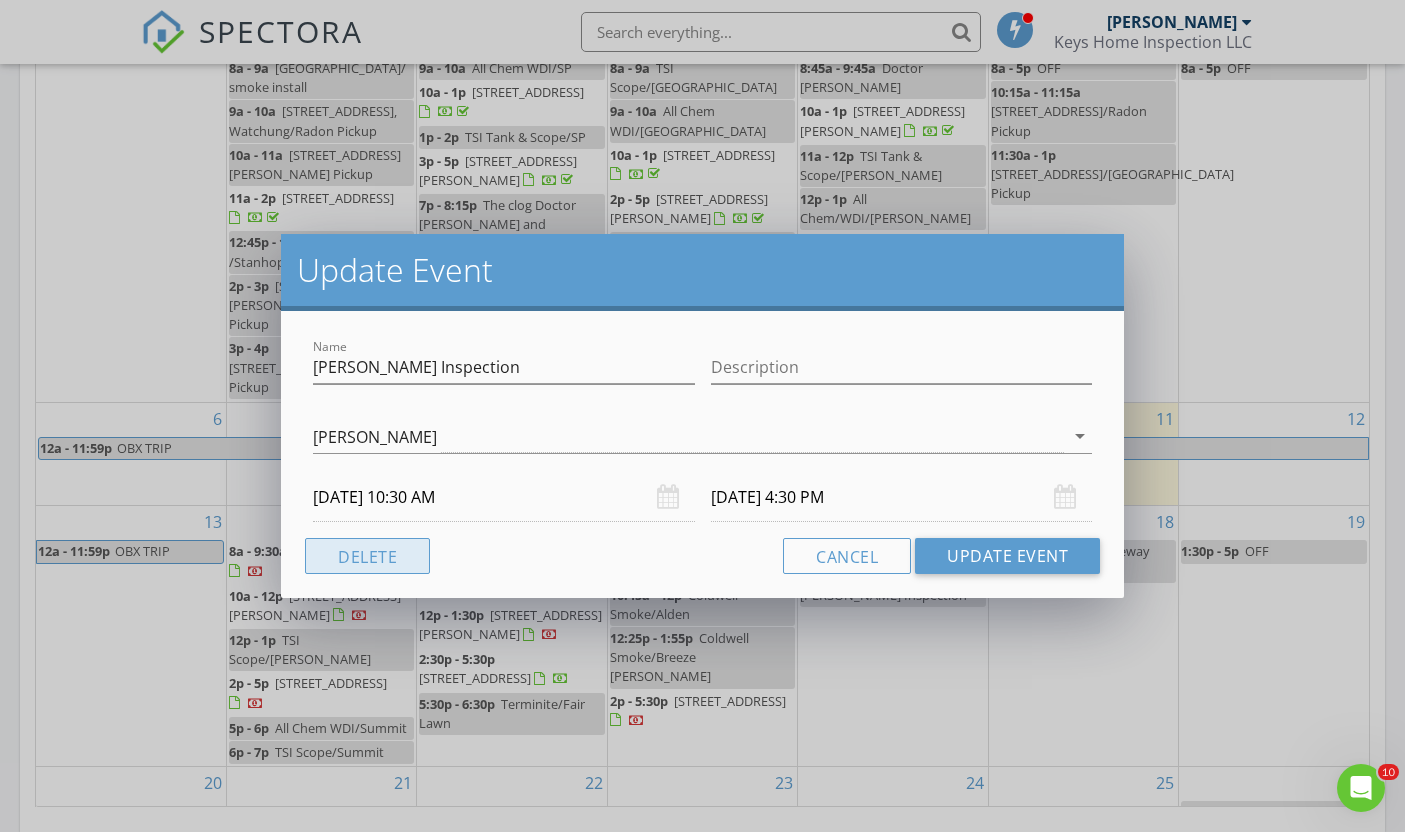 click on "Delete" at bounding box center [367, 556] 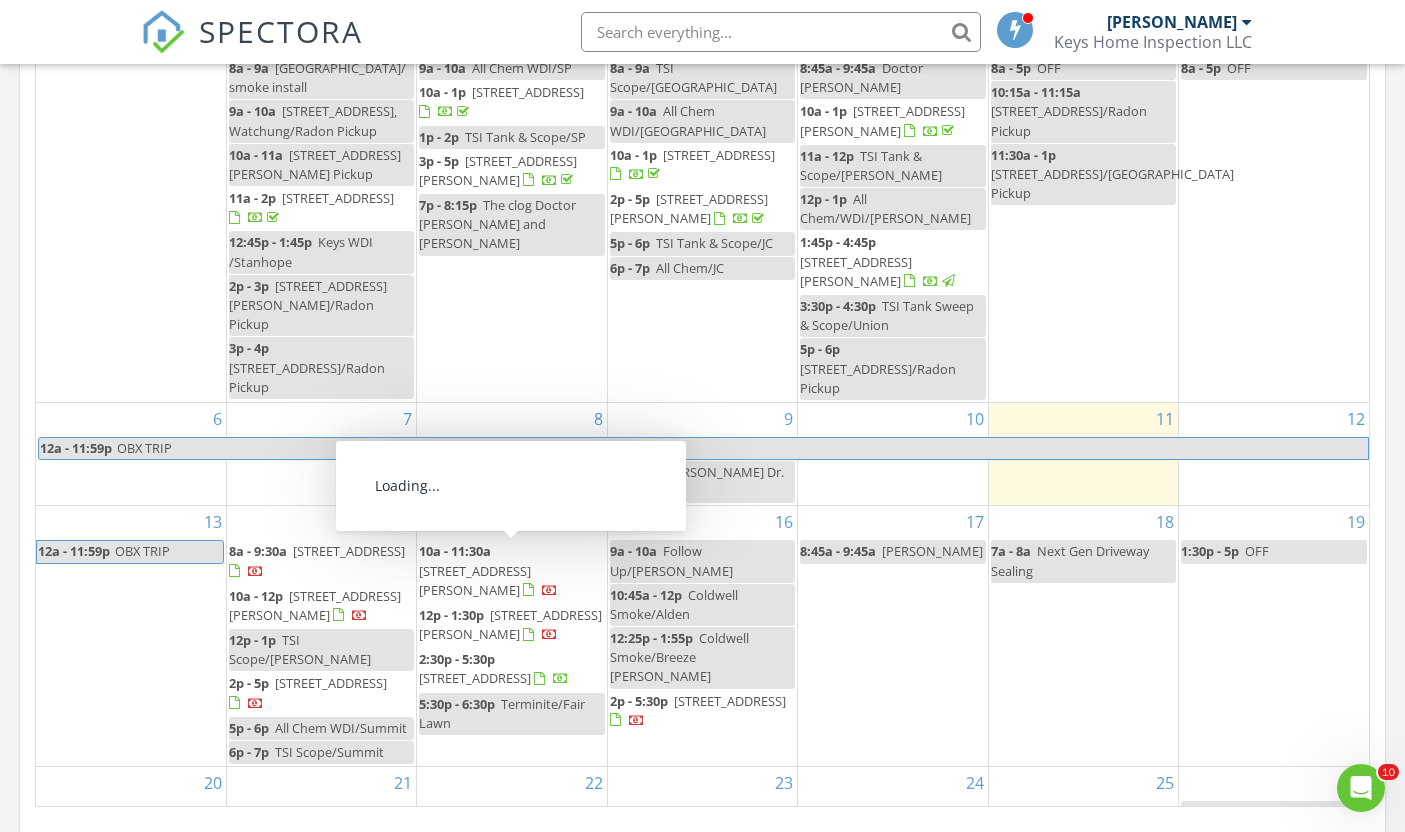 click on "17
8:45a - 9:45a
Doc schuapp" at bounding box center (892, 636) 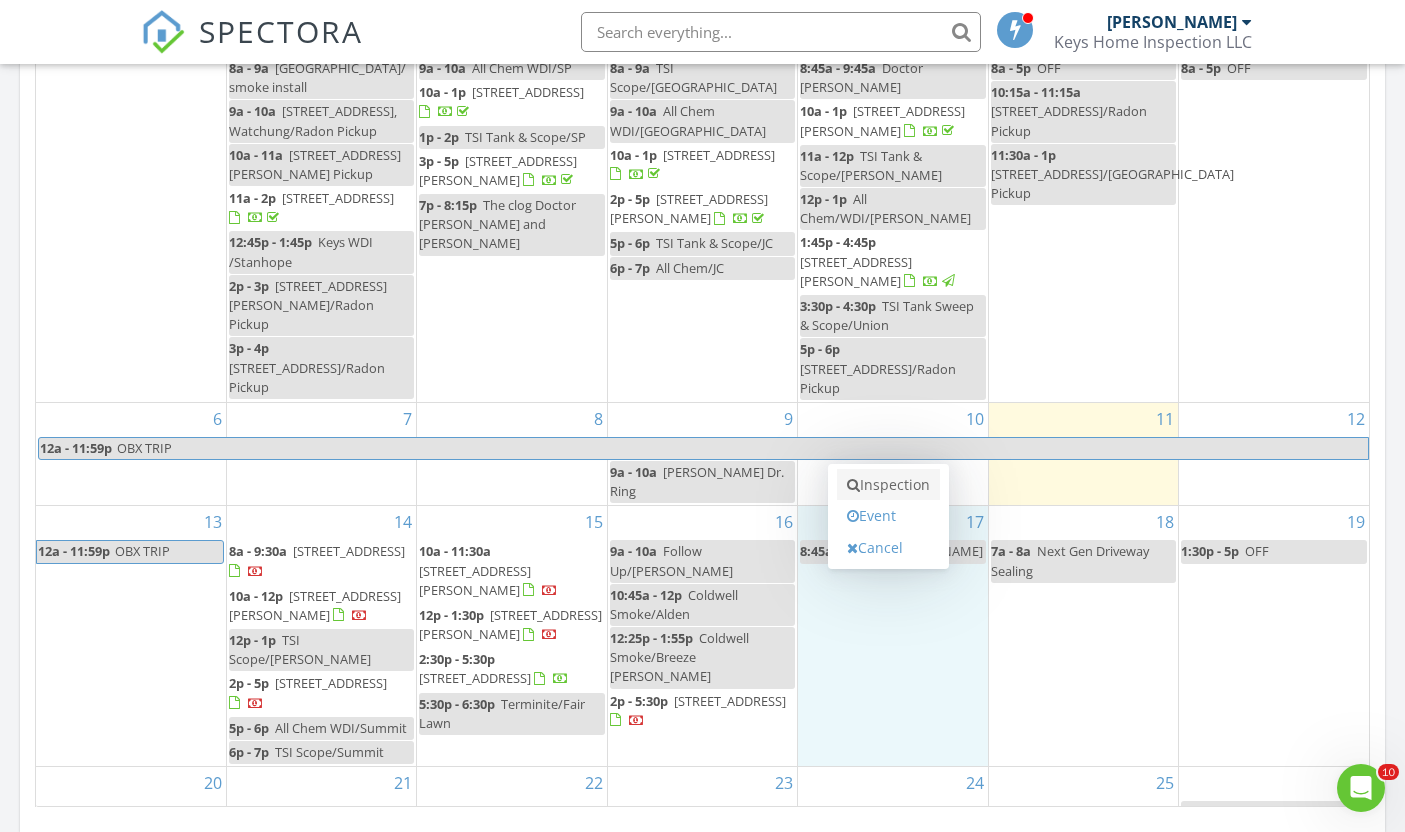 click on "Inspection" at bounding box center (888, 485) 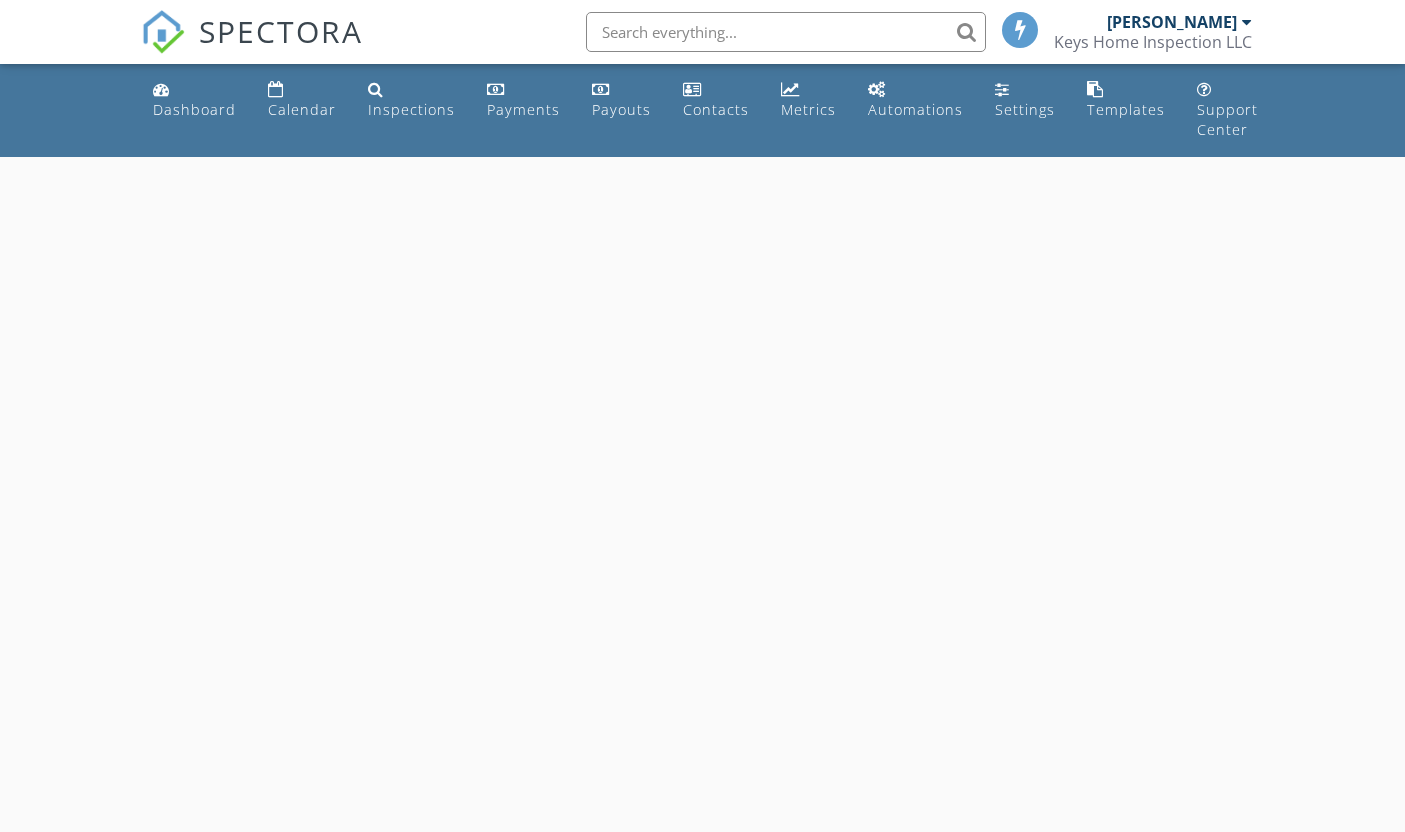 scroll, scrollTop: 0, scrollLeft: 0, axis: both 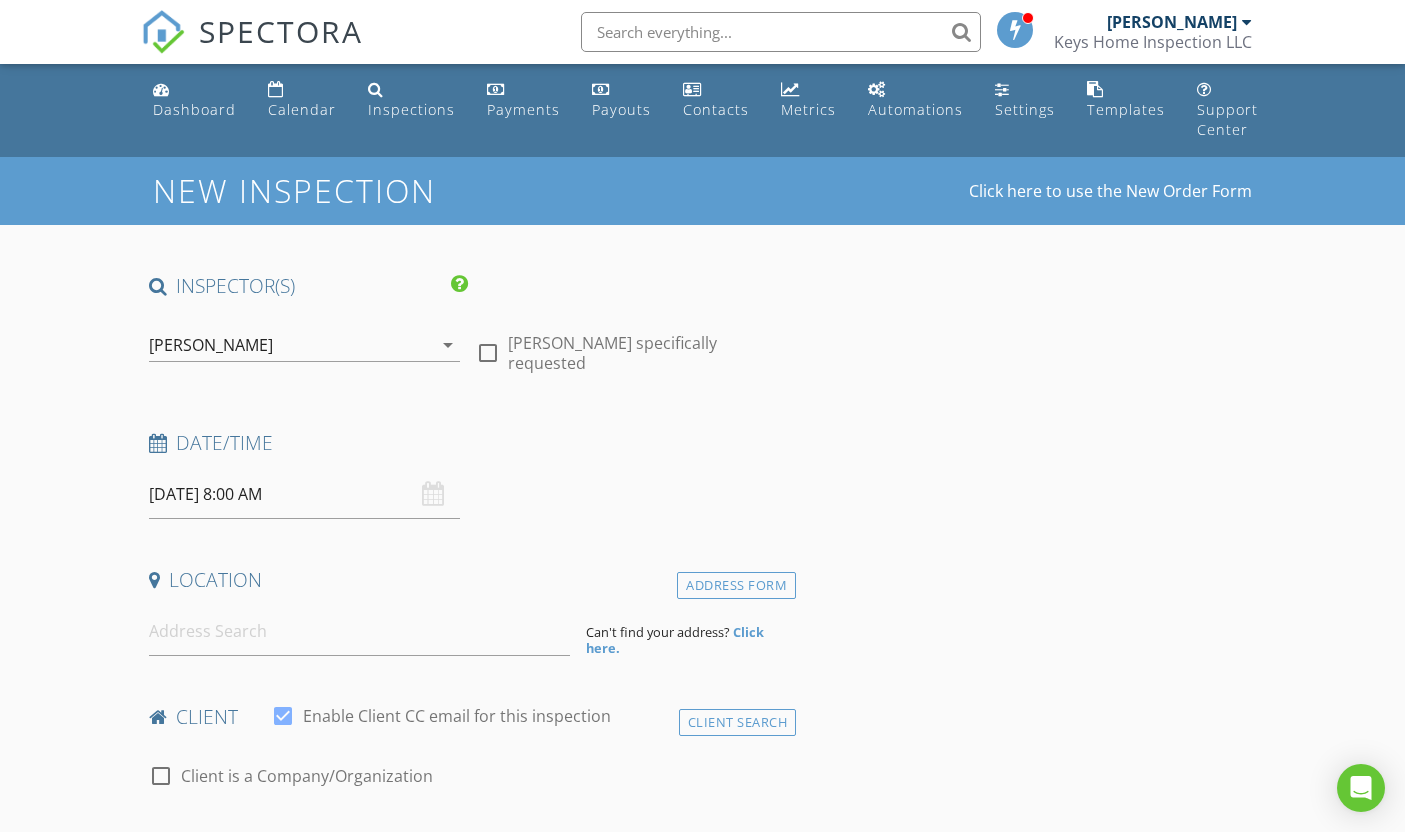 click on "07/17/2025 8:00 AM" at bounding box center (305, 494) 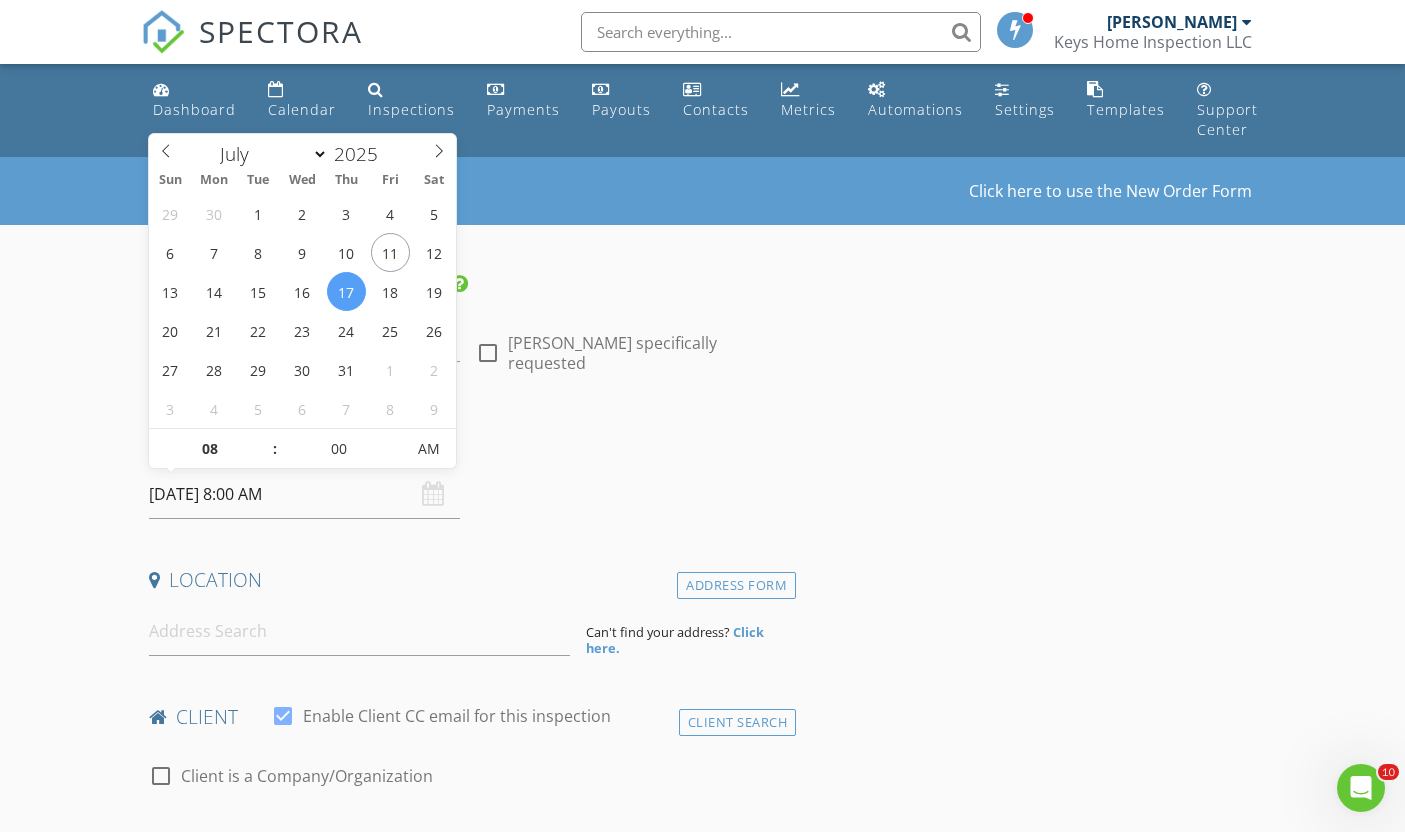 scroll, scrollTop: 0, scrollLeft: 0, axis: both 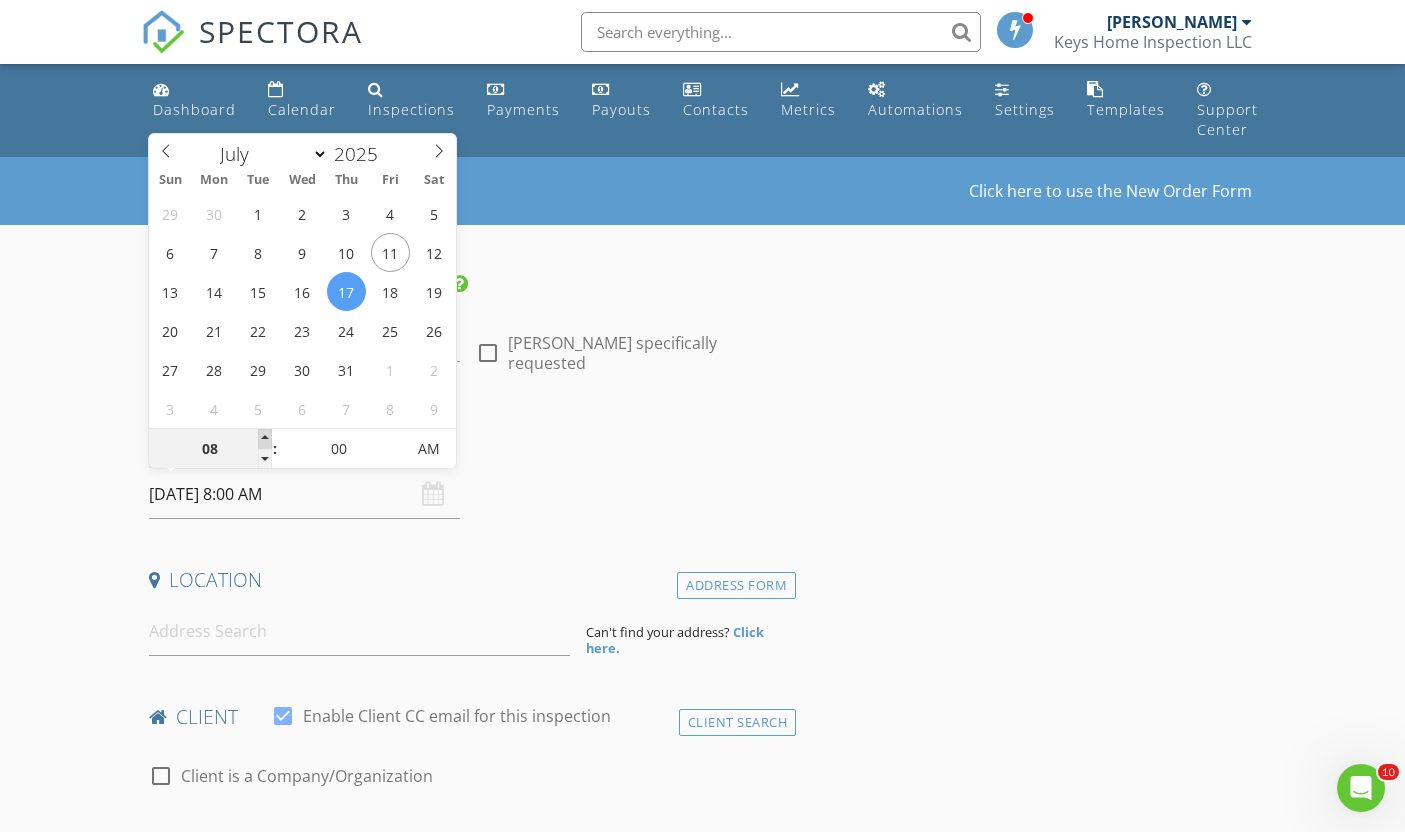 type on "09" 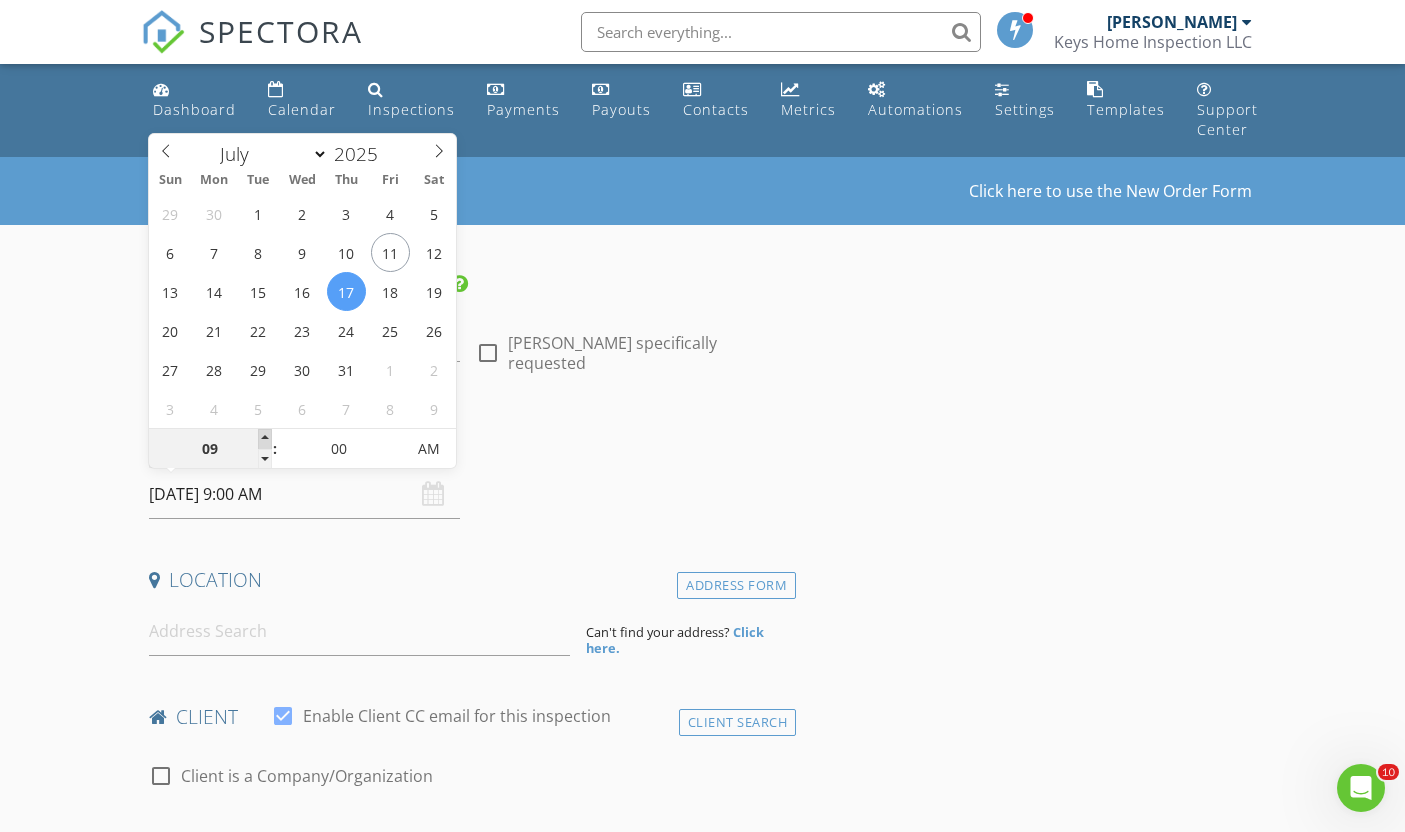 click at bounding box center [265, 439] 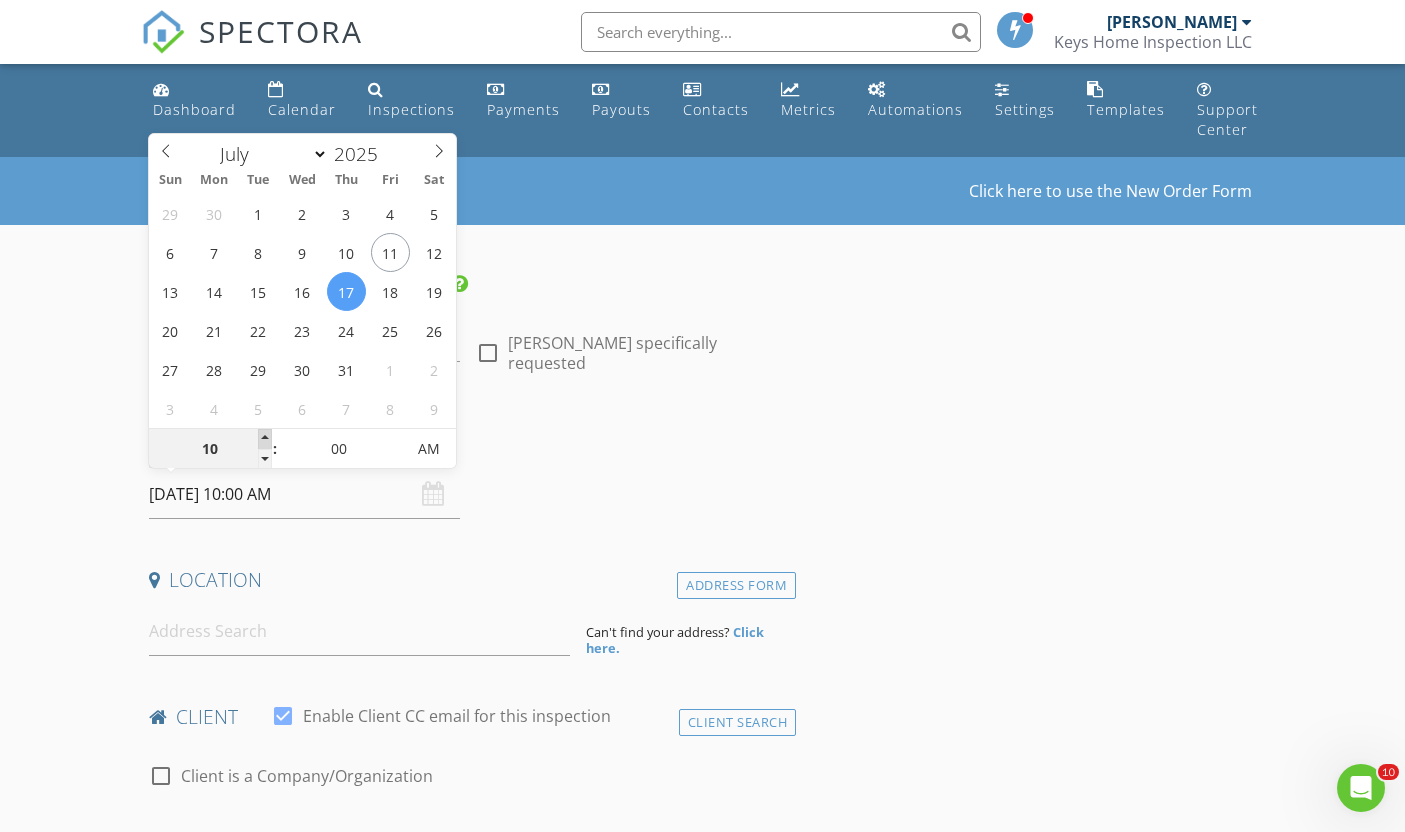 click at bounding box center (265, 439) 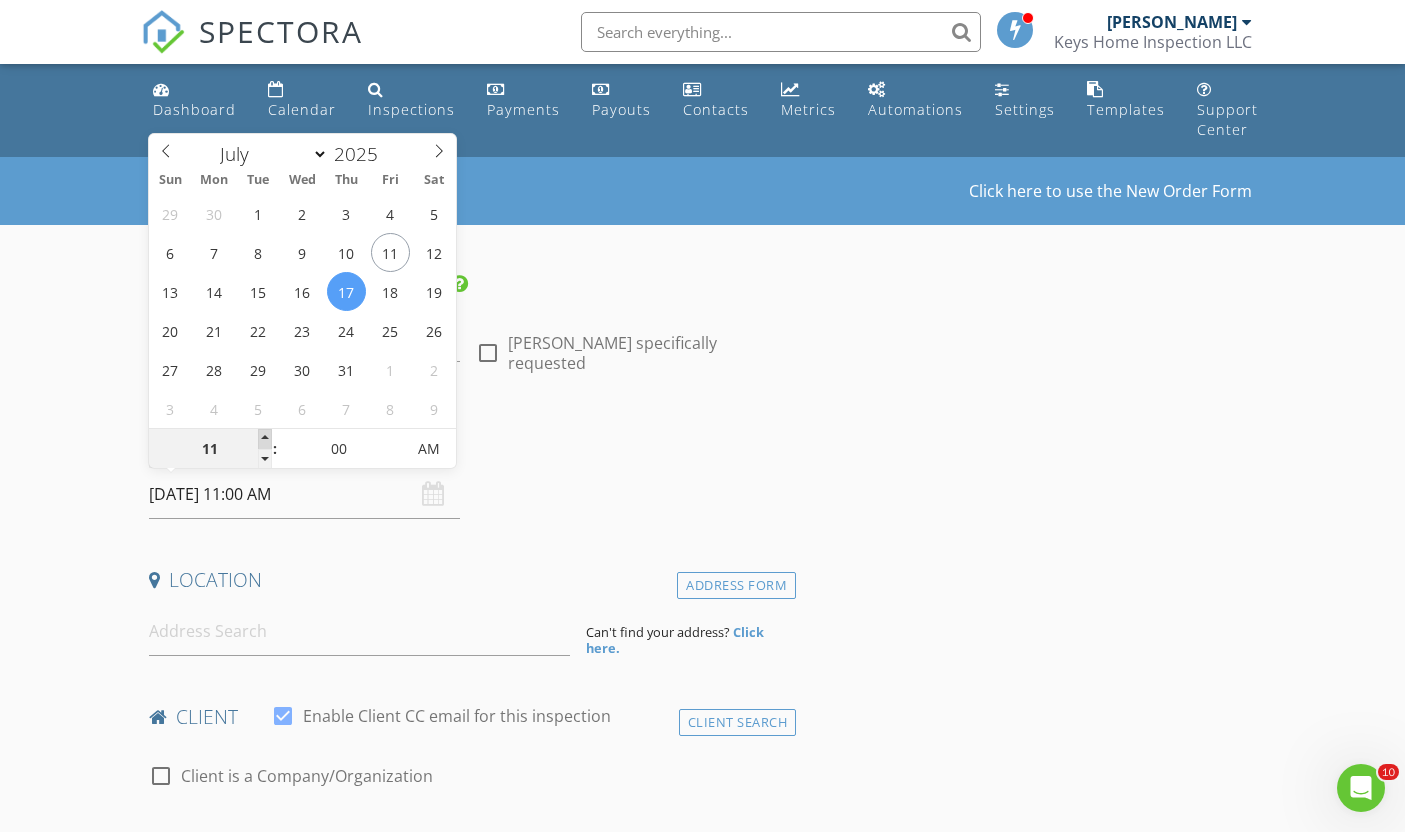 click at bounding box center [265, 439] 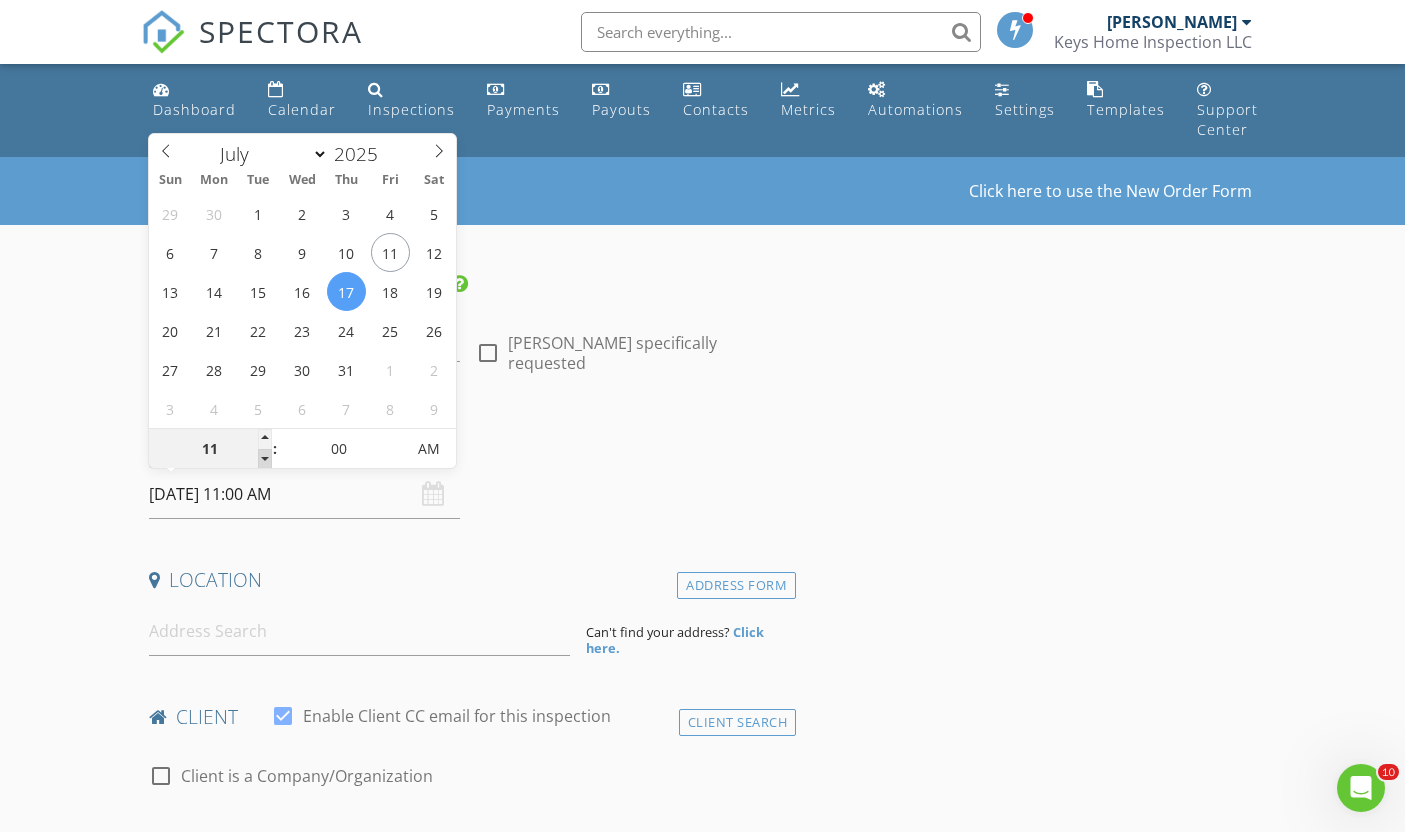 type on "10" 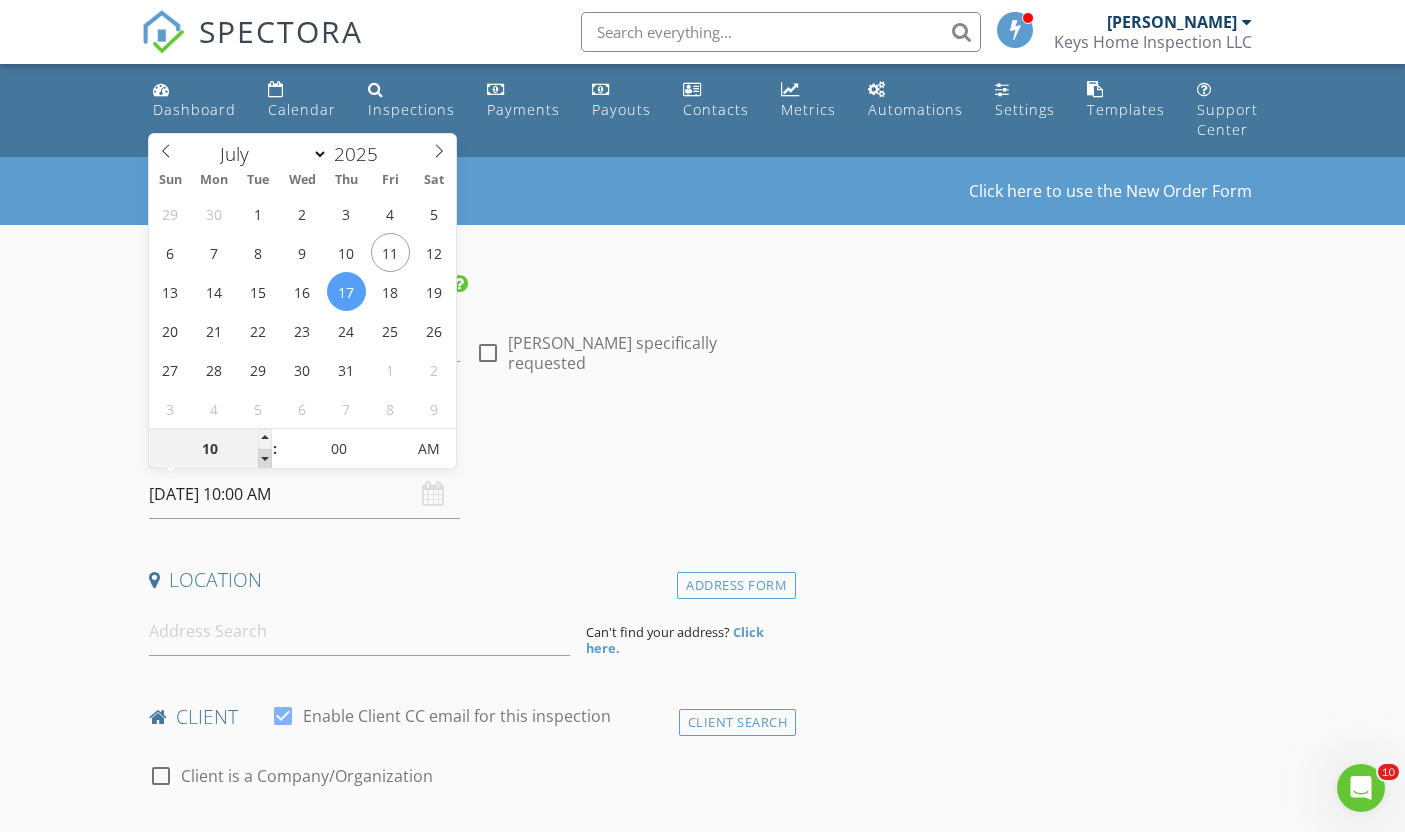 click at bounding box center [265, 459] 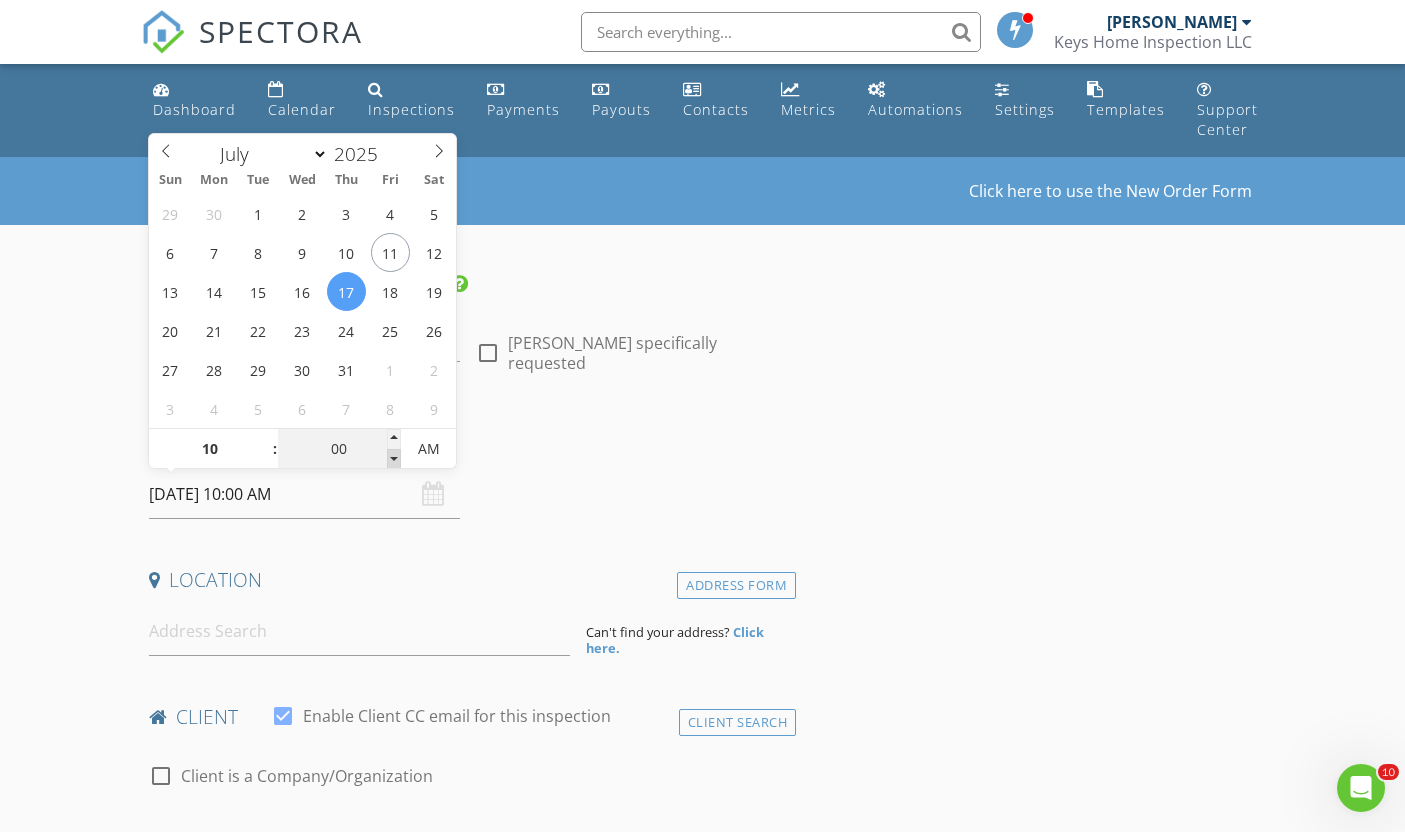 type on "09" 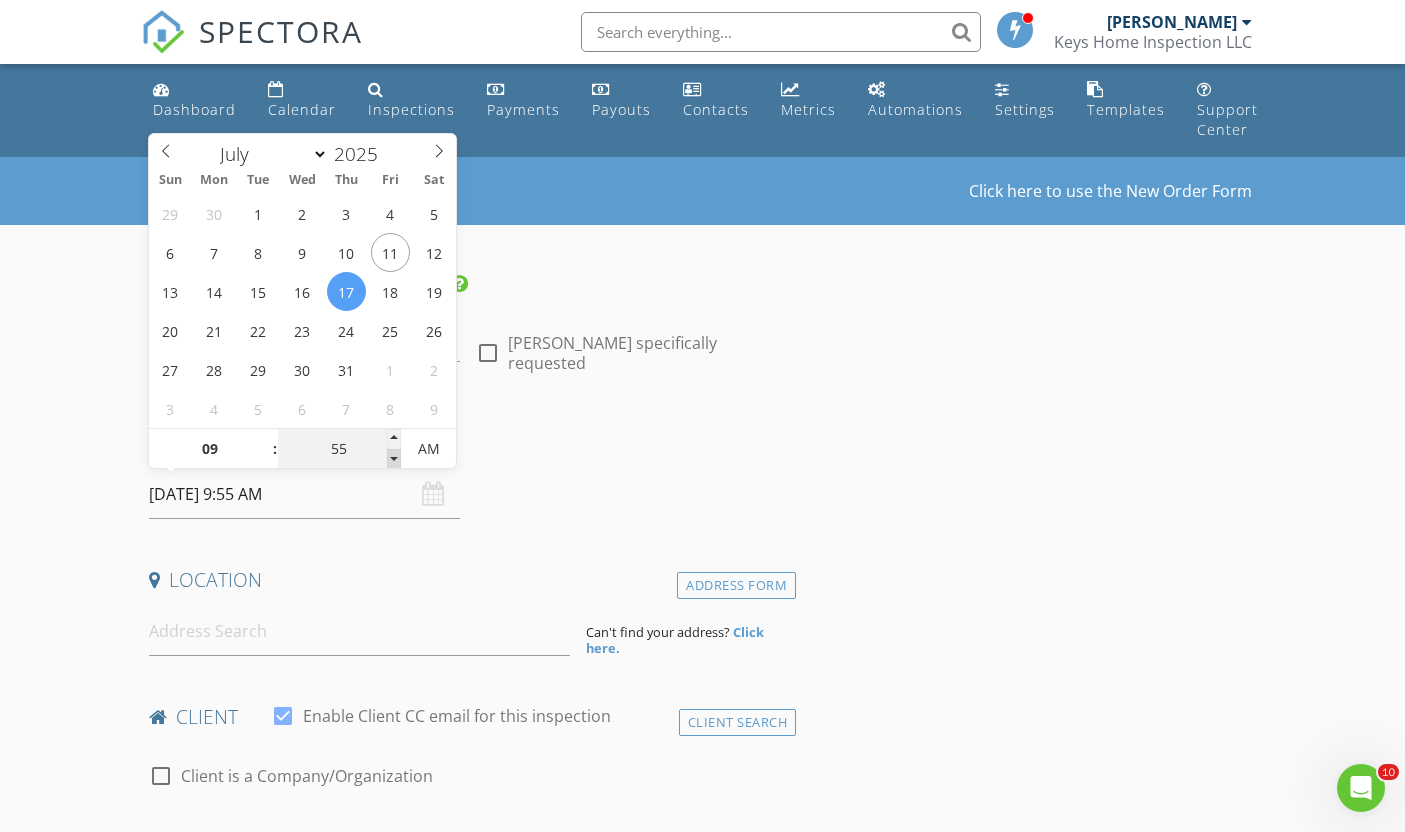 click at bounding box center [394, 459] 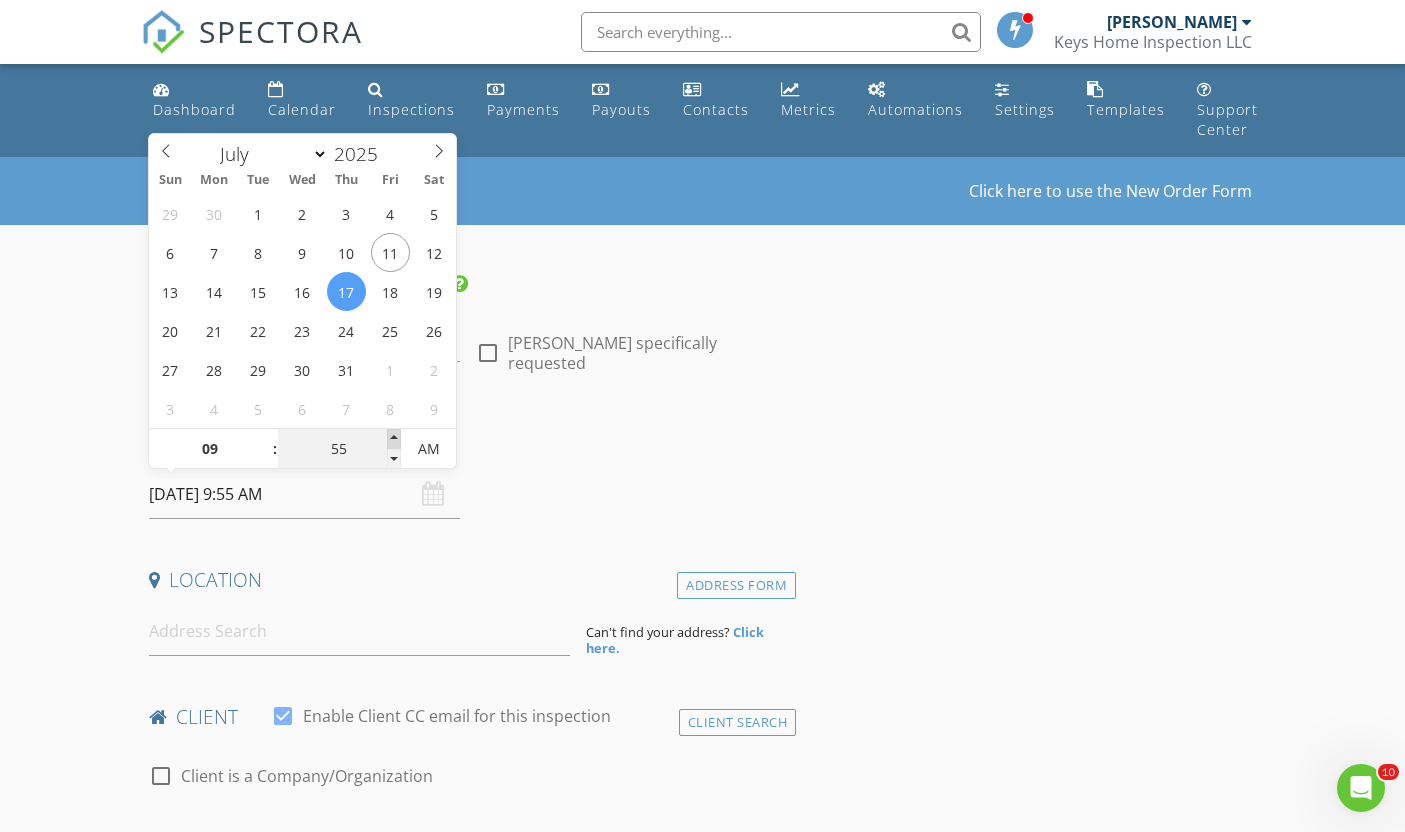 type on "10" 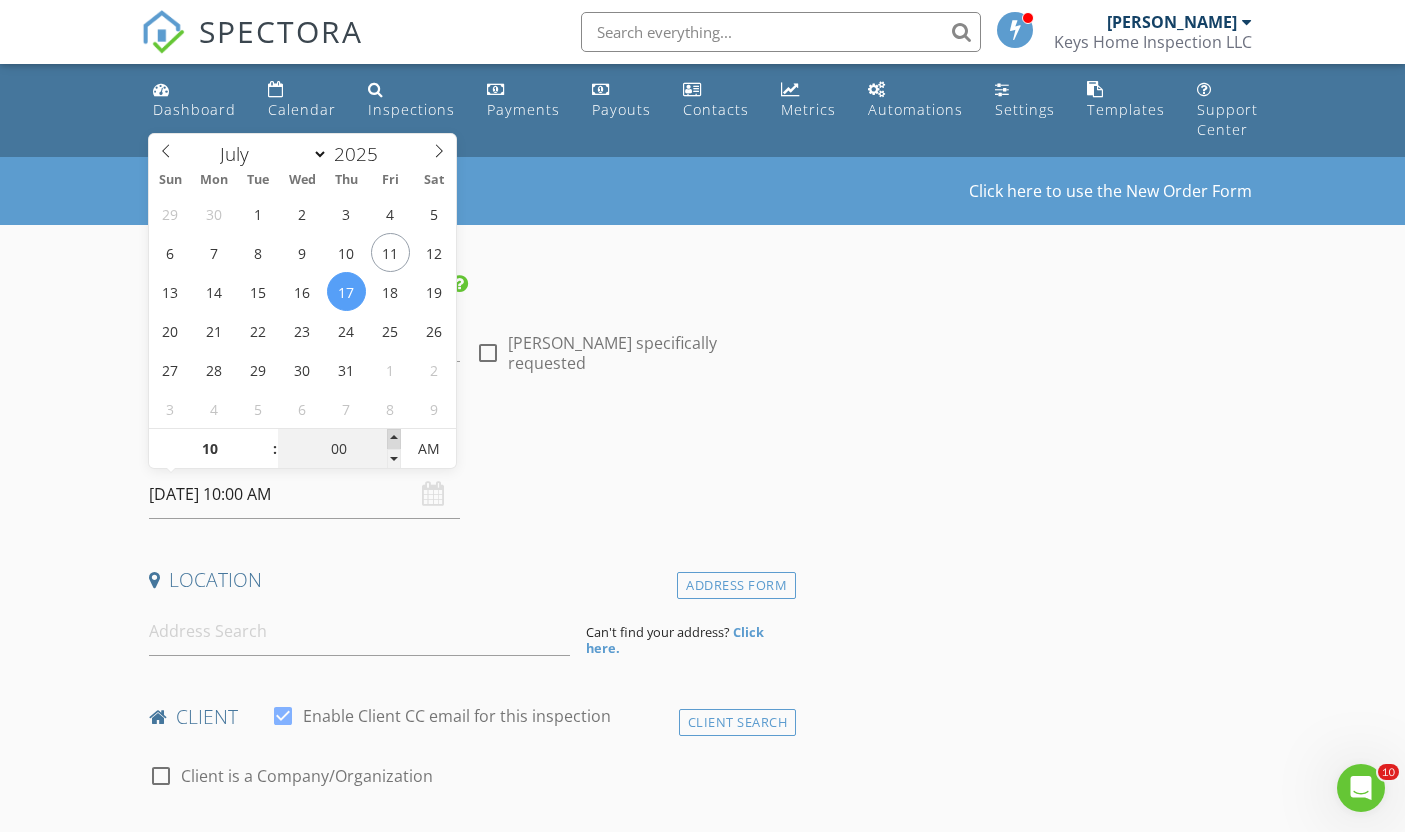 click at bounding box center (394, 439) 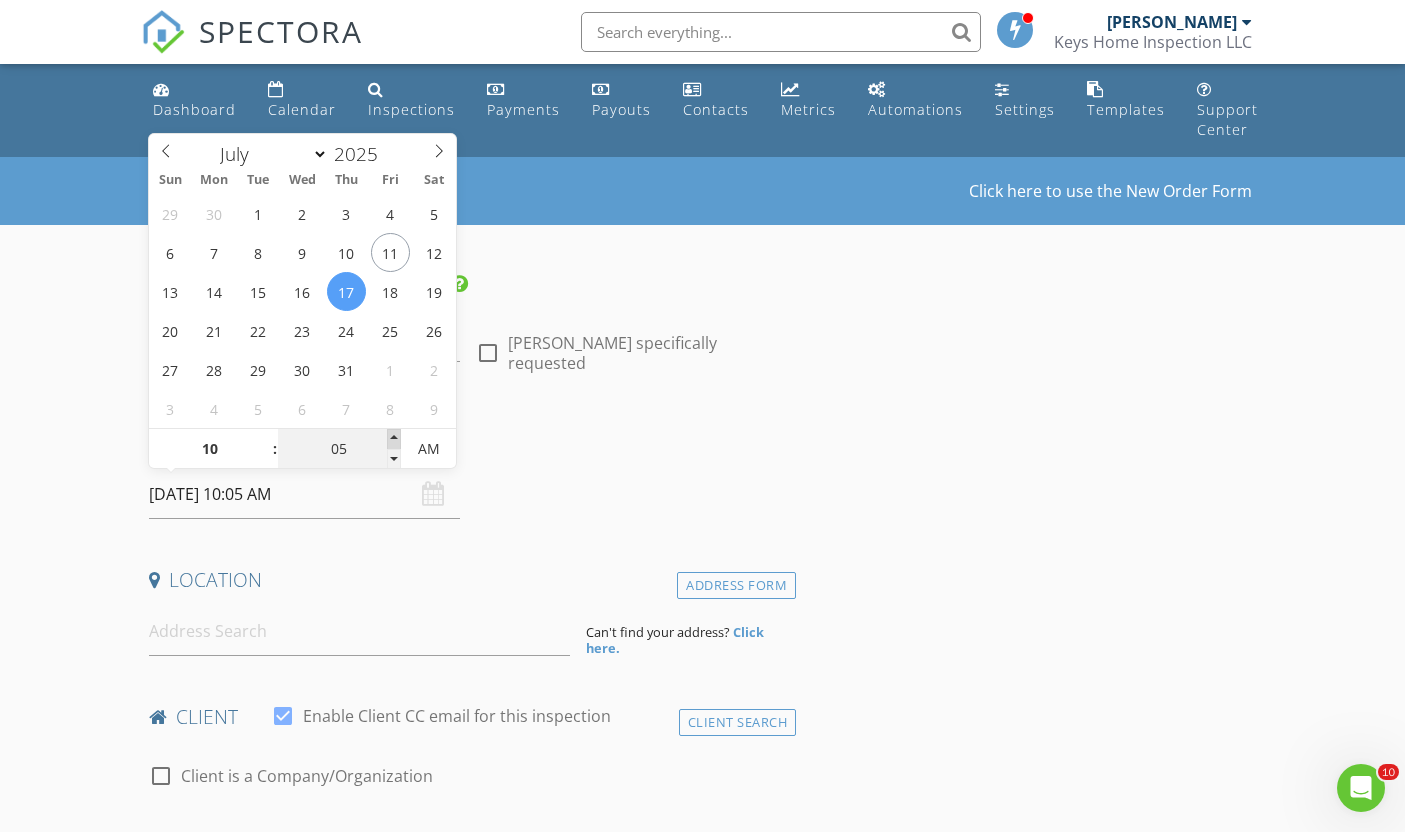click at bounding box center (394, 439) 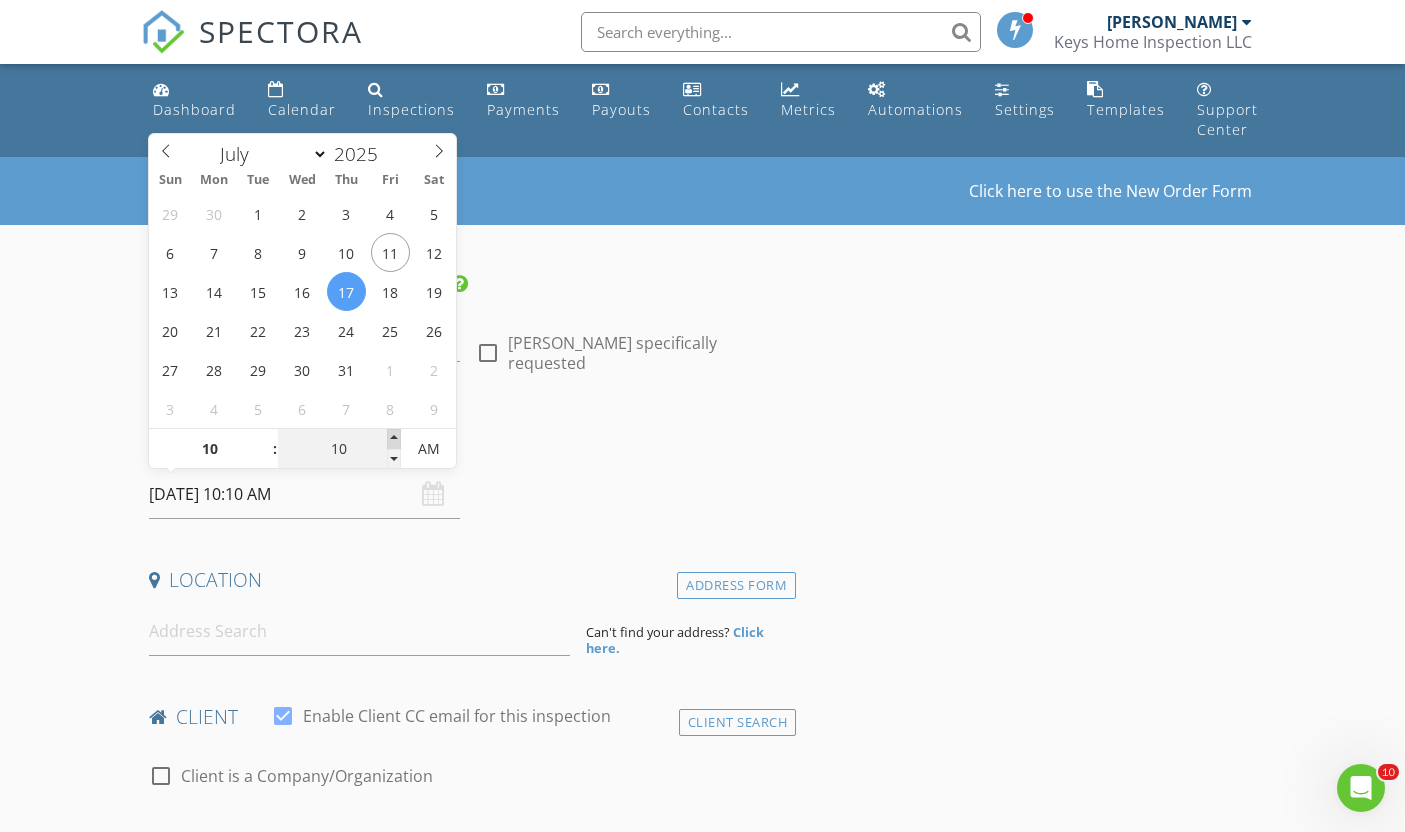 click at bounding box center [394, 439] 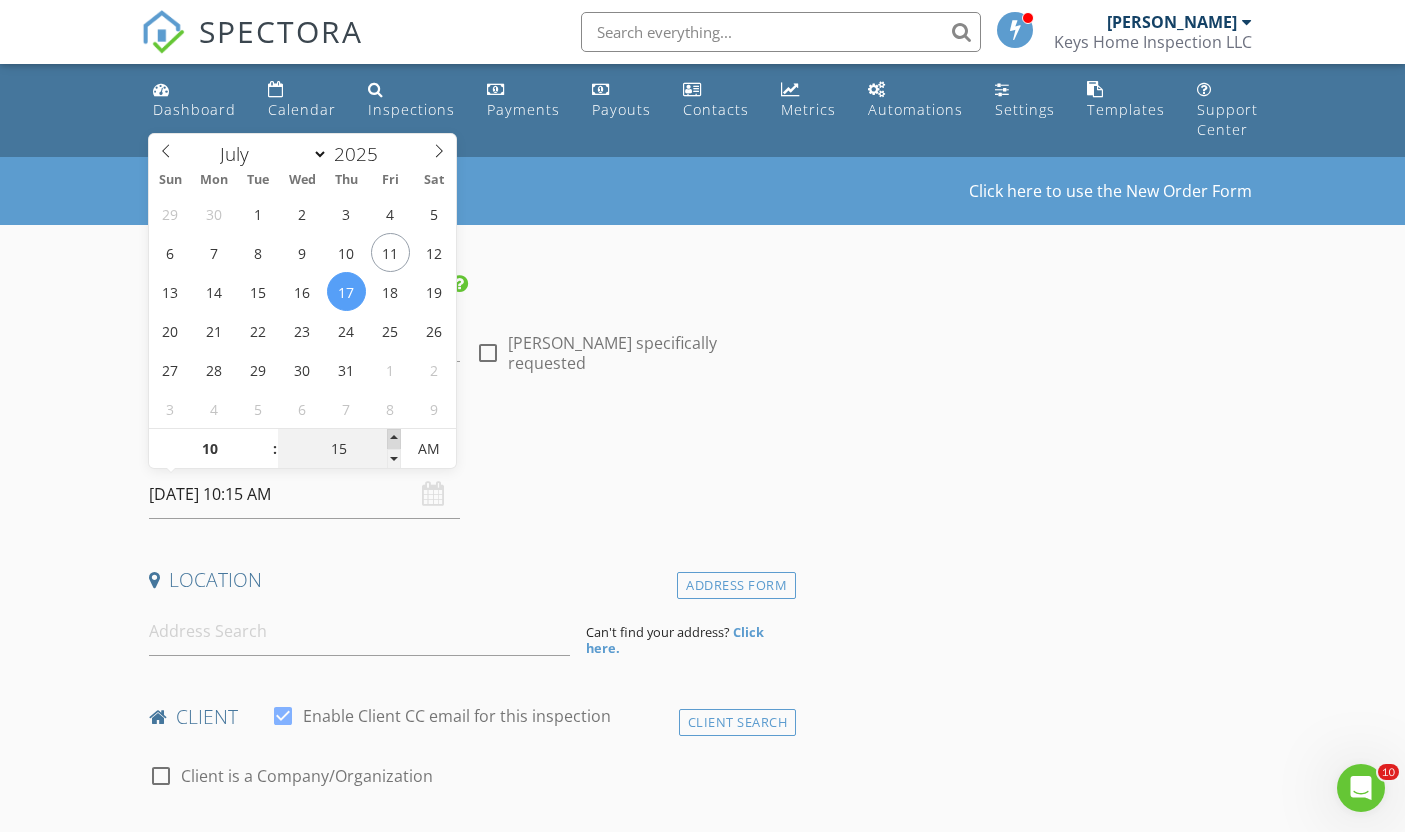 click at bounding box center (394, 439) 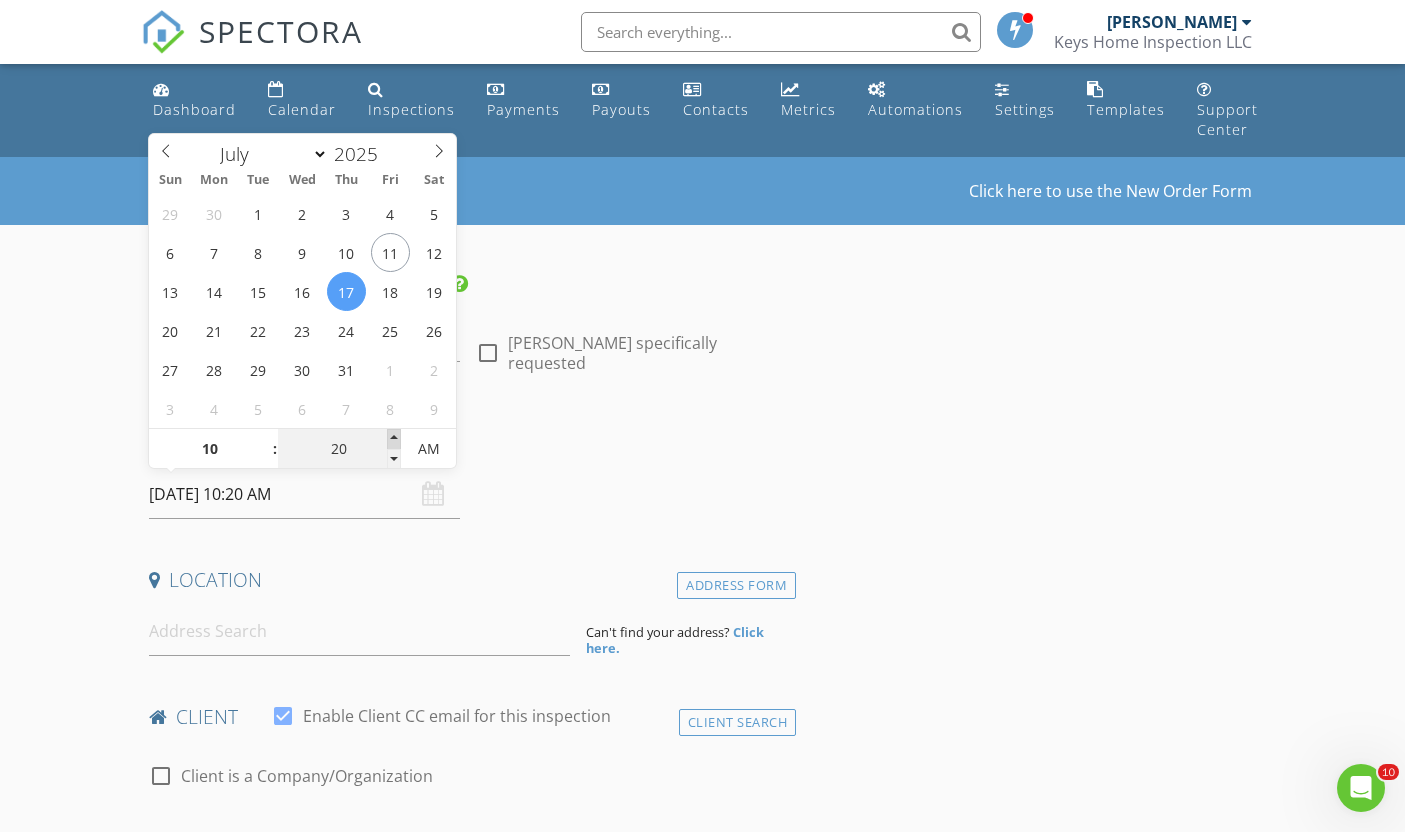click at bounding box center [394, 439] 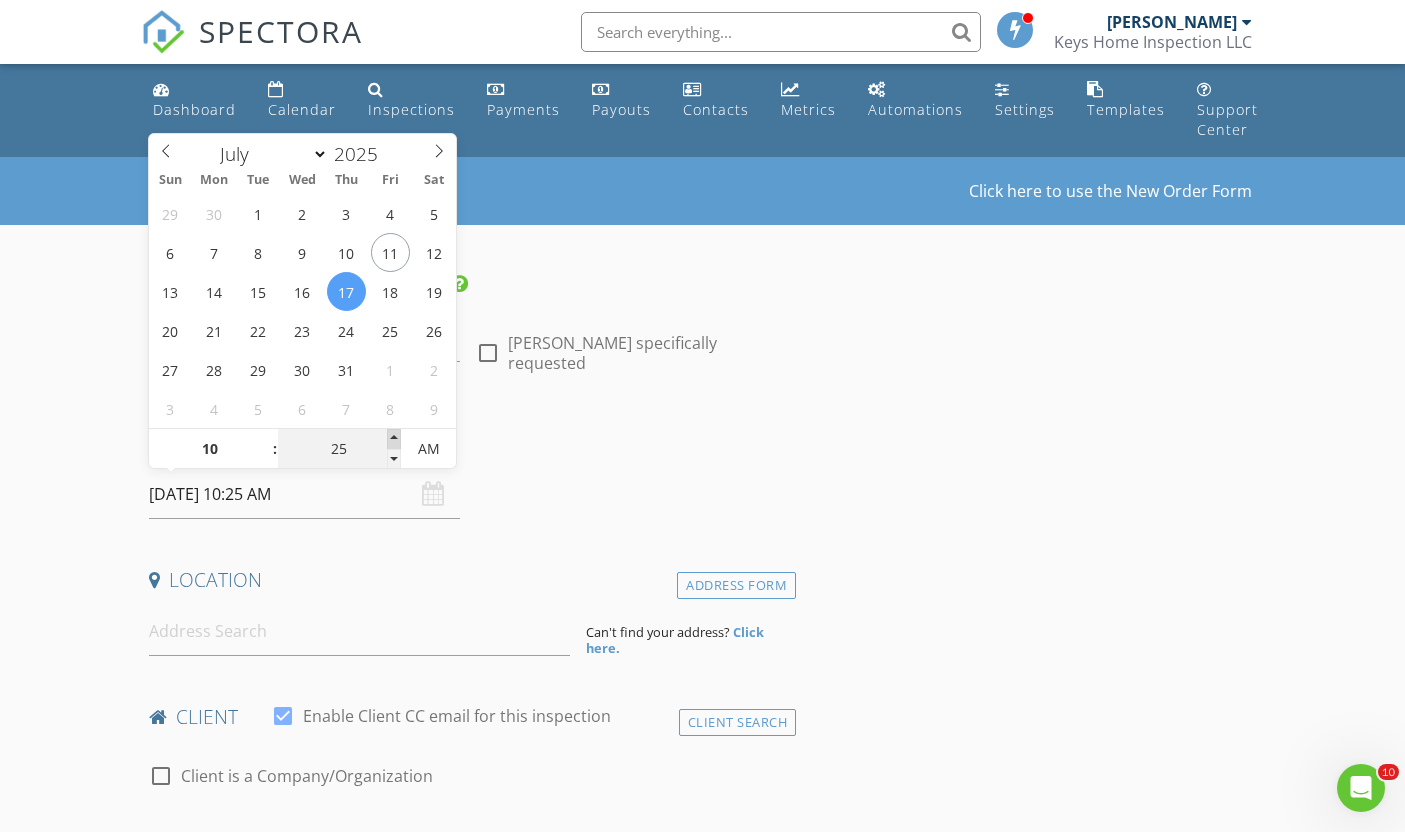 click at bounding box center (394, 439) 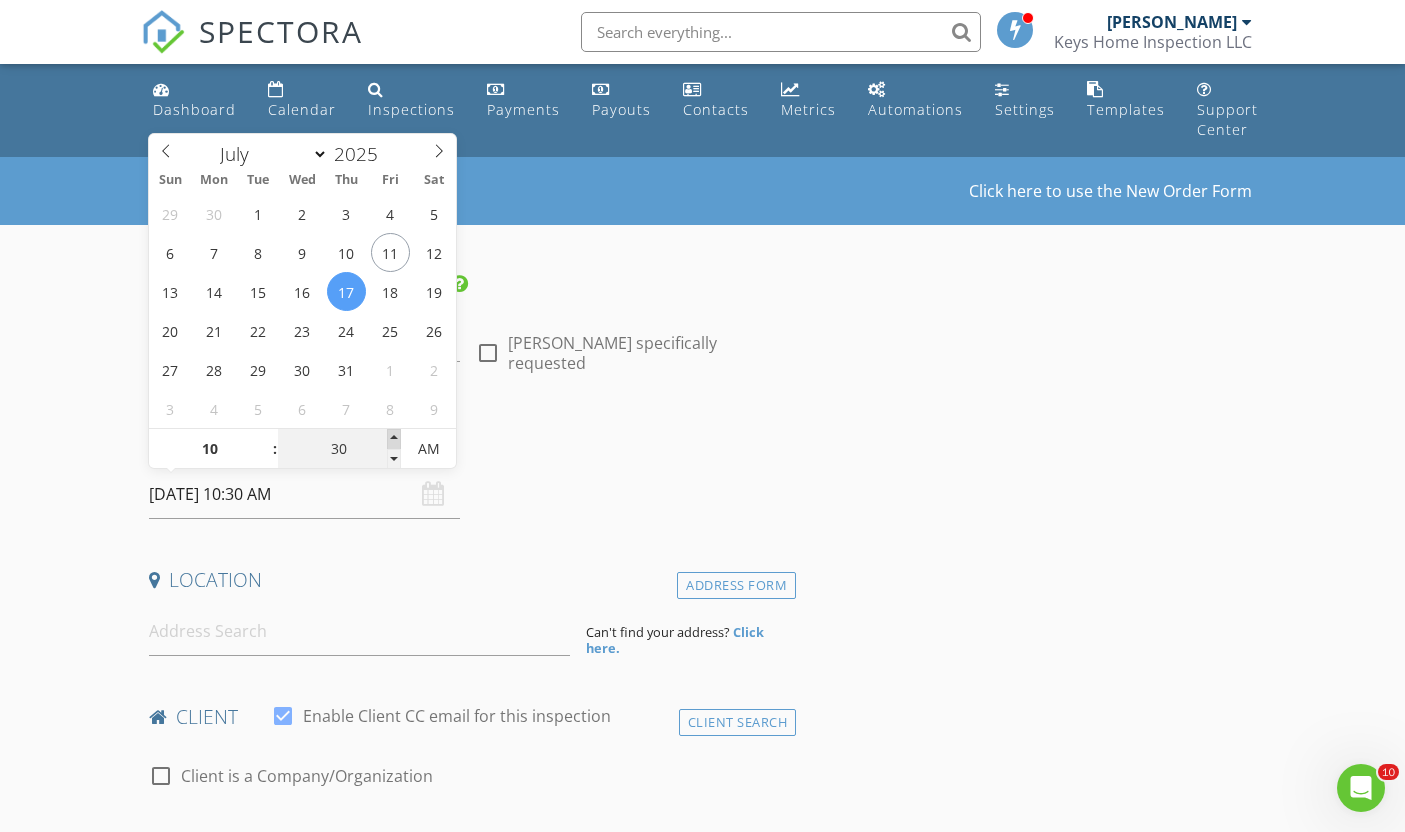 click at bounding box center (394, 439) 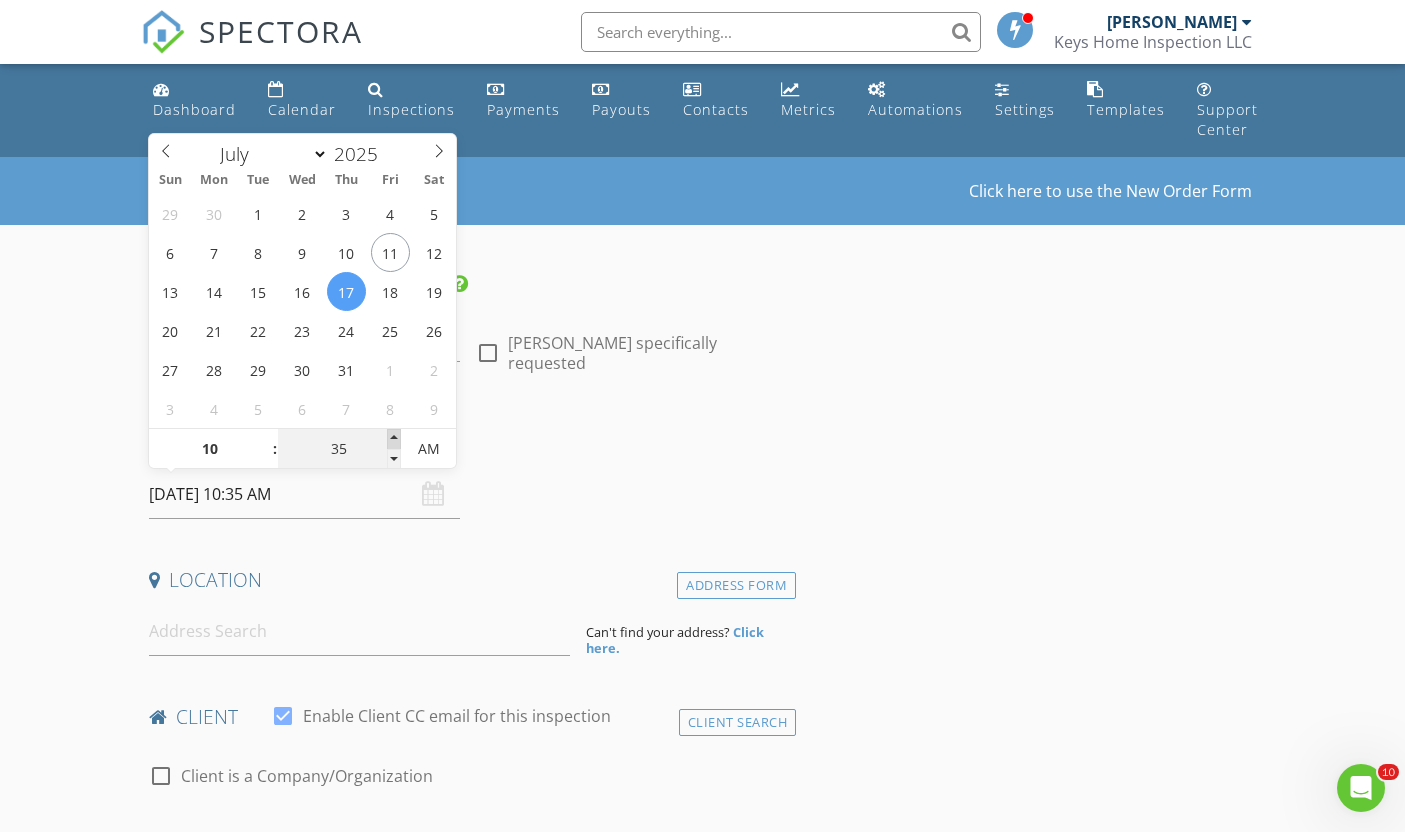click at bounding box center (394, 439) 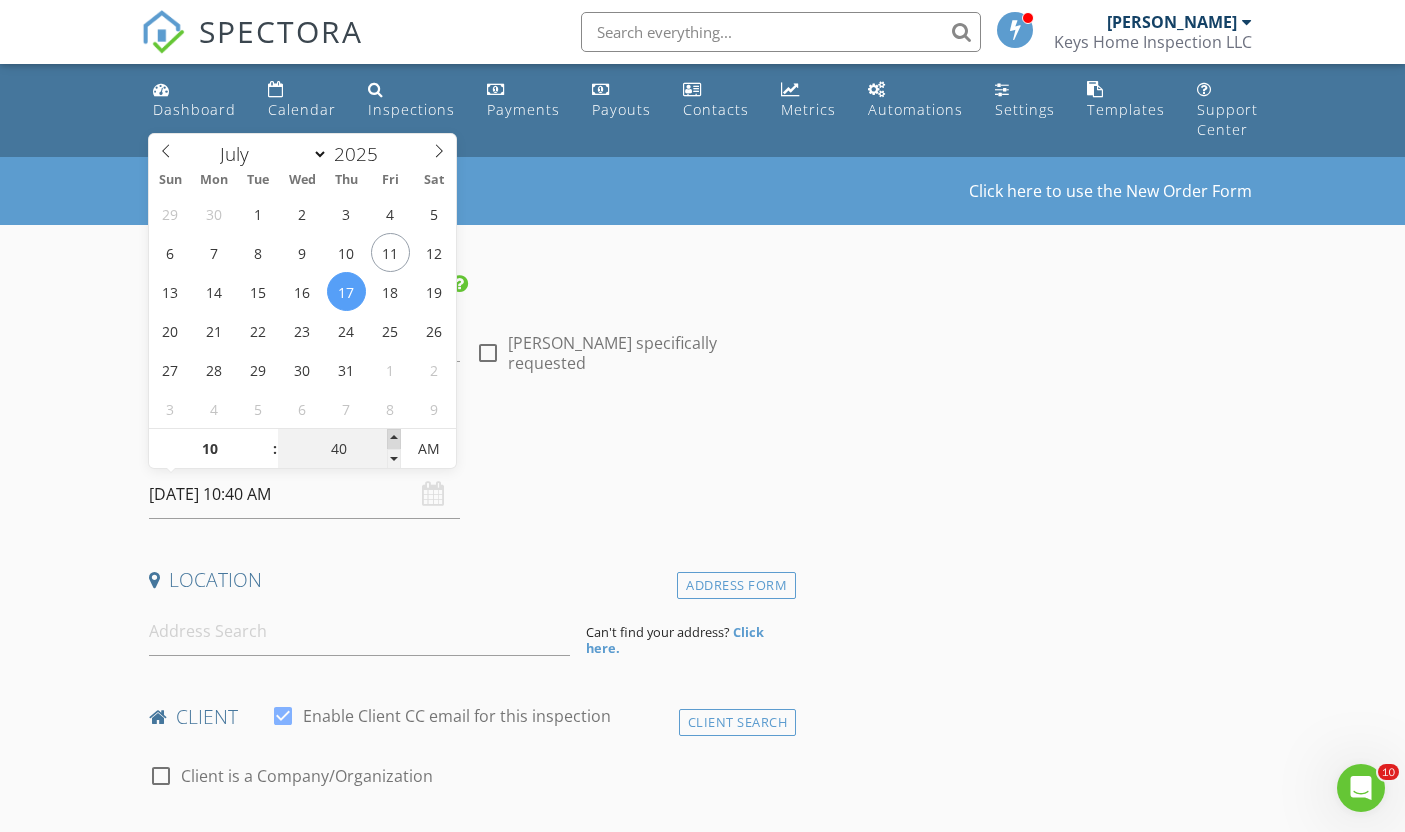 click at bounding box center [394, 439] 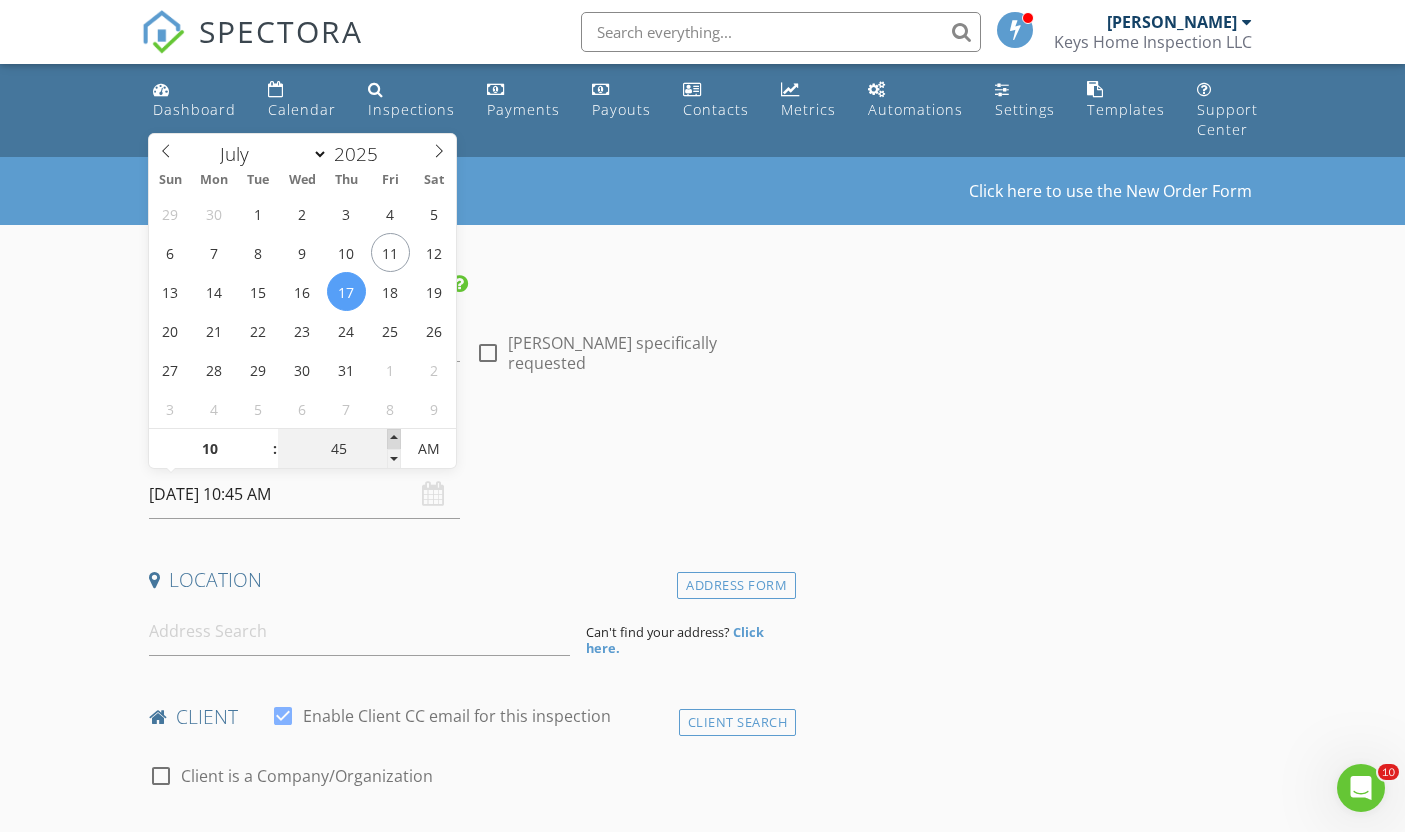 click at bounding box center [394, 439] 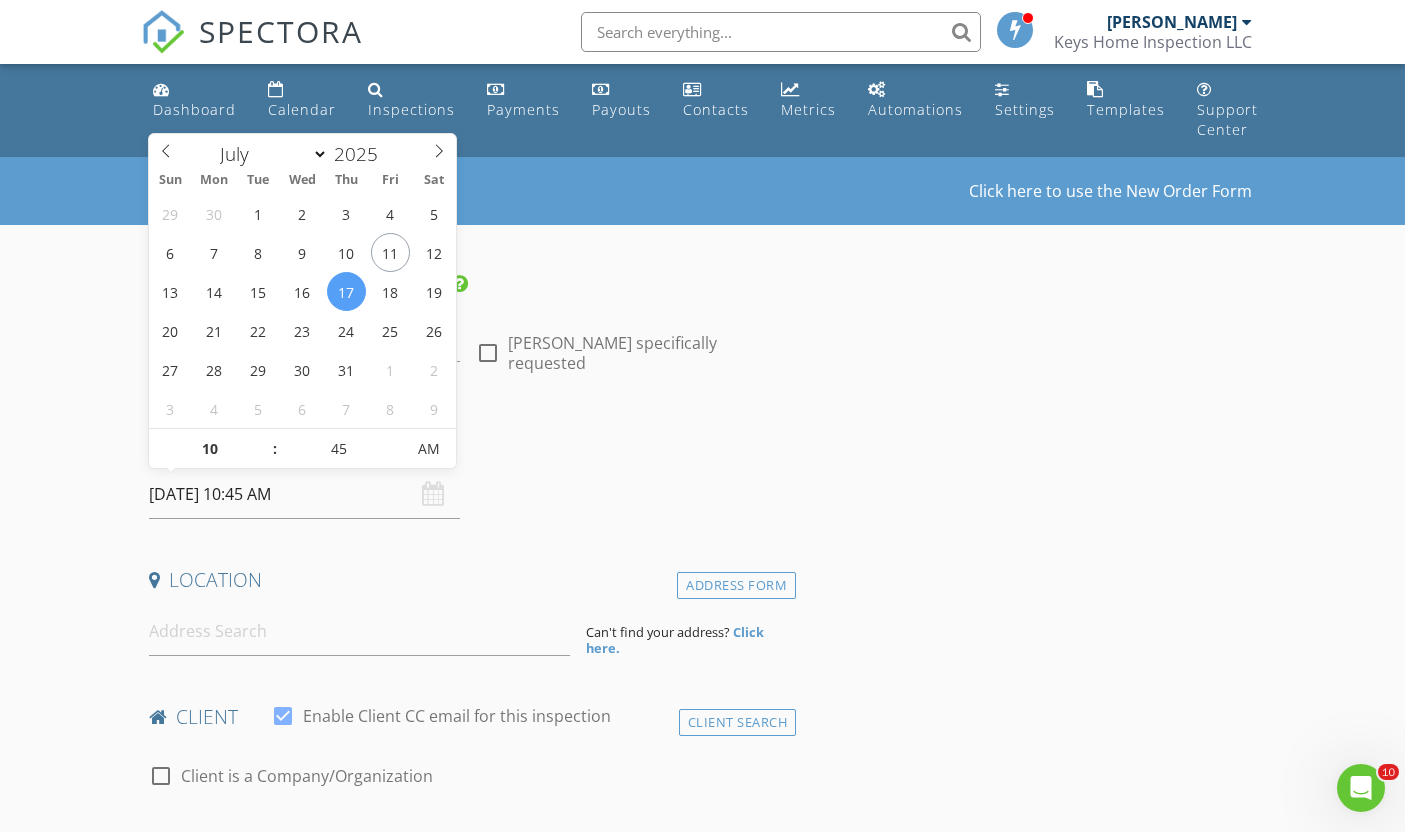 click on "New Inspection
Click here to use the New Order Form
INSPECTOR(S)
check_box   John McCormack   PRIMARY   John McCormack arrow_drop_down   check_box_outline_blank John McCormack specifically requested
Date/Time
07/17/2025 10:45 AM
Location
Address Form       Can't find your address?   Click here.
client
check_box Enable Client CC email for this inspection   Client Search     check_box_outline_blank Client is a Company/Organization     First Name   Last Name   Email   CC Email   Phone           Notes   Private Notes
ADD ADDITIONAL client
SERVICES
arrow_drop_down     Select Discount Code arrow_drop_down    Charges       TOTAL   $0.00    Duration    No services with durations selected      Templates    No templates selected    Agreements    No agreements selected" at bounding box center [702, 1751] 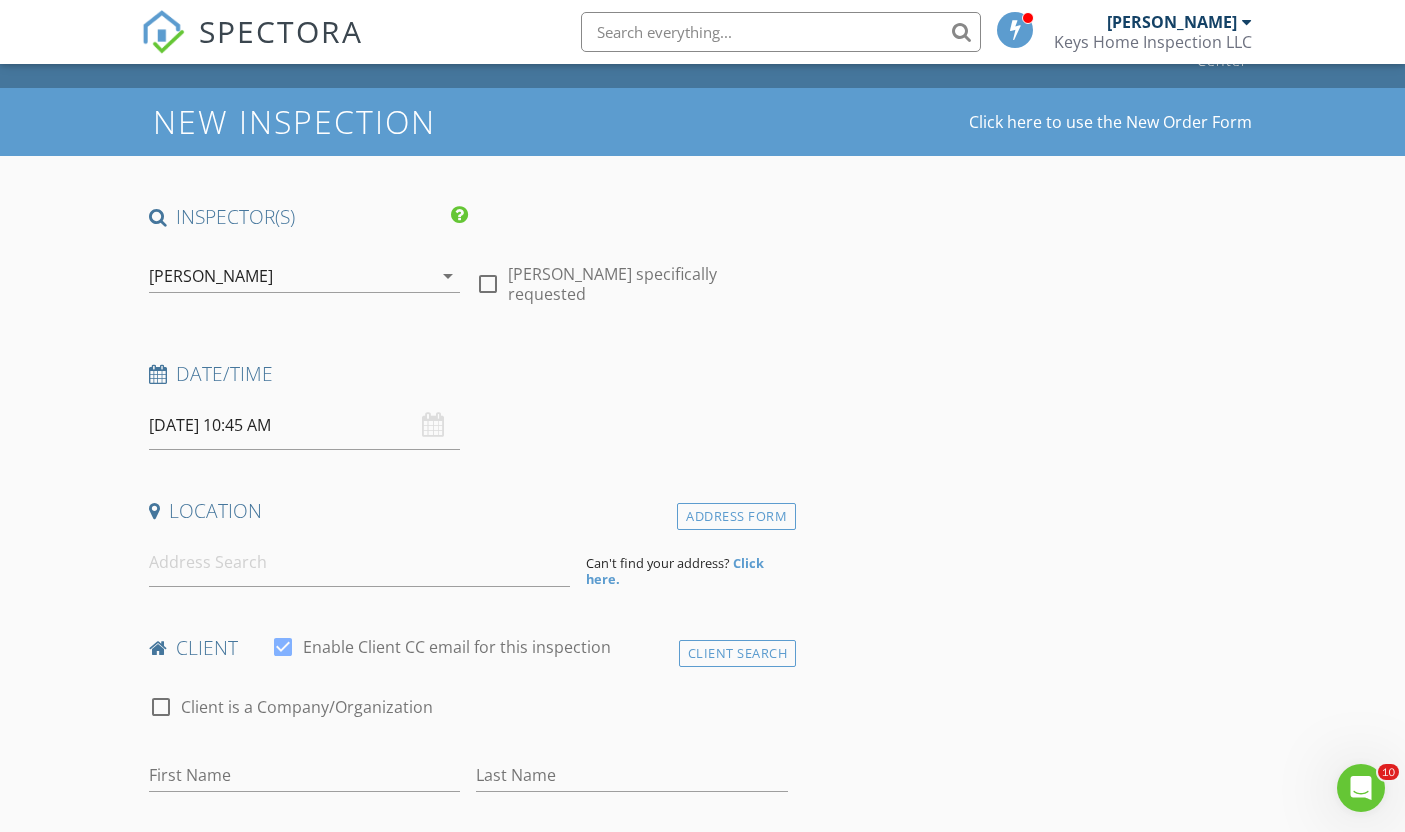 scroll, scrollTop: 194, scrollLeft: 0, axis: vertical 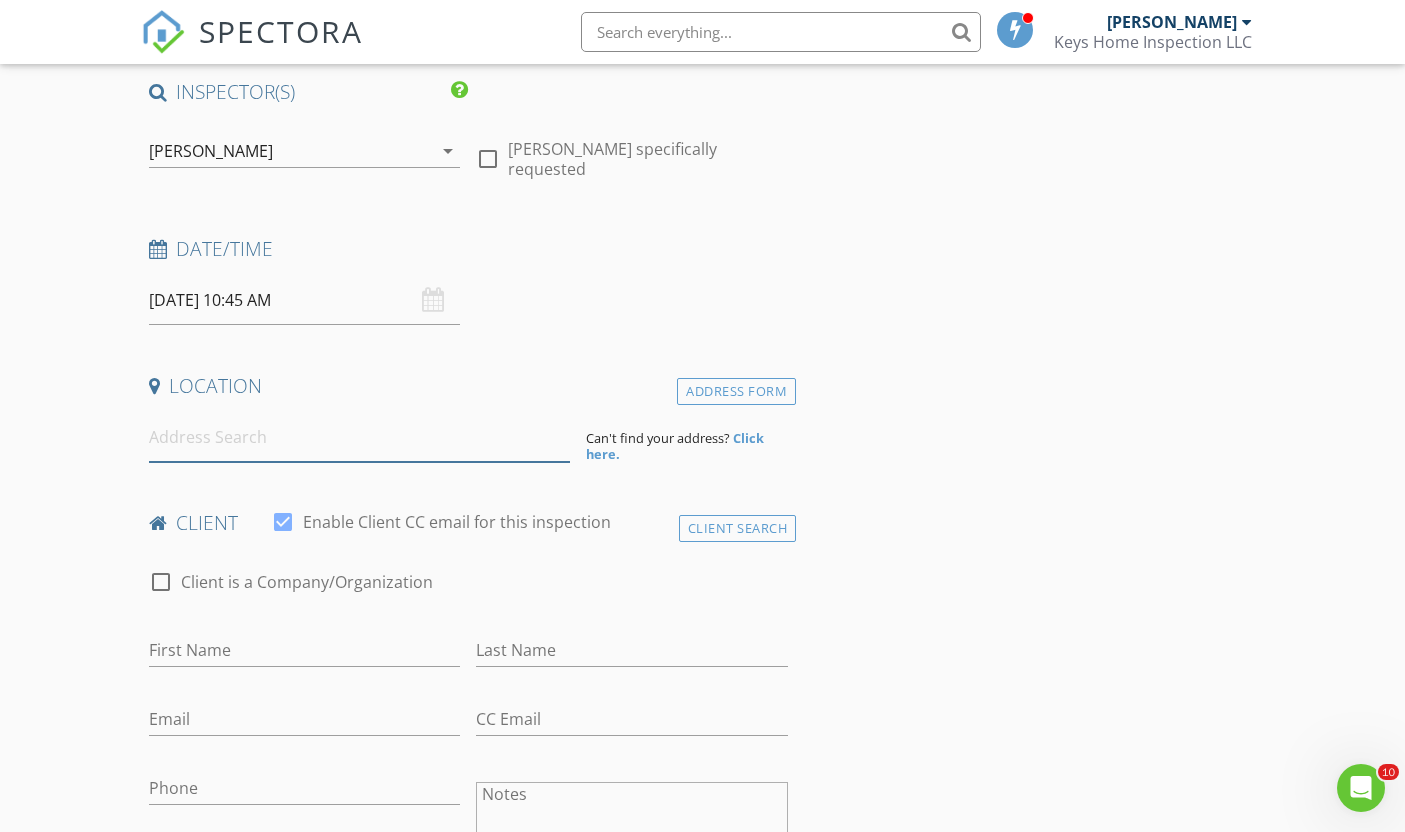 click at bounding box center [359, 437] 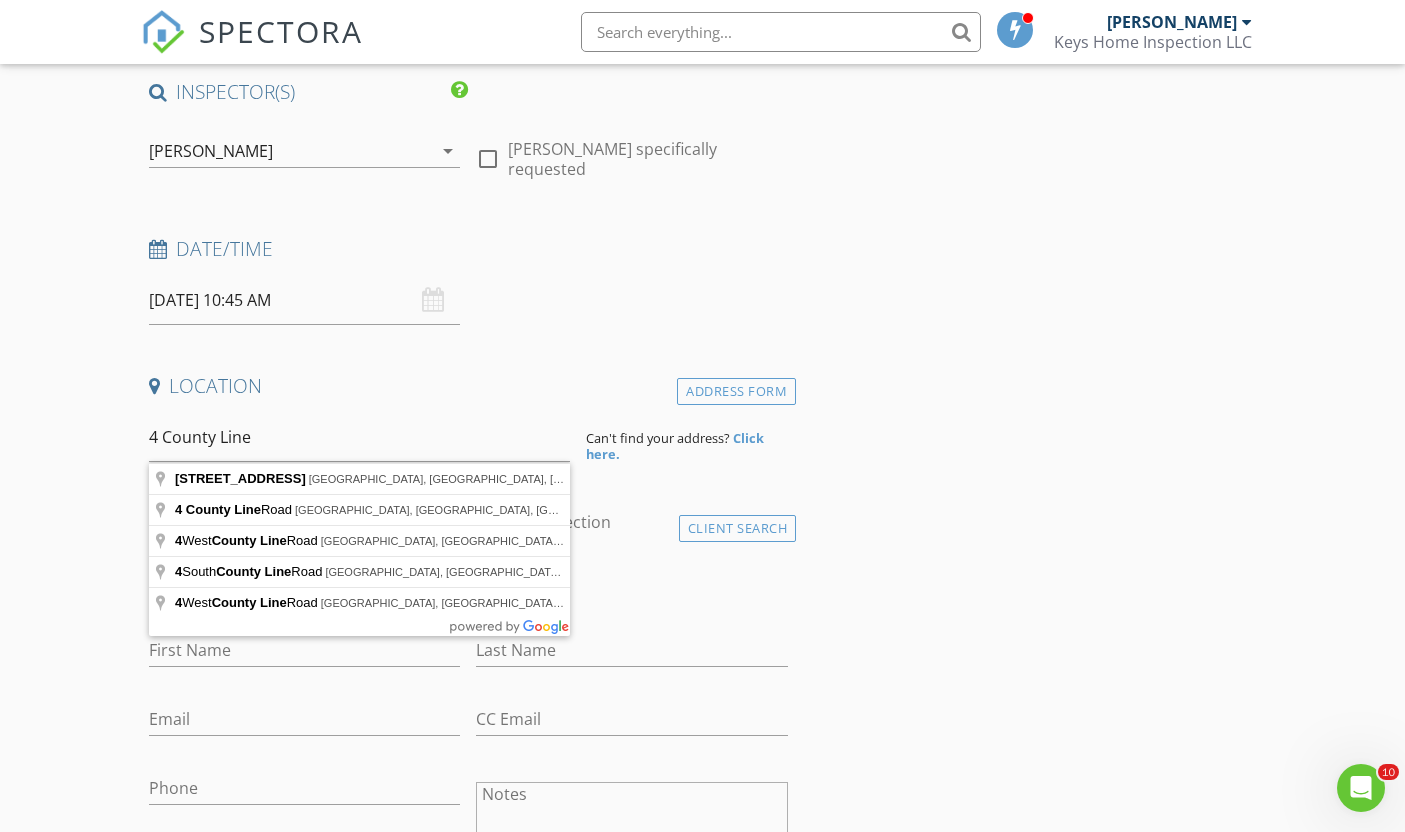 type on "4 County Line Road, Mendham, NJ, USA" 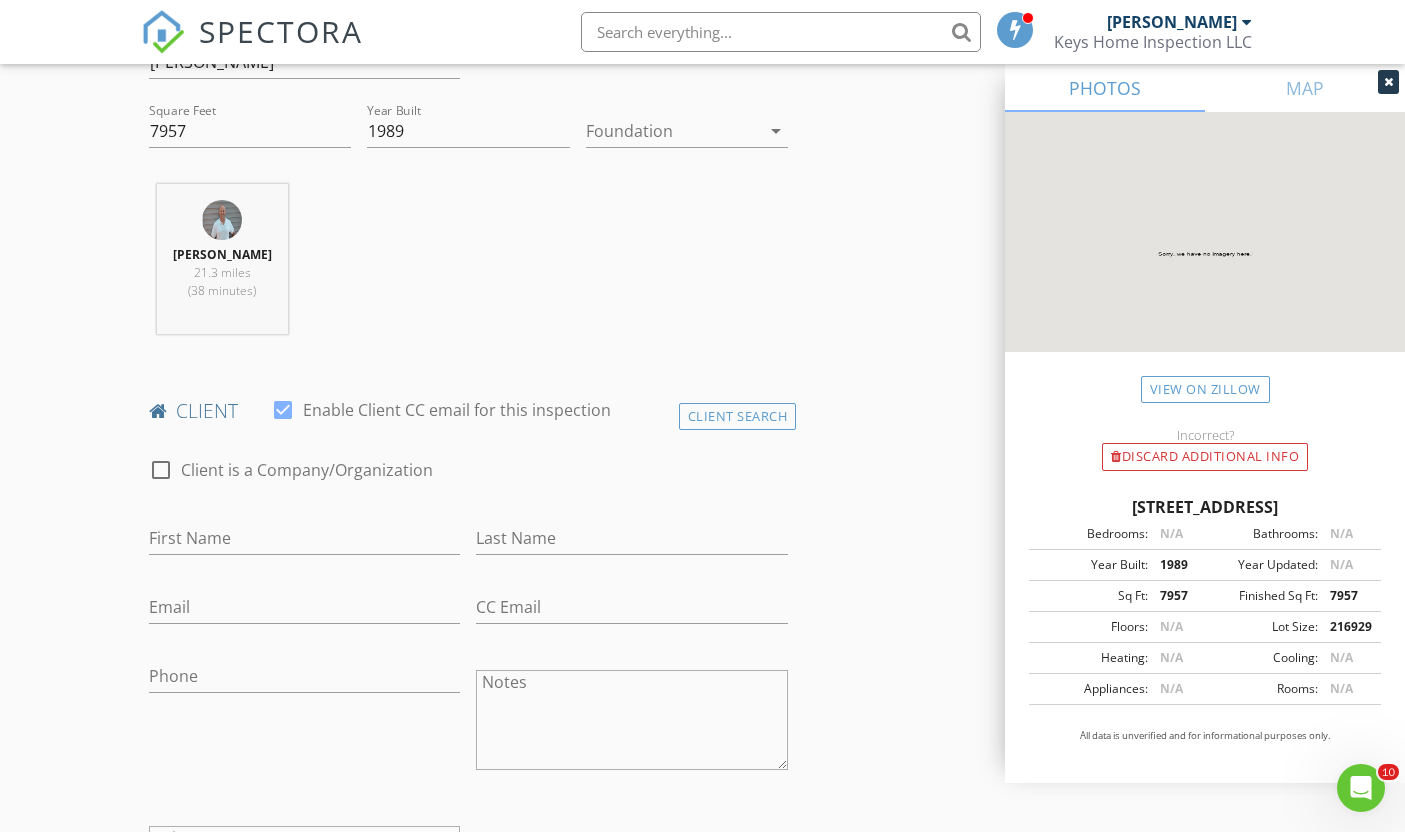 scroll, scrollTop: 717, scrollLeft: 0, axis: vertical 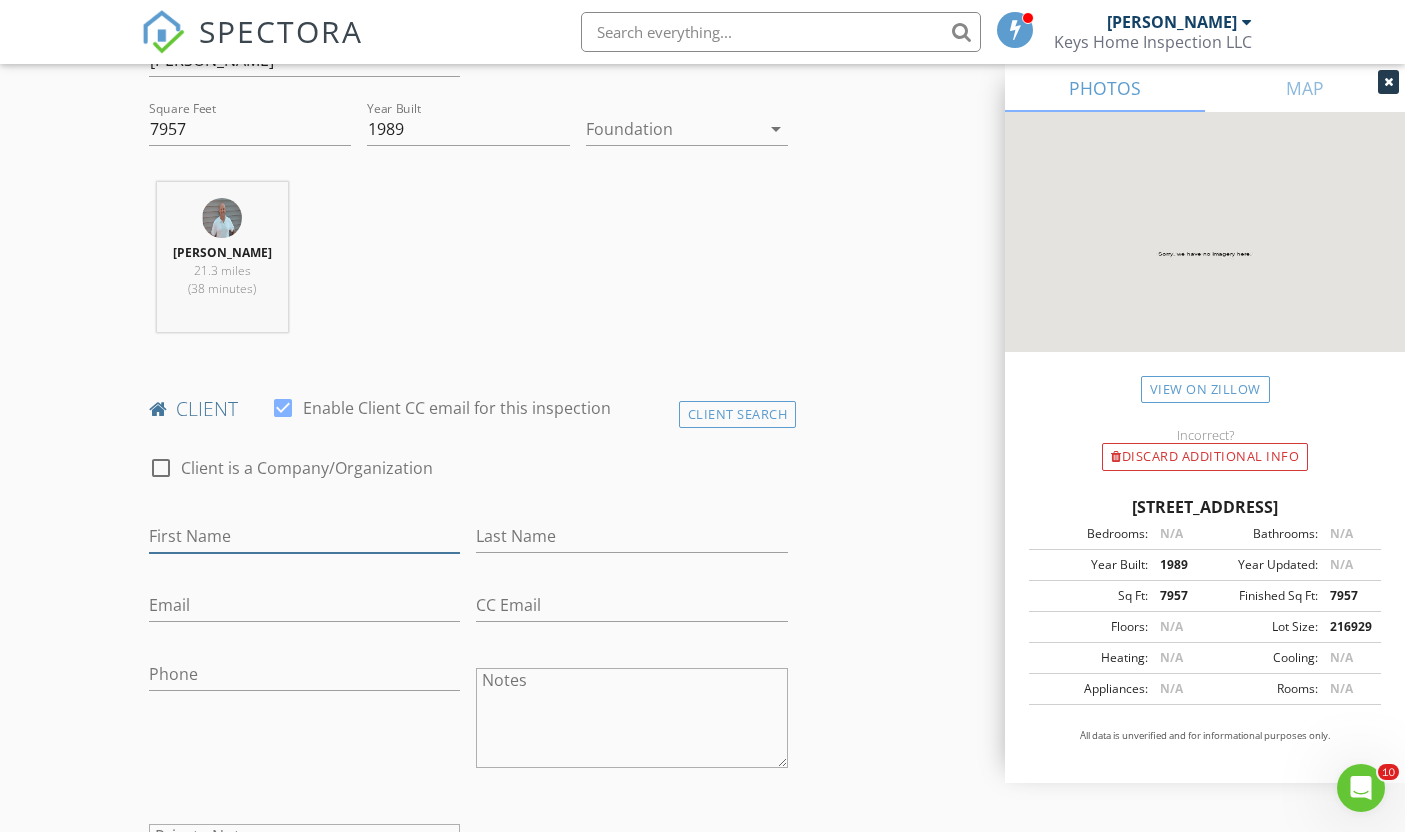 click on "First Name" at bounding box center (305, 536) 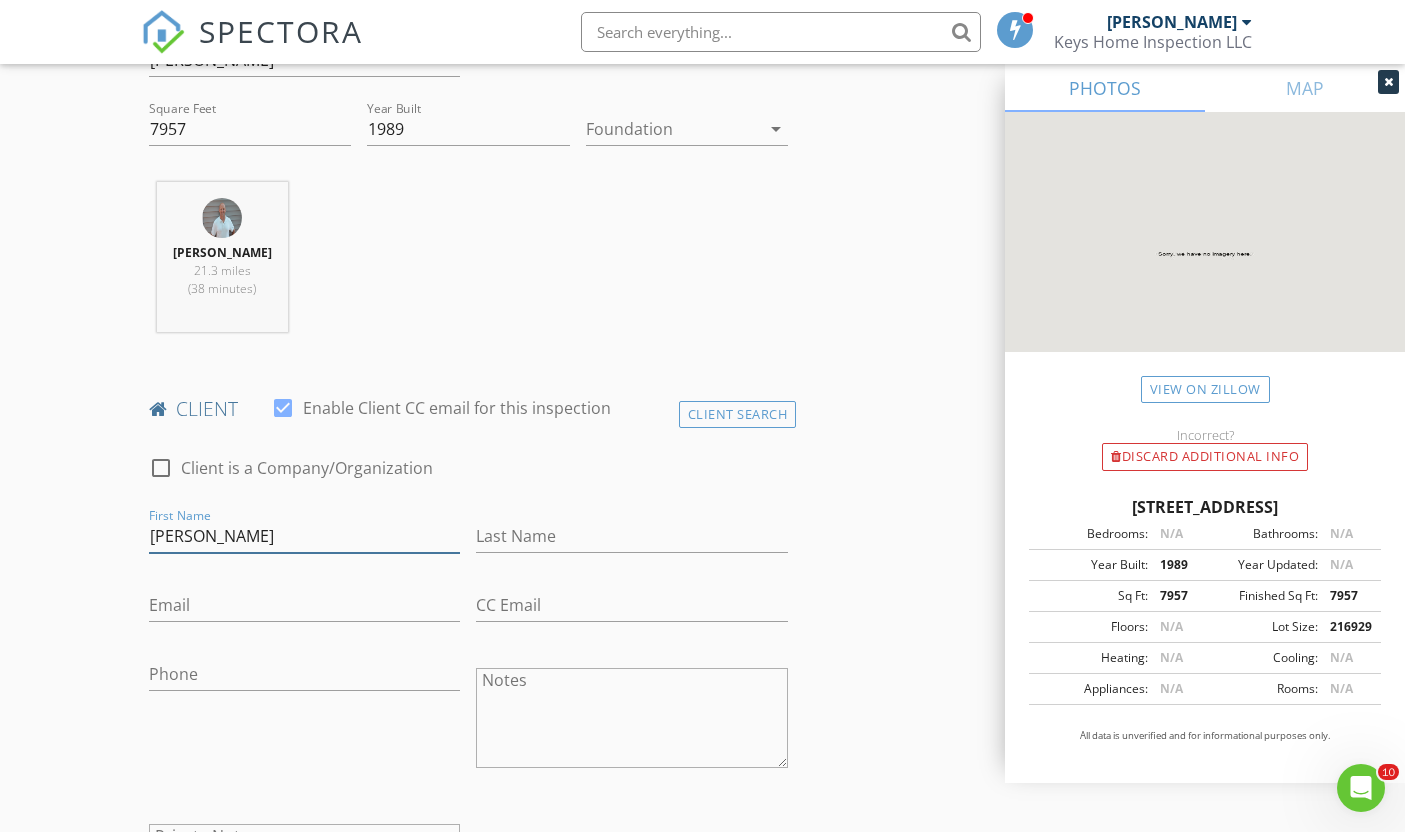 type on "[PERSON_NAME]" 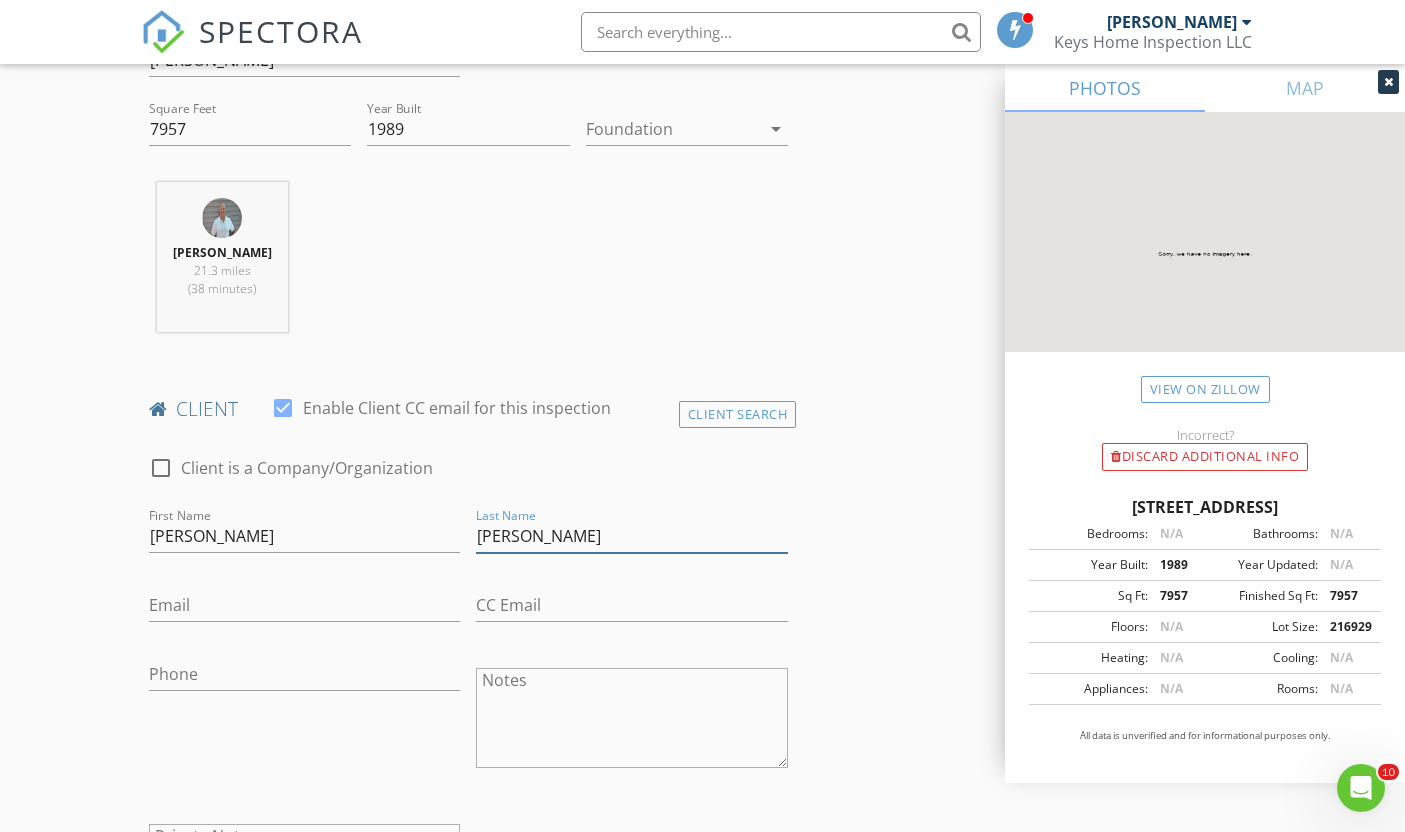type on "[PERSON_NAME]" 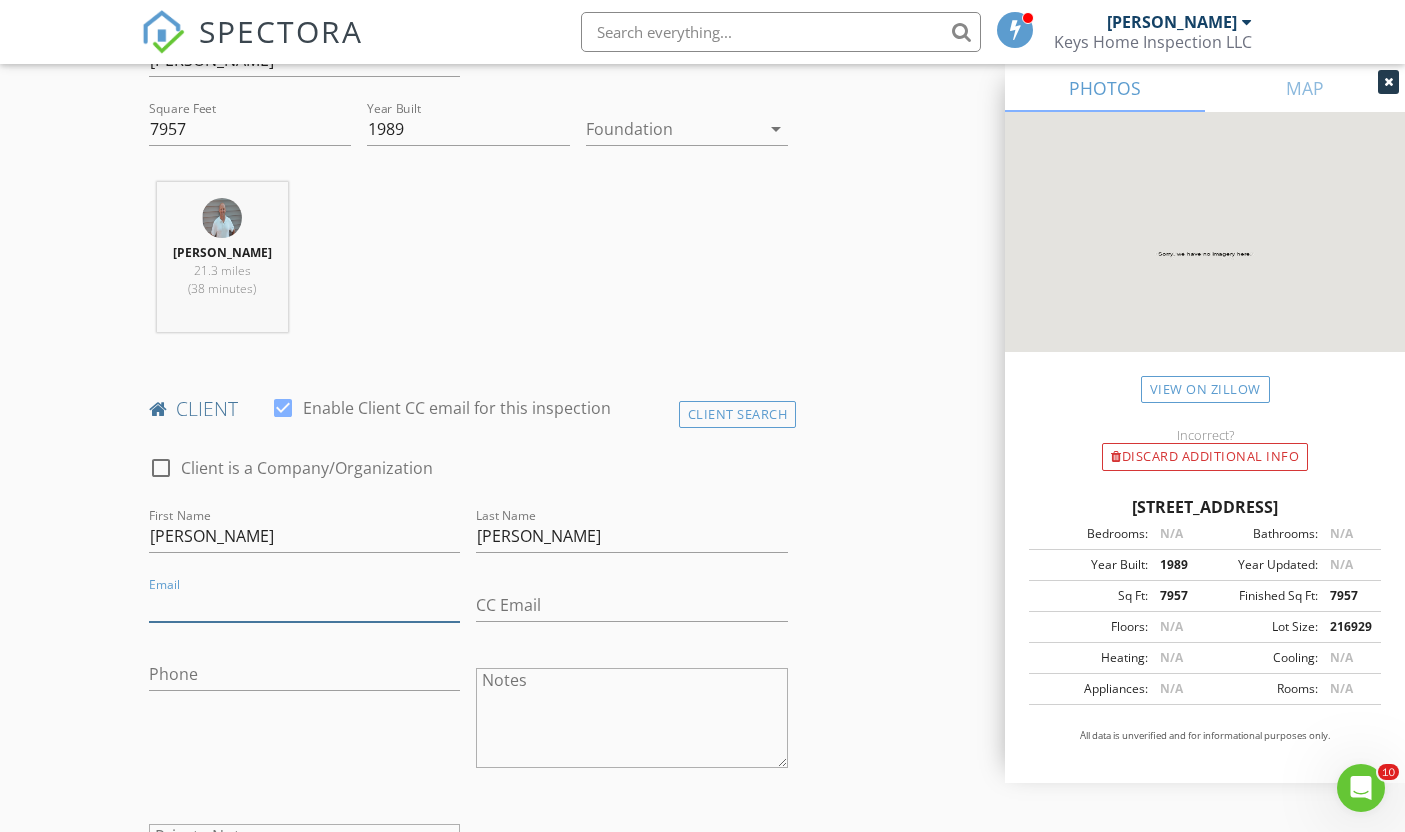 click on "Email" at bounding box center [305, 605] 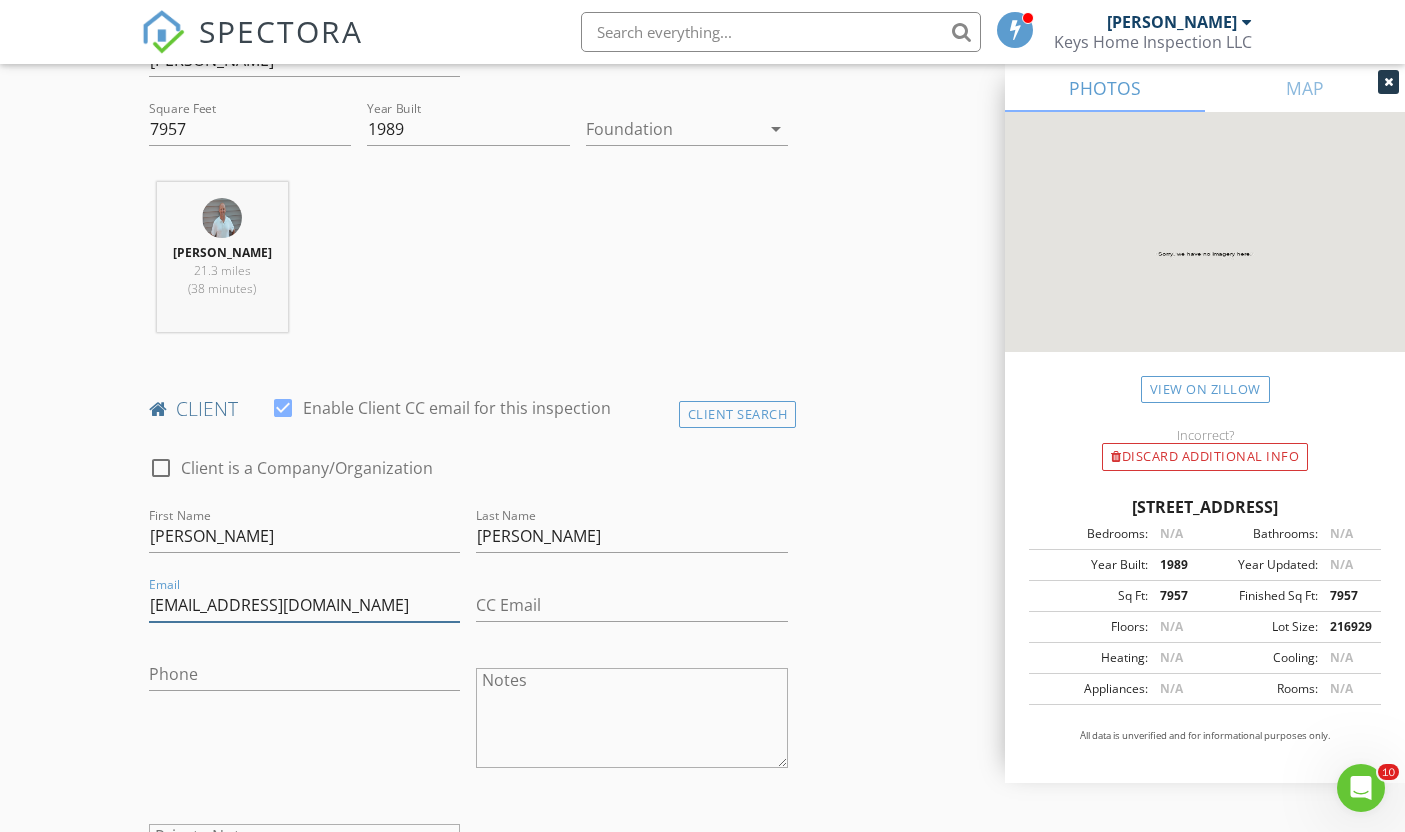 type on "[EMAIL_ADDRESS][DOMAIN_NAME]" 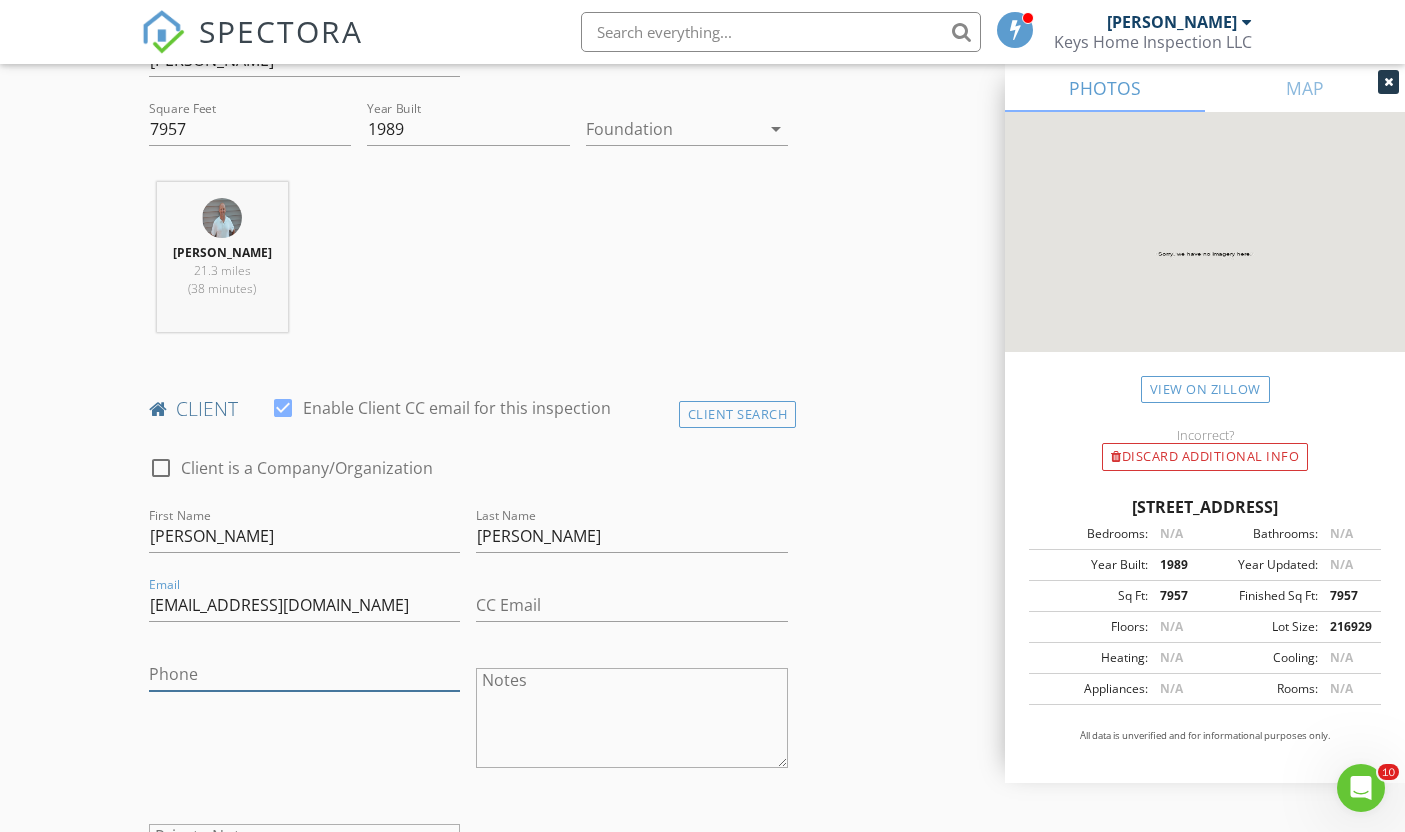 click on "Phone" at bounding box center (305, 674) 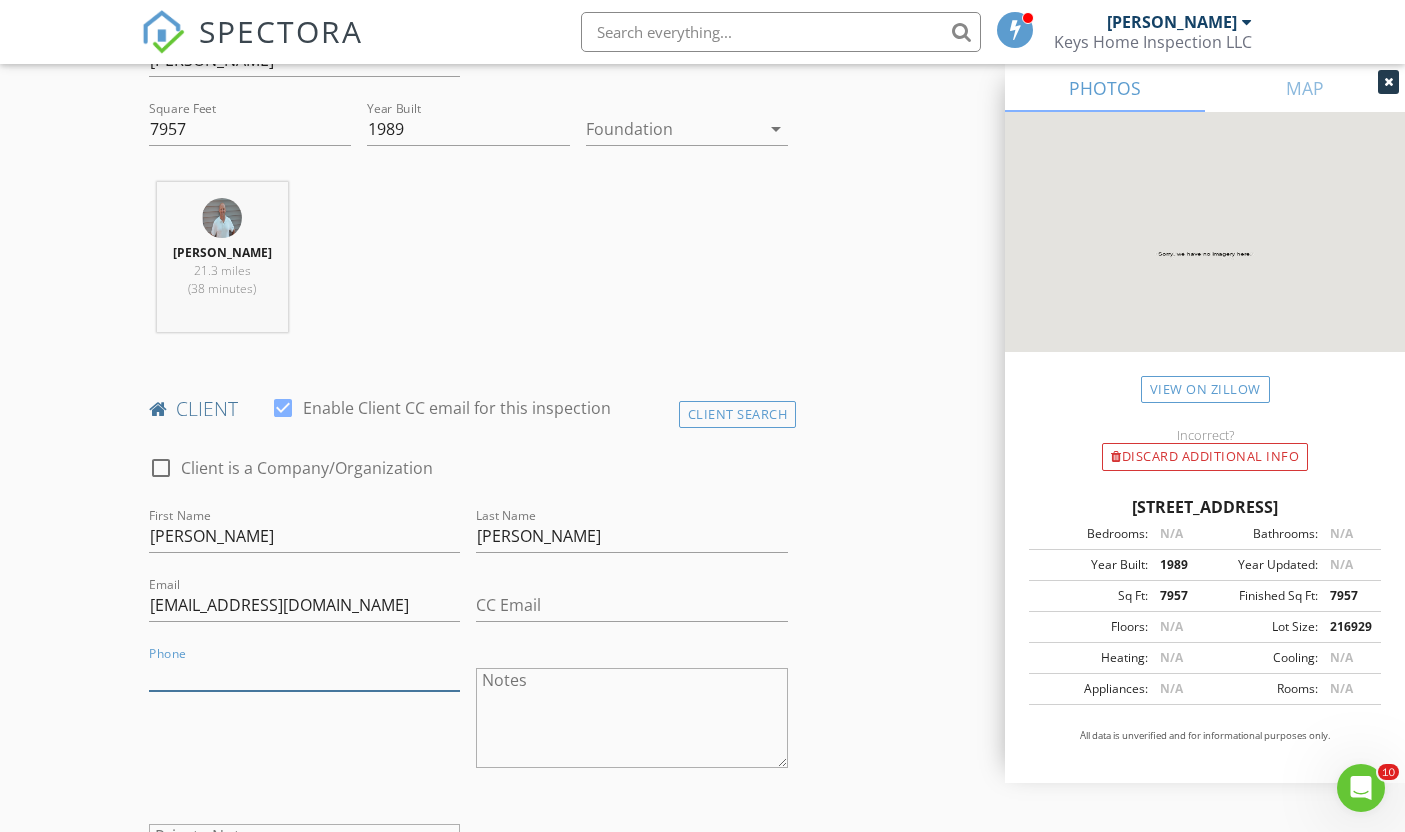 paste on "[PHONE_NUMBER]" 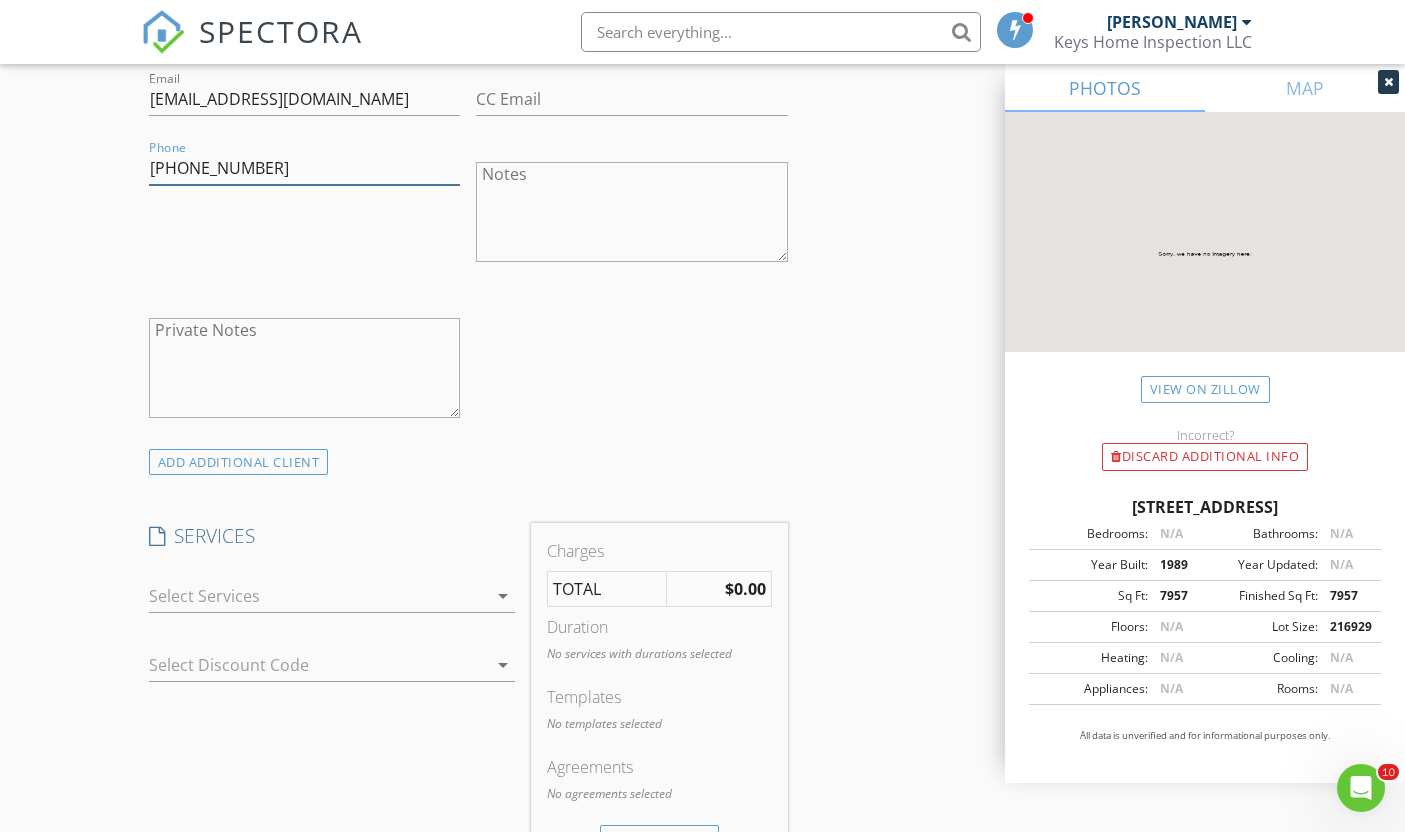 scroll, scrollTop: 1247, scrollLeft: 0, axis: vertical 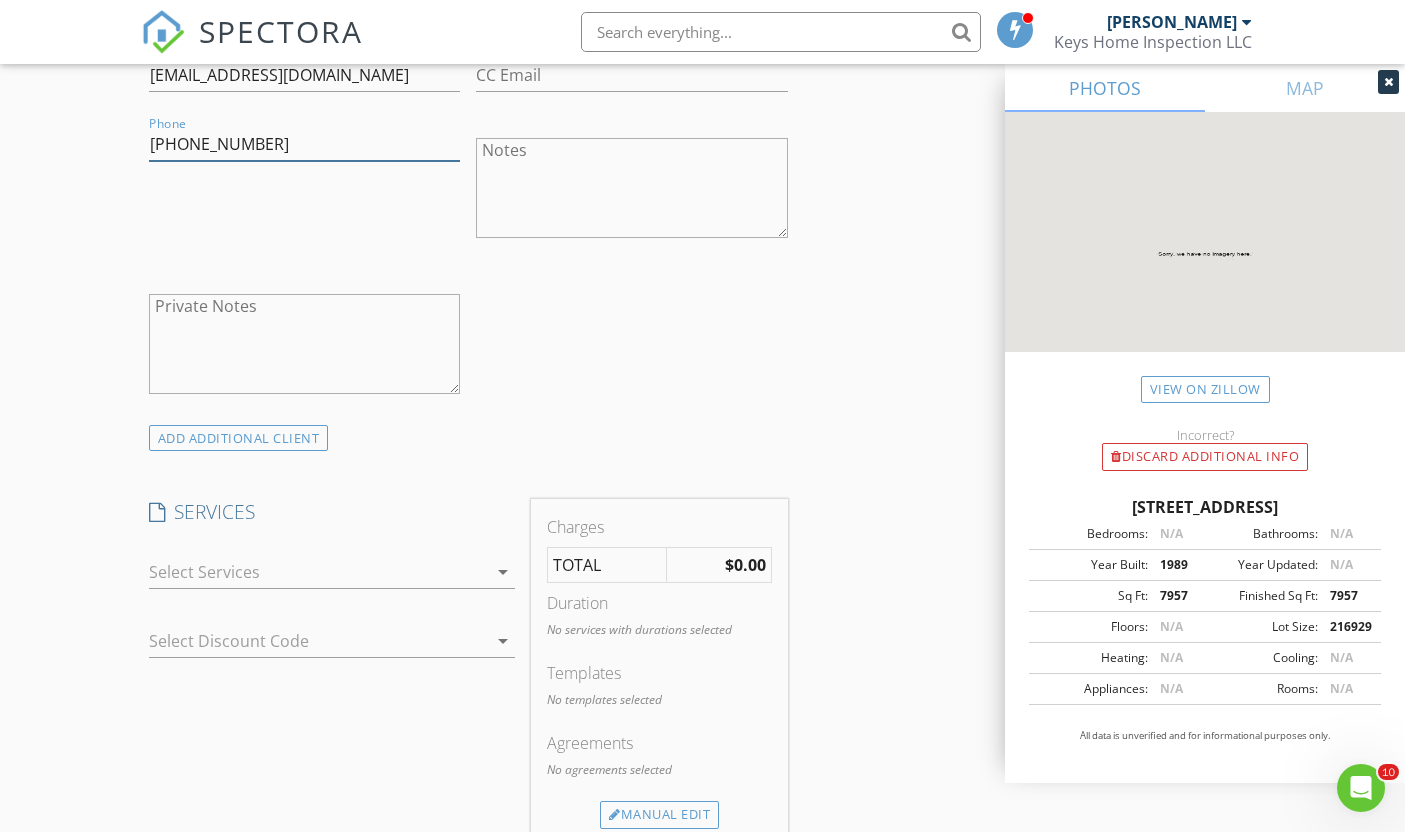 type on "[PHONE_NUMBER]" 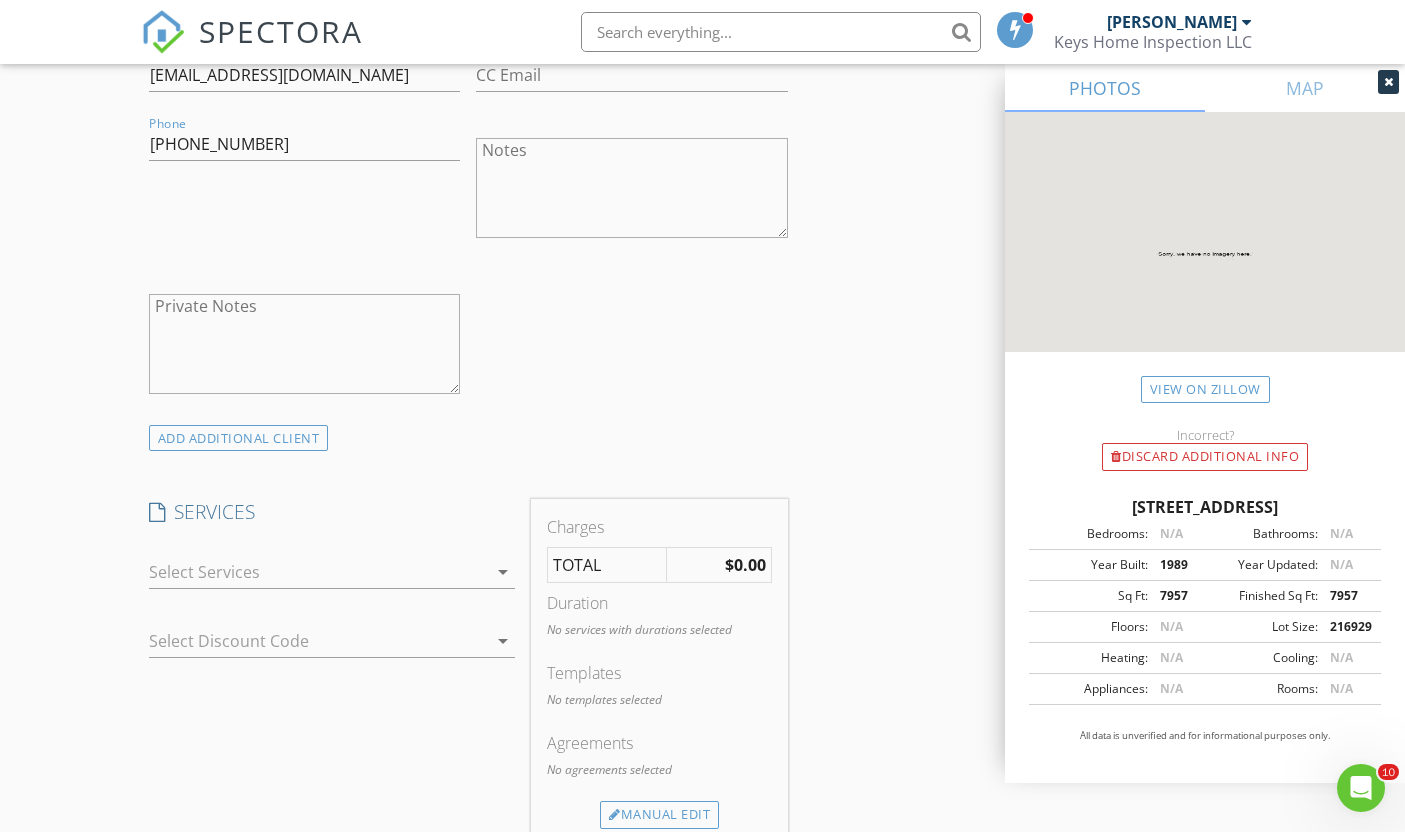 click at bounding box center [318, 572] 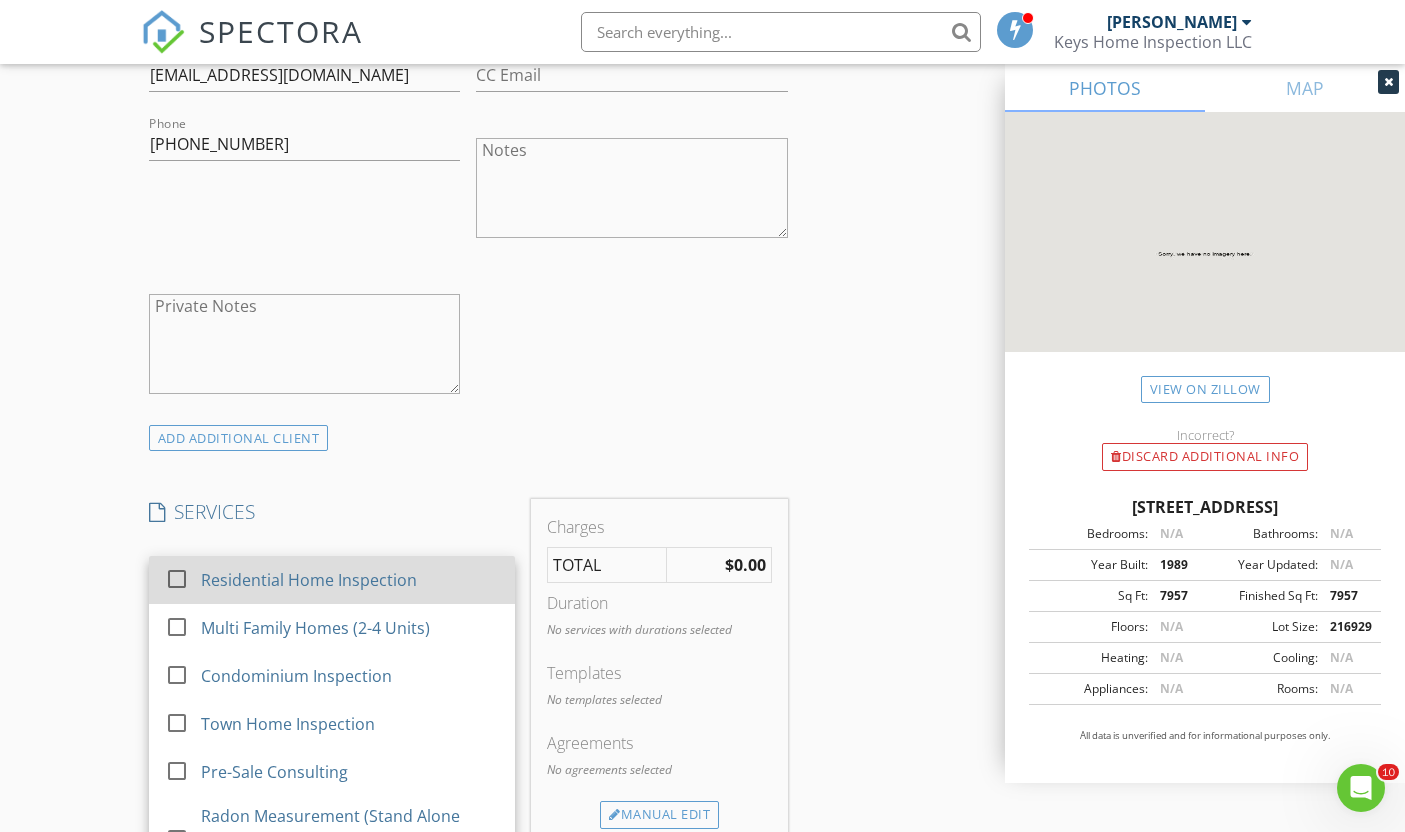 click at bounding box center [177, 578] 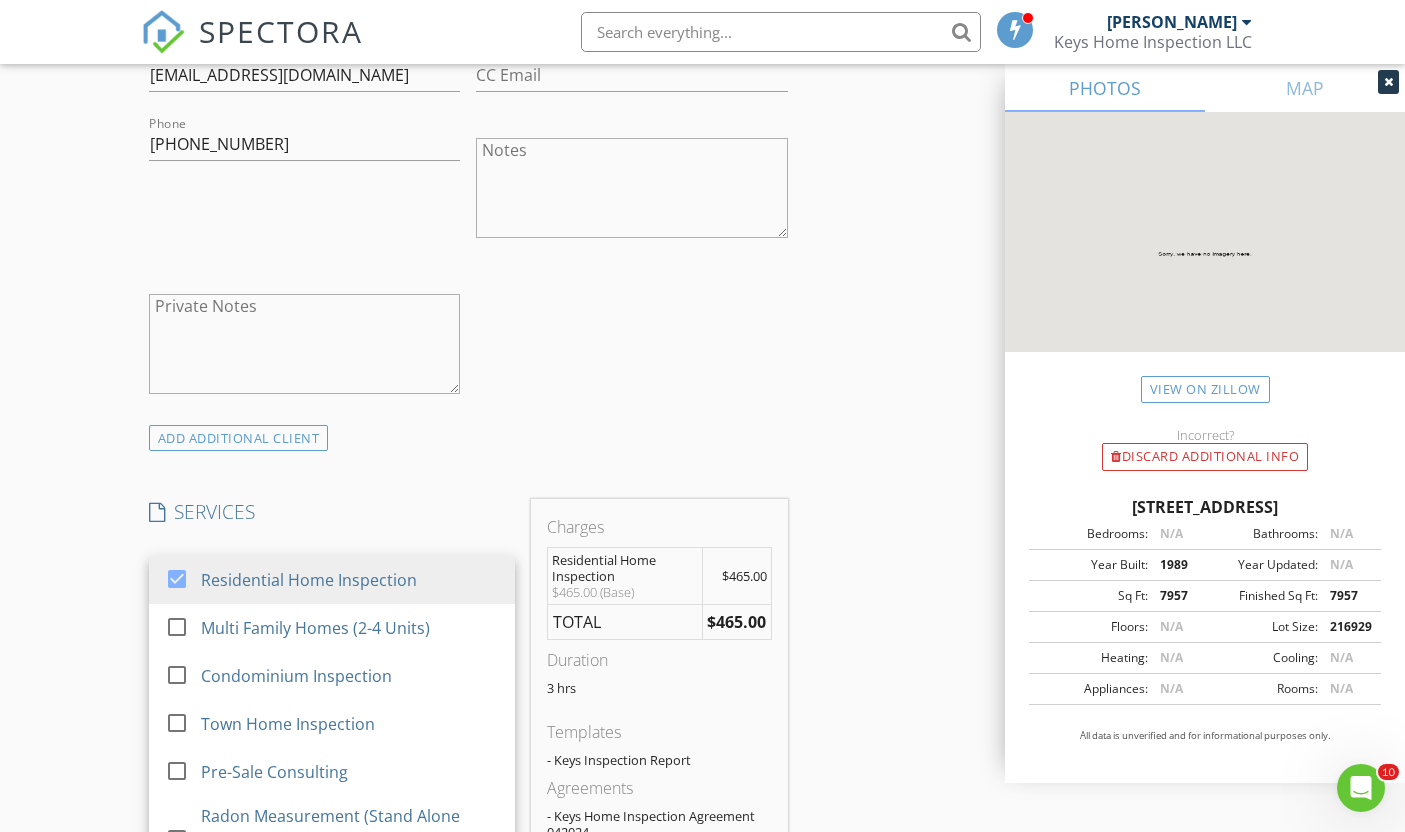 click on "New Inspection
Click here to use the New Order Form
INSPECTOR(S)
check_box   John McCormack   PRIMARY   John McCormack arrow_drop_down   check_box_outline_blank John McCormack specifically requested
Date/Time
07/17/2025 10:45 AM
Location
Address Search       Address 4 County Line Rd   Unit   City Mendham   State NJ   Zip 07945   County Morris     Square Feet 7957   Year Built 1989   Foundation arrow_drop_down     John McCormack     21.3 miles     (38 minutes)
client
check_box Enable Client CC email for this inspection   Client Search     check_box_outline_blank Client is a Company/Organization     First Name Jen   Last Name Miller   Email jpoolmill@gmail.com   CC Email   Phone 917-583-2120           Notes   Private Notes
ADD ADDITIONAL client
SERVICES" at bounding box center (702, 732) 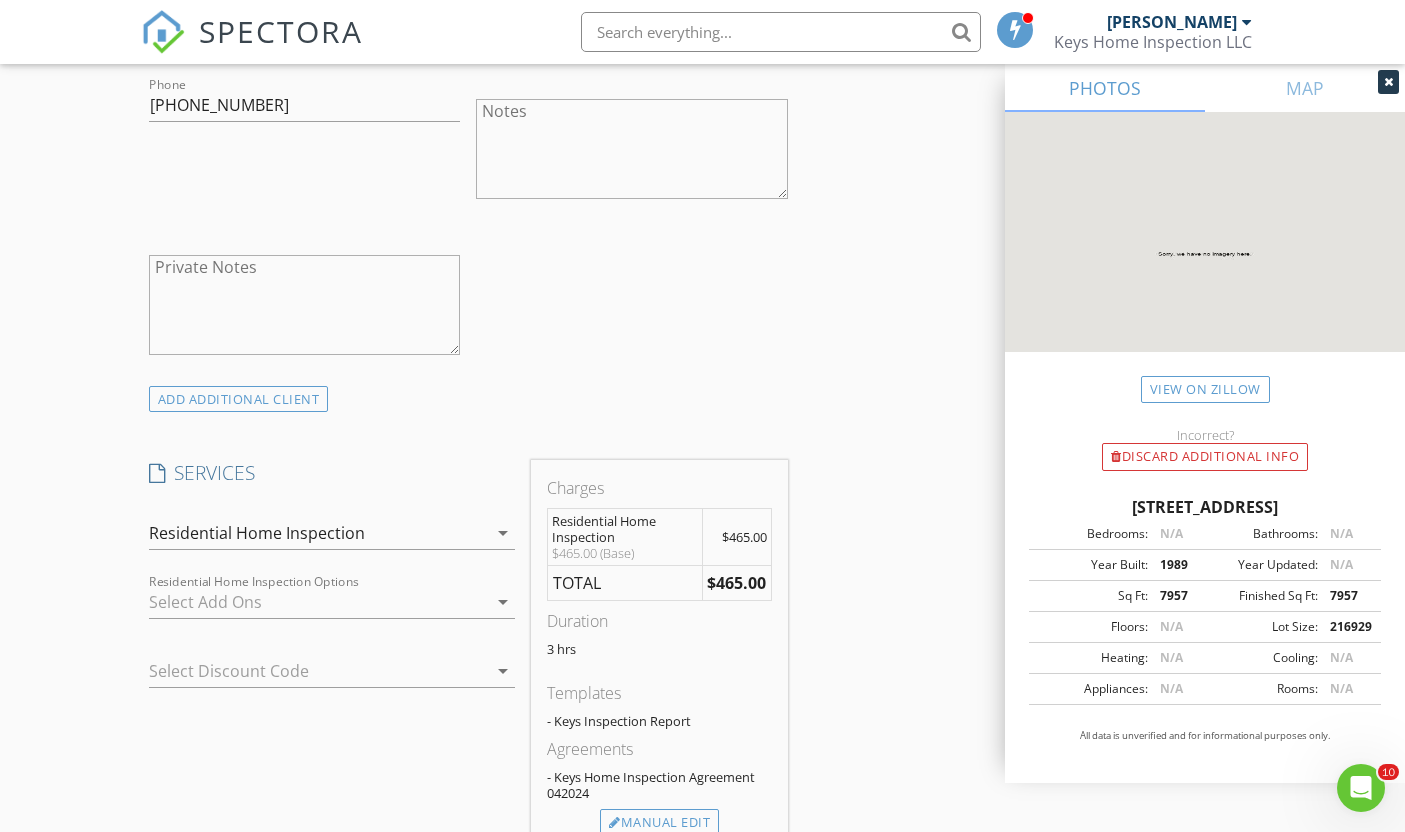 scroll, scrollTop: 1287, scrollLeft: 0, axis: vertical 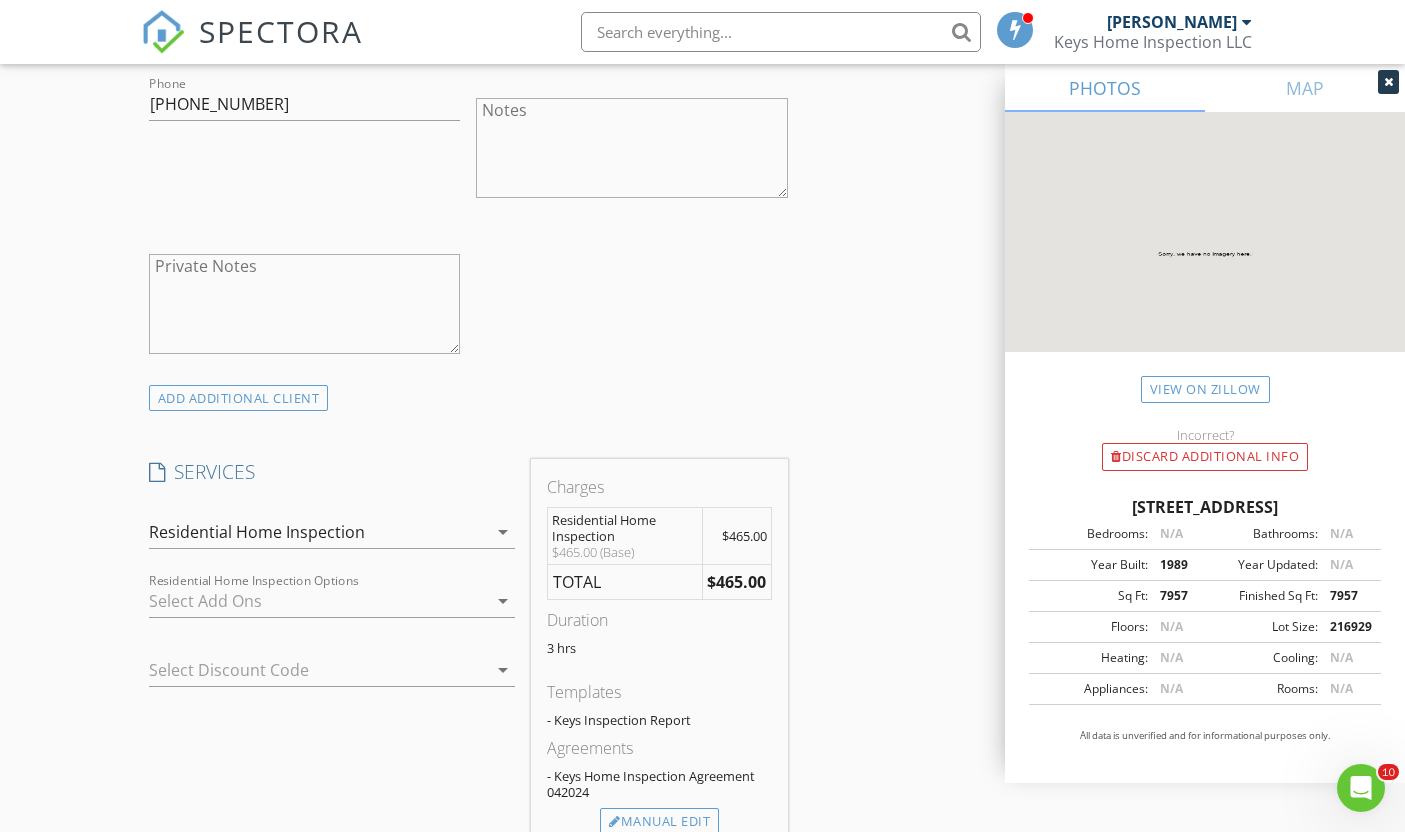 click at bounding box center [318, 601] 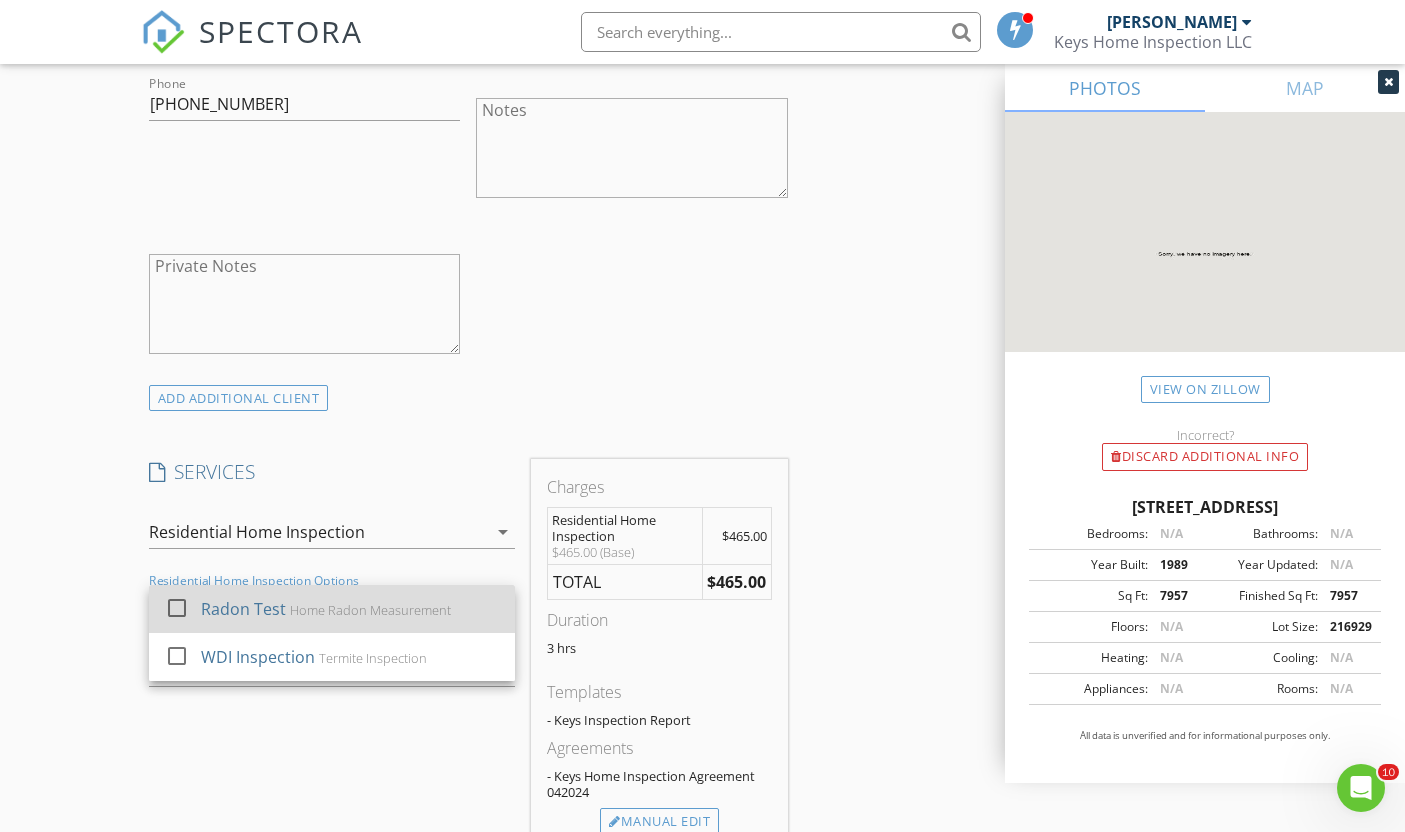 click at bounding box center (177, 607) 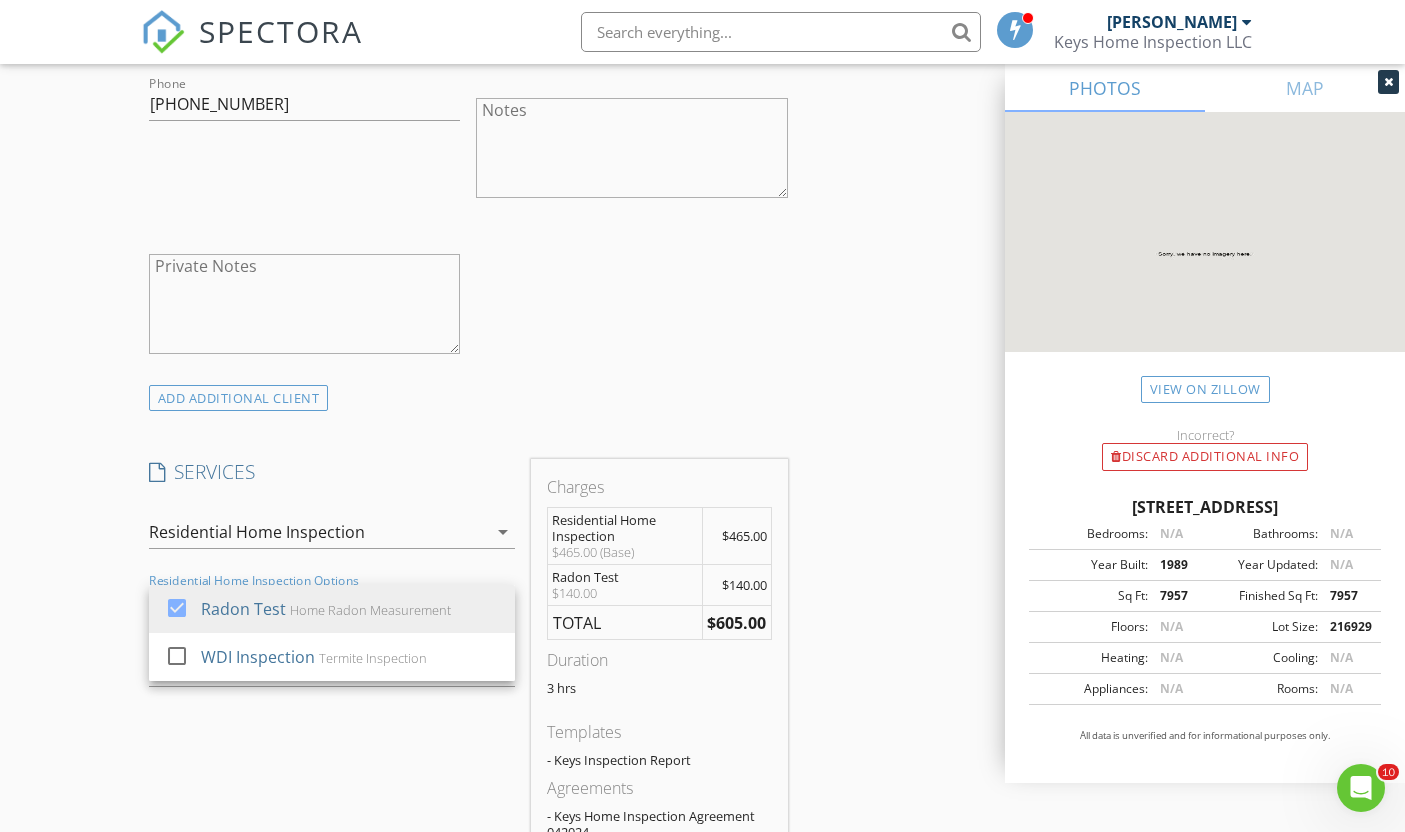 drag, startPoint x: 173, startPoint y: 668, endPoint x: 115, endPoint y: 645, distance: 62.39391 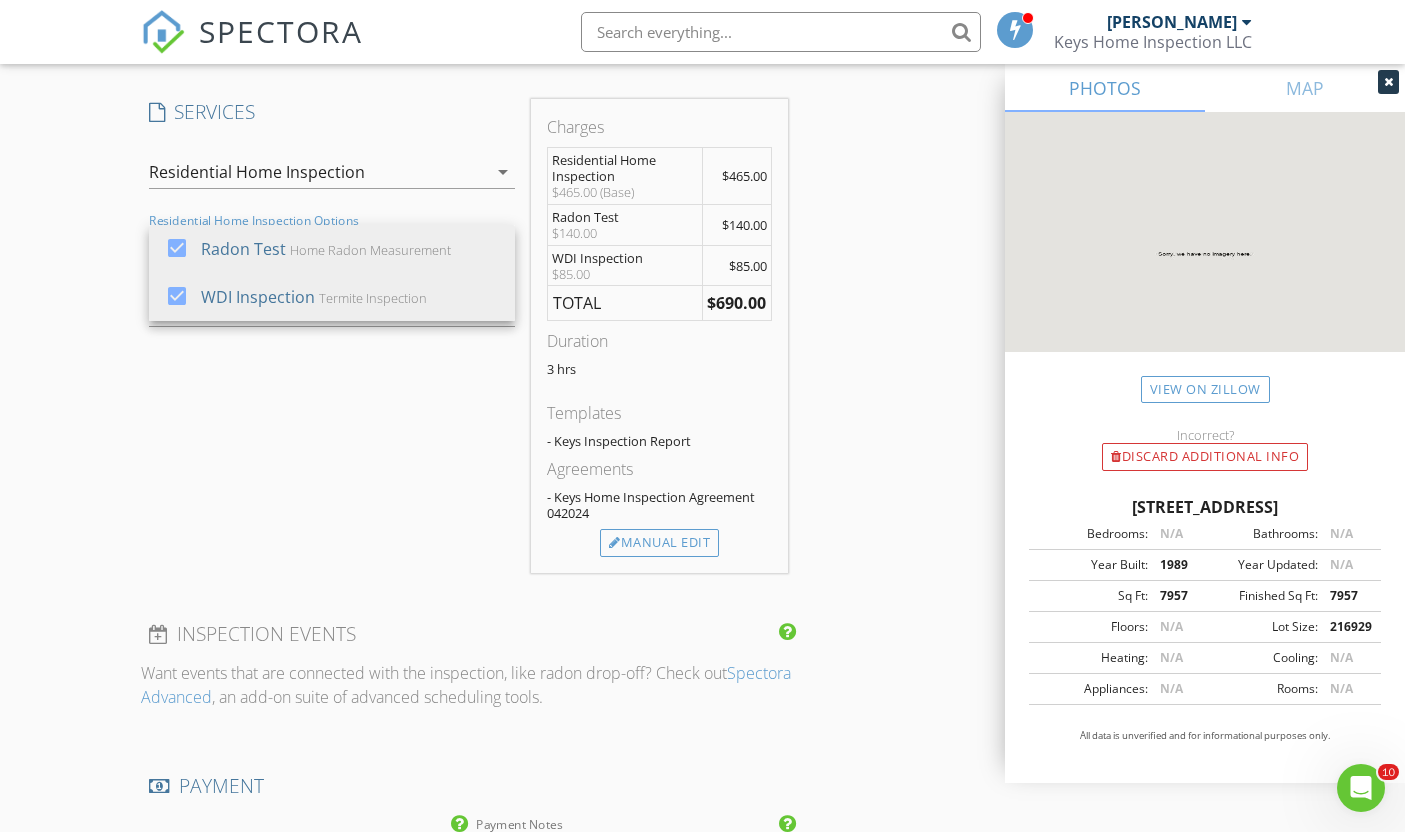scroll, scrollTop: 1631, scrollLeft: 0, axis: vertical 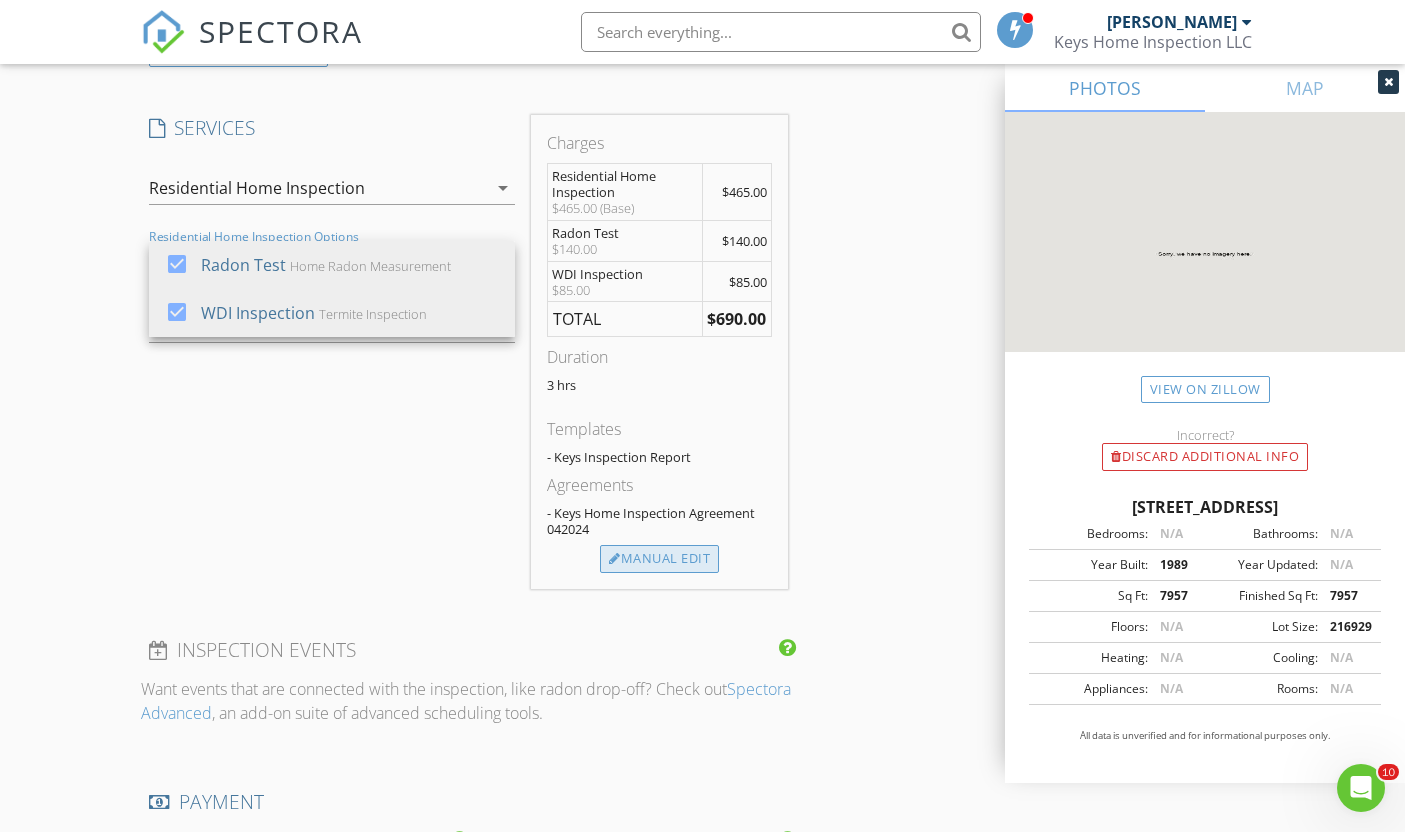 click on "Manual Edit" at bounding box center [659, 559] 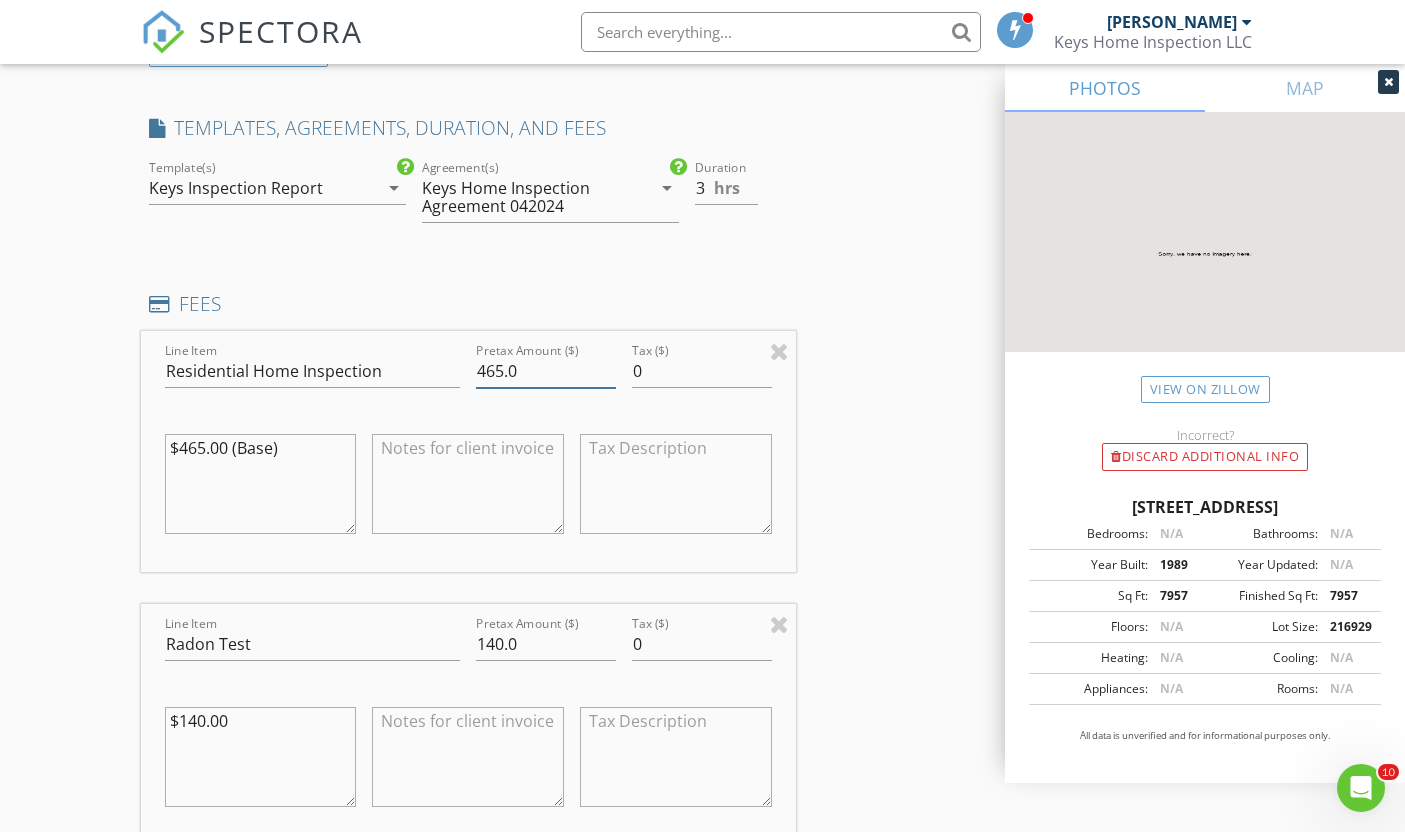 click on "465.0" at bounding box center (546, 371) 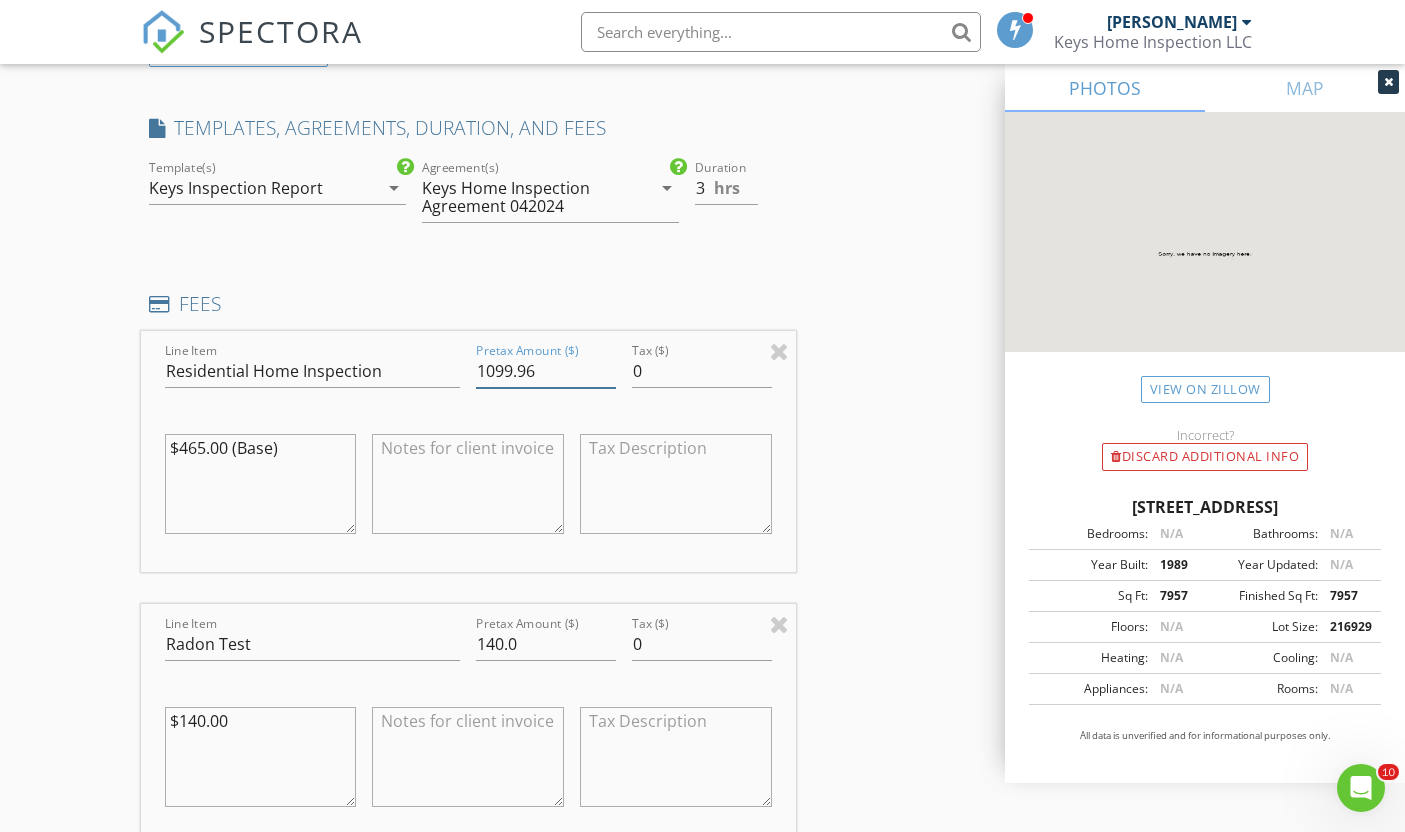 scroll, scrollTop: 1643, scrollLeft: 0, axis: vertical 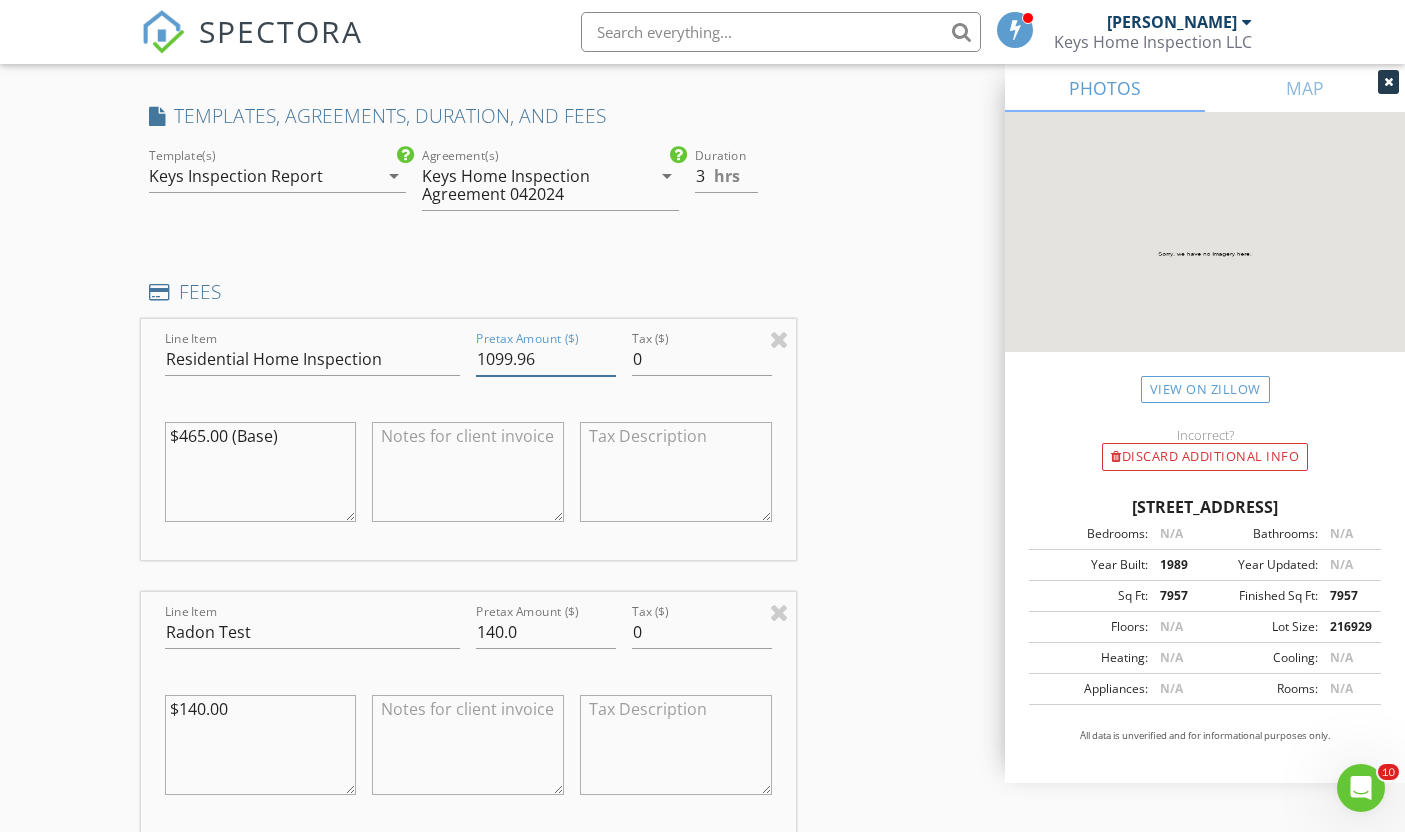 type on "1099.96" 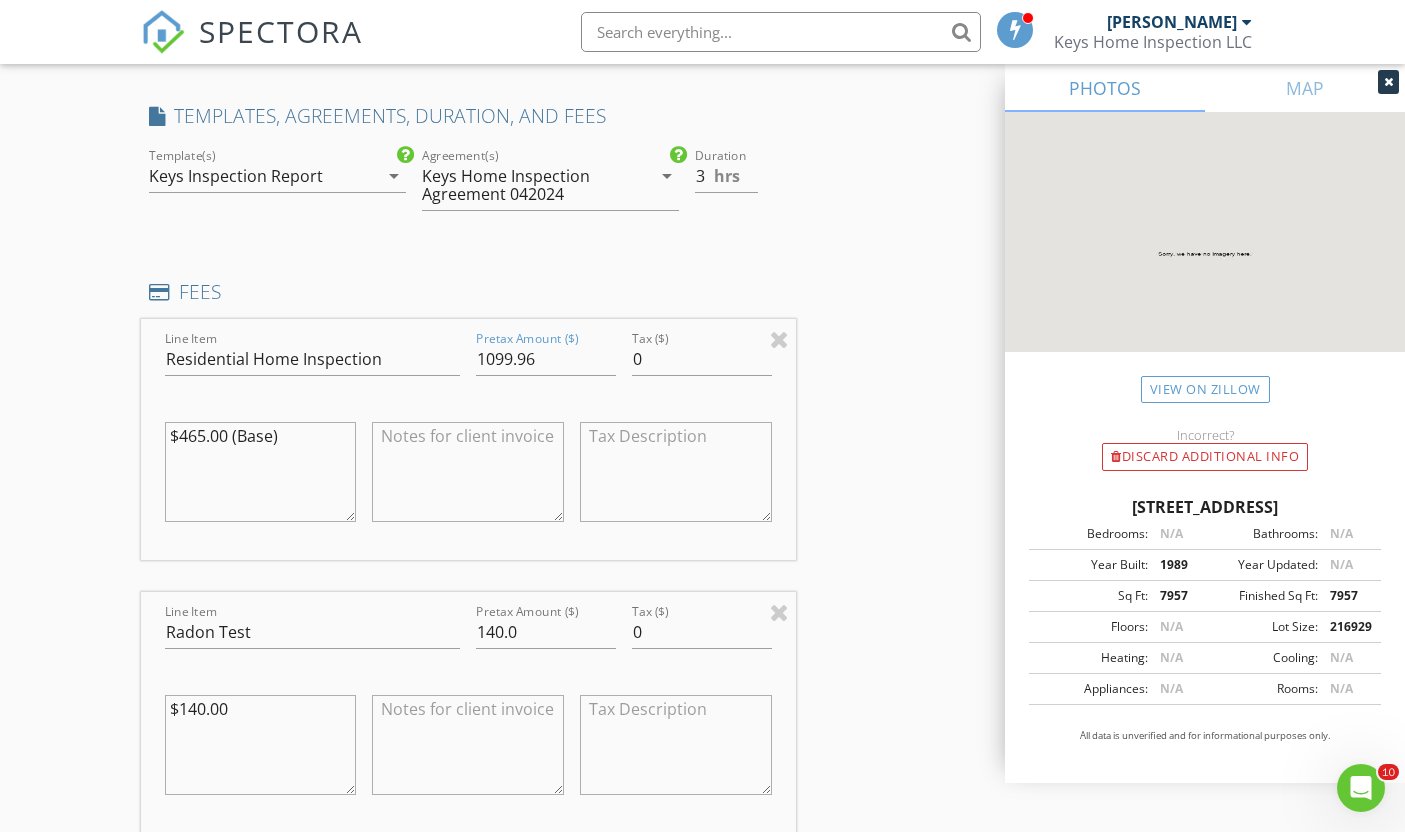 click on "New Inspection
Click here to use the New Order Form
INSPECTOR(S)
check_box   John McCormack   PRIMARY   John McCormack arrow_drop_down   check_box_outline_blank John McCormack specifically requested
Date/Time
07/17/2025 10:45 AM
Location
Address Search       Address 4 County Line Rd   Unit   City Mendham   State NJ   Zip 07945   County Morris     Square Feet 7957   Year Built 1989   Foundation arrow_drop_down     John McCormack     21.3 miles     (38 minutes)
client
check_box Enable Client CC email for this inspection   Client Search     check_box_outline_blank Client is a Company/Organization     First Name Jen   Last Name Miller   Email jpoolmill@gmail.com   CC Email   Phone 917-583-2120           Notes   Private Notes
ADD ADDITIONAL client
SERVICES" at bounding box center (702, 704) 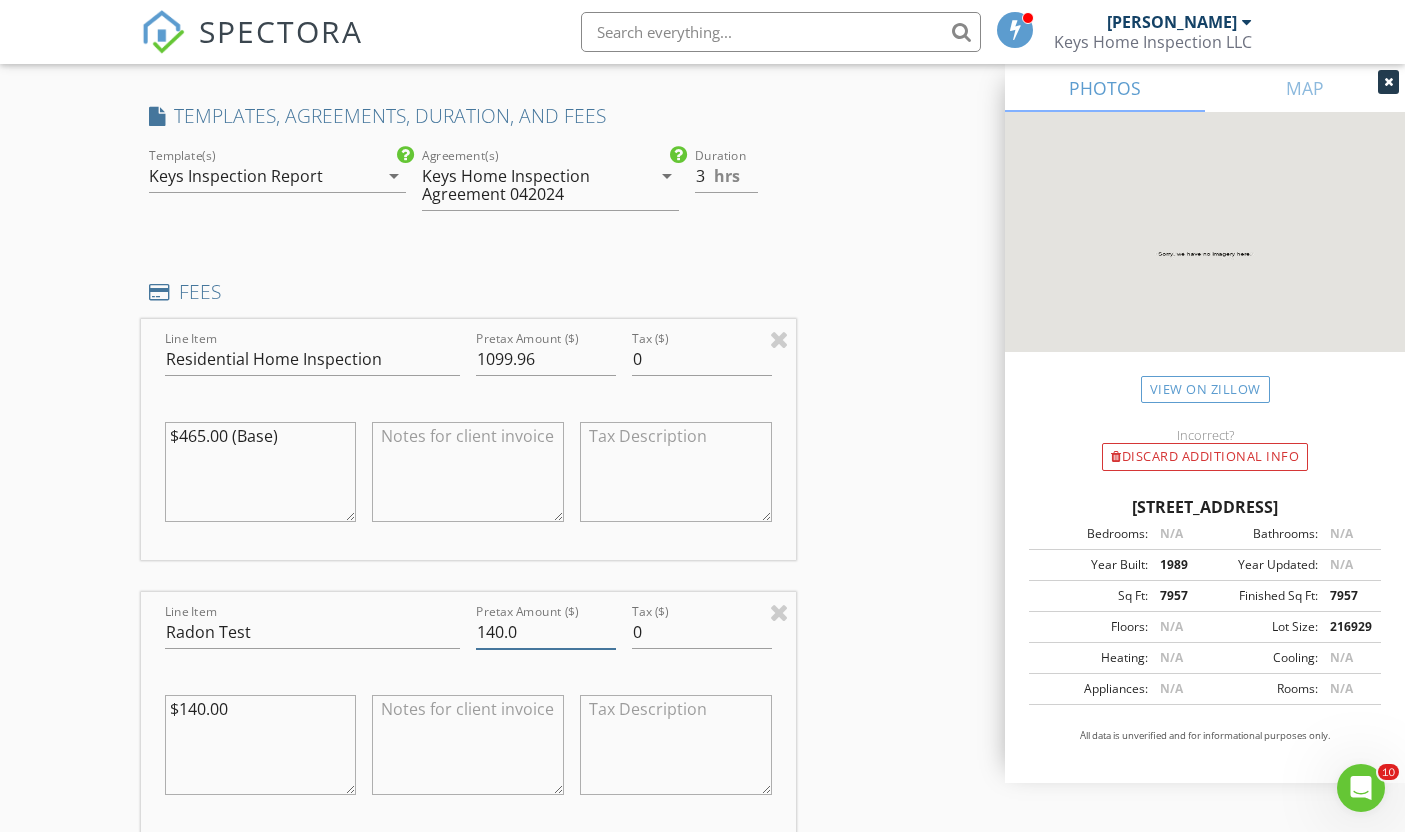 click on "140.0" at bounding box center [546, 632] 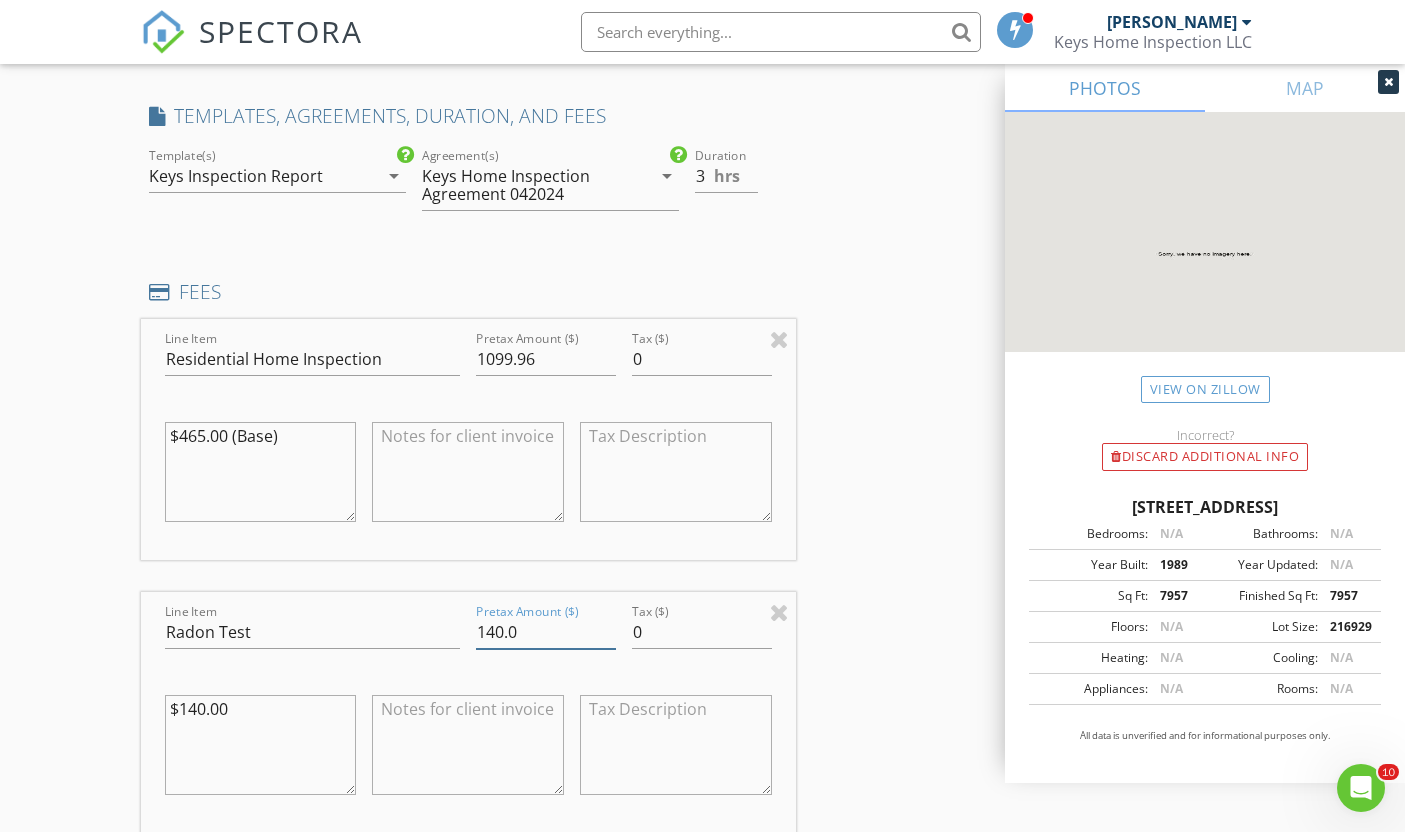 click on "140.0" at bounding box center [546, 632] 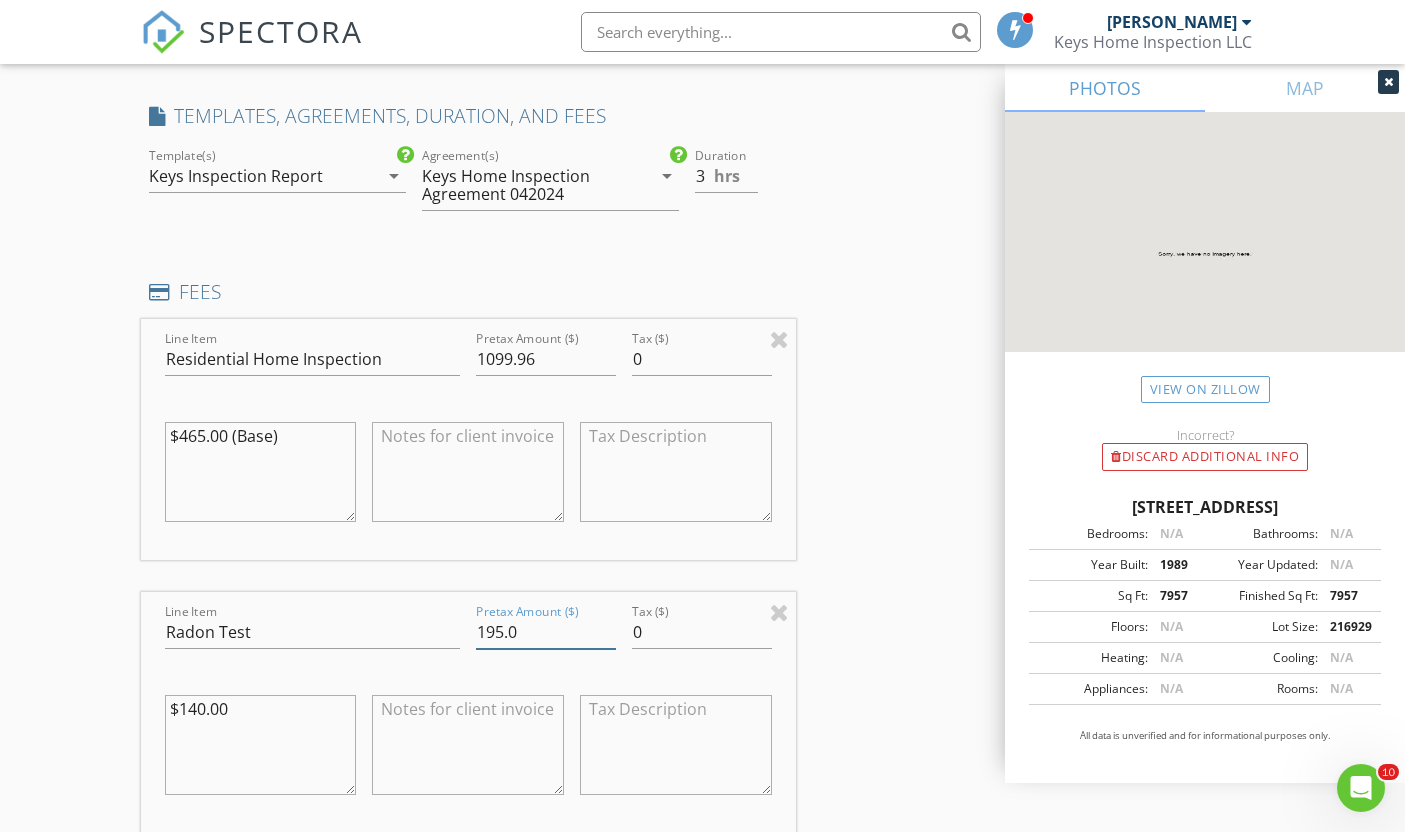 type on "195.0" 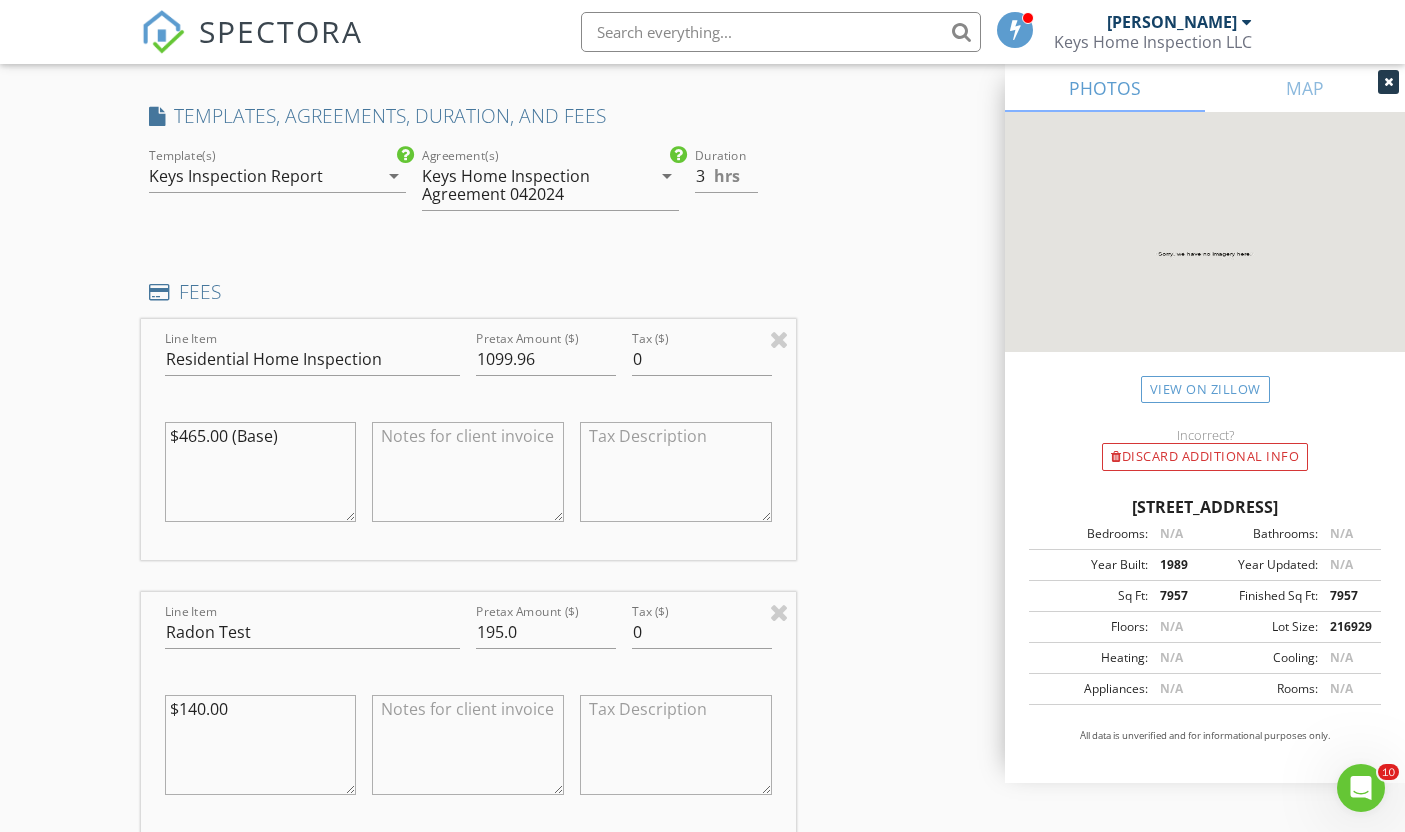 click on "New Inspection
Click here to use the New Order Form
INSPECTOR(S)
check_box   John McCormack   PRIMARY   John McCormack arrow_drop_down   check_box_outline_blank John McCormack specifically requested
Date/Time
07/17/2025 10:45 AM
Location
Address Search       Address 4 County Line Rd   Unit   City Mendham   State NJ   Zip 07945   County Morris     Square Feet 7957   Year Built 1989   Foundation arrow_drop_down     John McCormack     21.3 miles     (38 minutes)
client
check_box Enable Client CC email for this inspection   Client Search     check_box_outline_blank Client is a Company/Organization     First Name Jen   Last Name Miller   Email jpoolmill@gmail.com   CC Email   Phone 917-583-2120           Notes   Private Notes
ADD ADDITIONAL client
SERVICES" at bounding box center (702, 704) 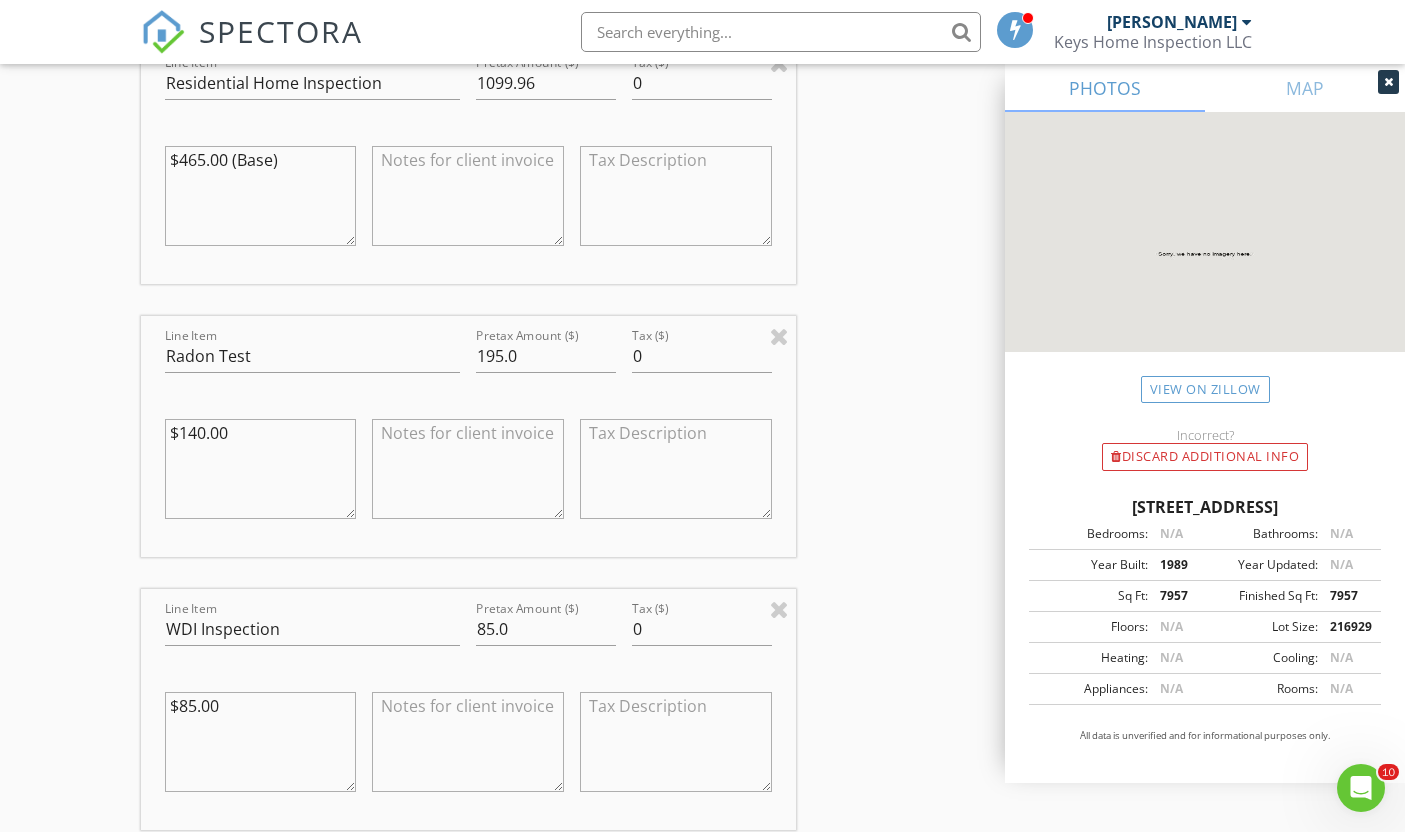 scroll, scrollTop: 1940, scrollLeft: 0, axis: vertical 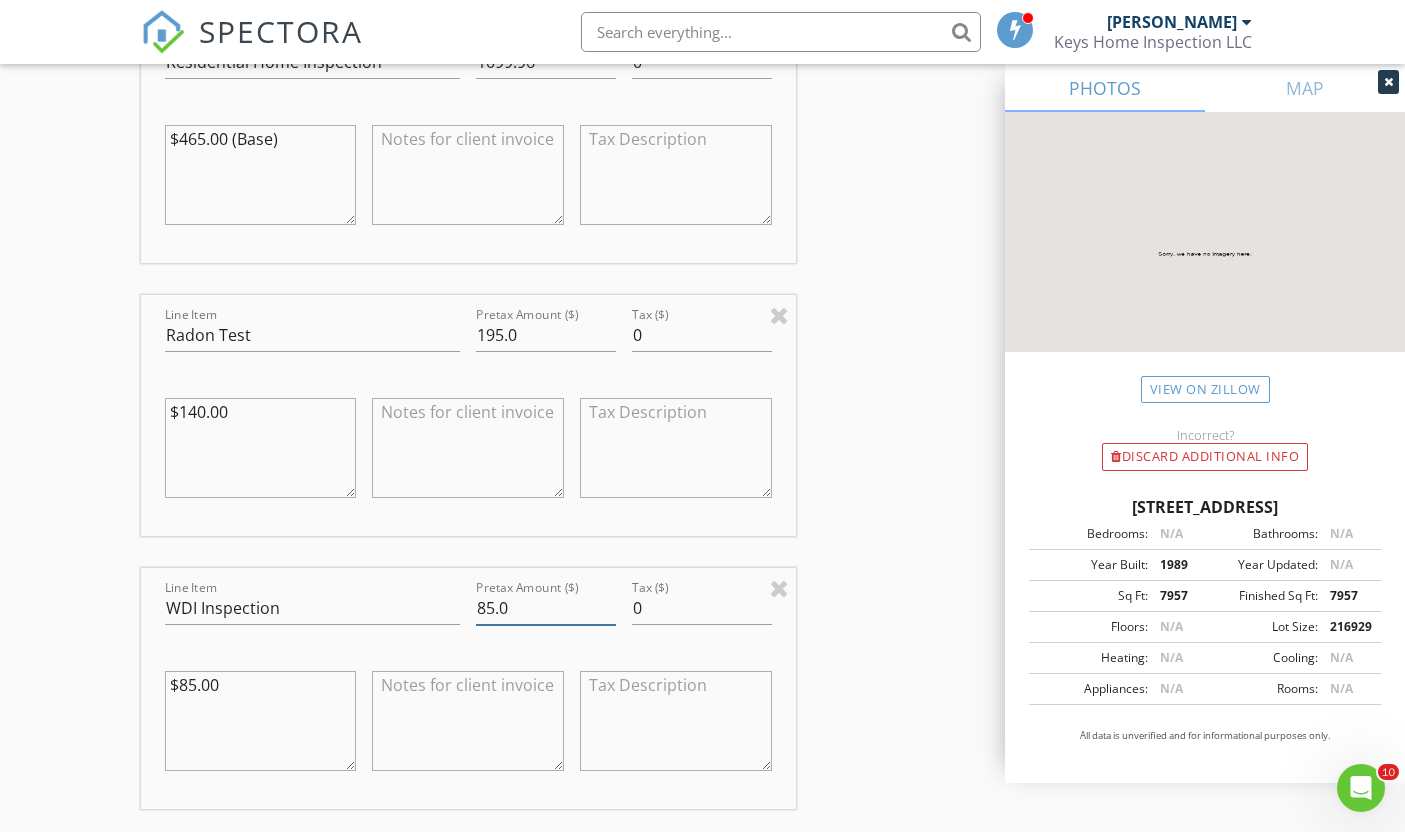 click on "85.0" at bounding box center [546, 608] 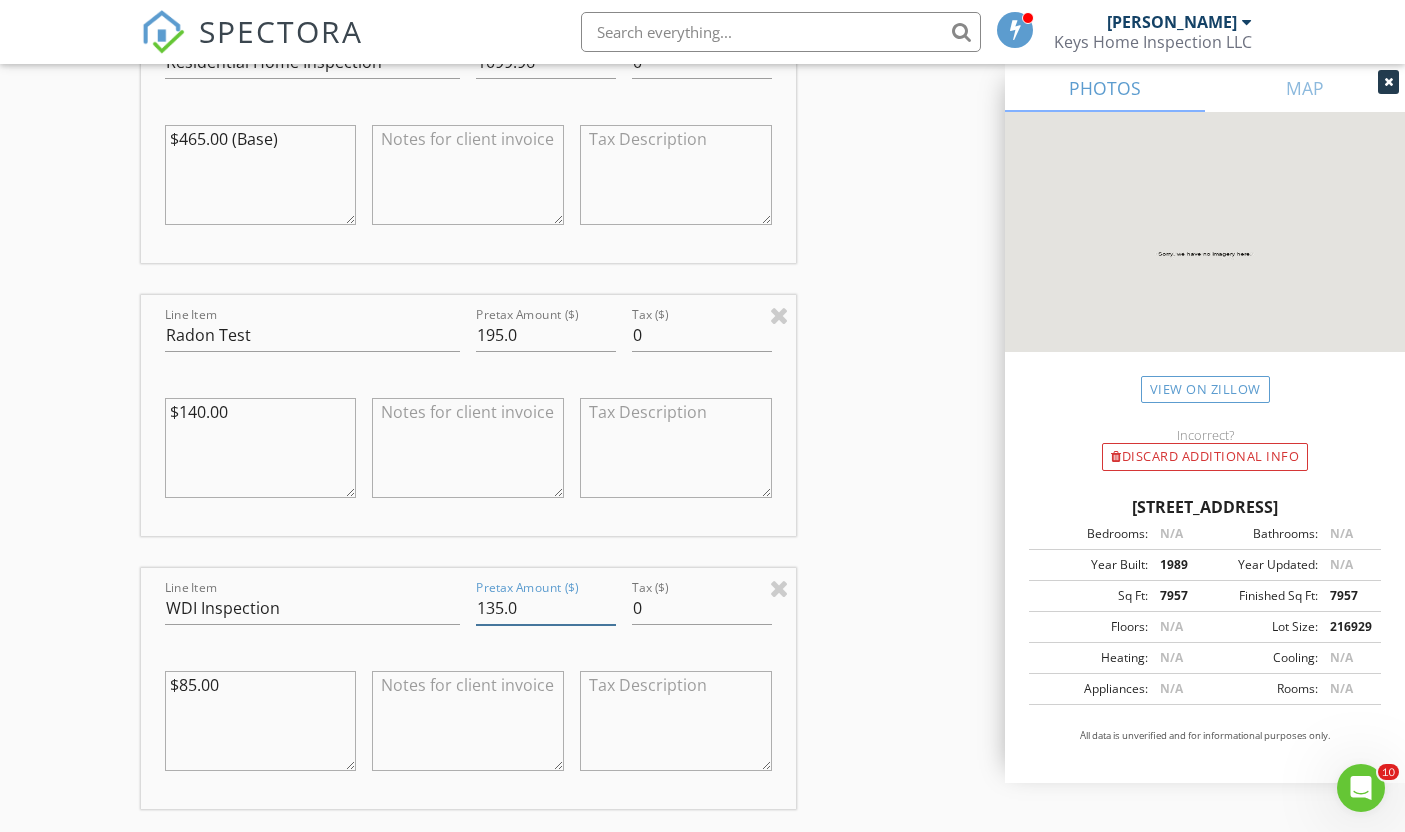 type on "135.0" 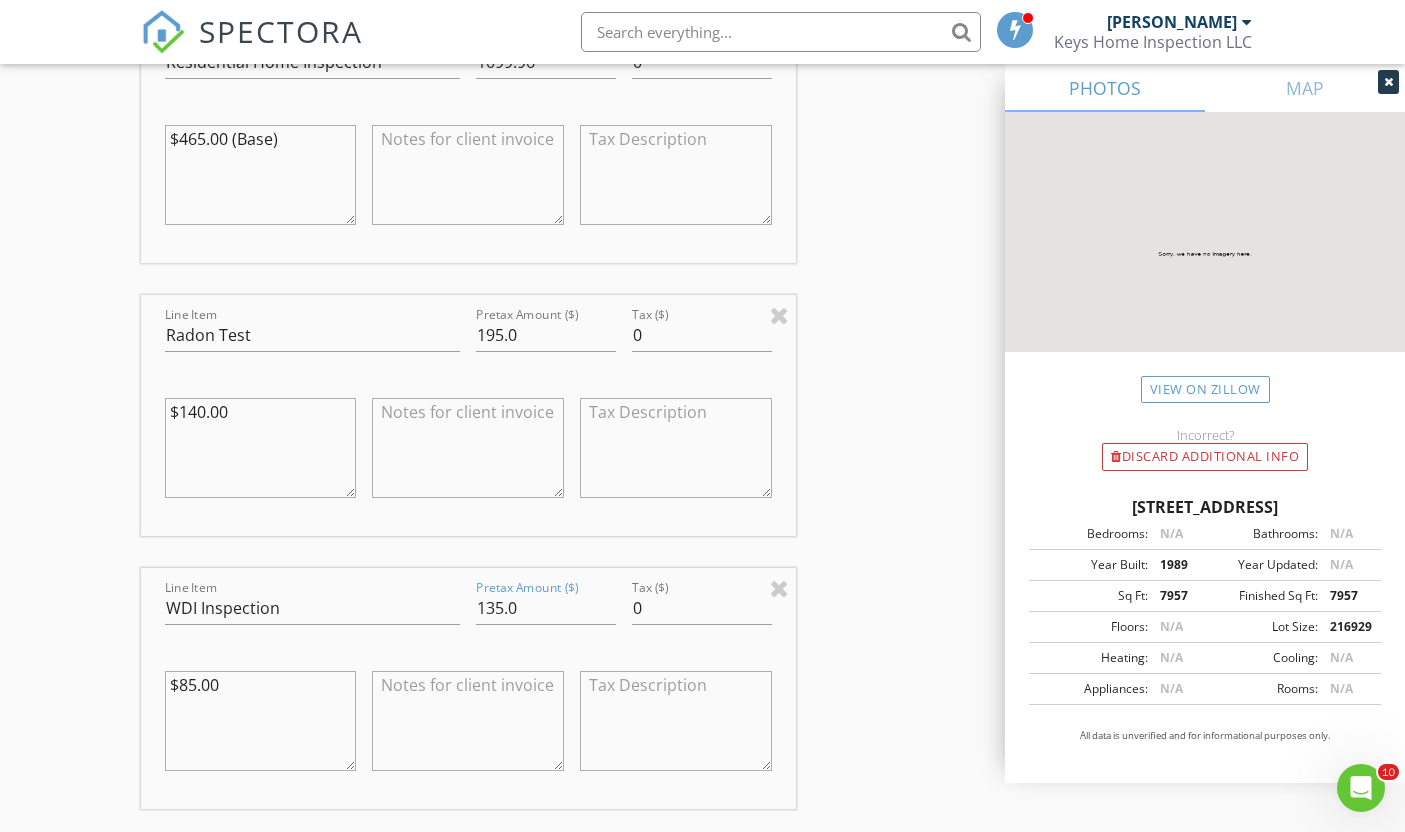 click on "New Inspection
Click here to use the New Order Form
INSPECTOR(S)
check_box   John McCormack   PRIMARY   John McCormack arrow_drop_down   check_box_outline_blank John McCormack specifically requested
Date/Time
07/17/2025 10:45 AM
Location
Address Search       Address 4 County Line Rd   Unit   City Mendham   State NJ   Zip 07945   County Morris     Square Feet 7957   Year Built 1989   Foundation arrow_drop_down     John McCormack     21.3 miles     (38 minutes)
client
check_box Enable Client CC email for this inspection   Client Search     check_box_outline_blank Client is a Company/Organization     First Name Jen   Last Name Miller   Email jpoolmill@gmail.com   CC Email   Phone 917-583-2120           Notes   Private Notes
ADD ADDITIONAL client
SERVICES" at bounding box center (702, 407) 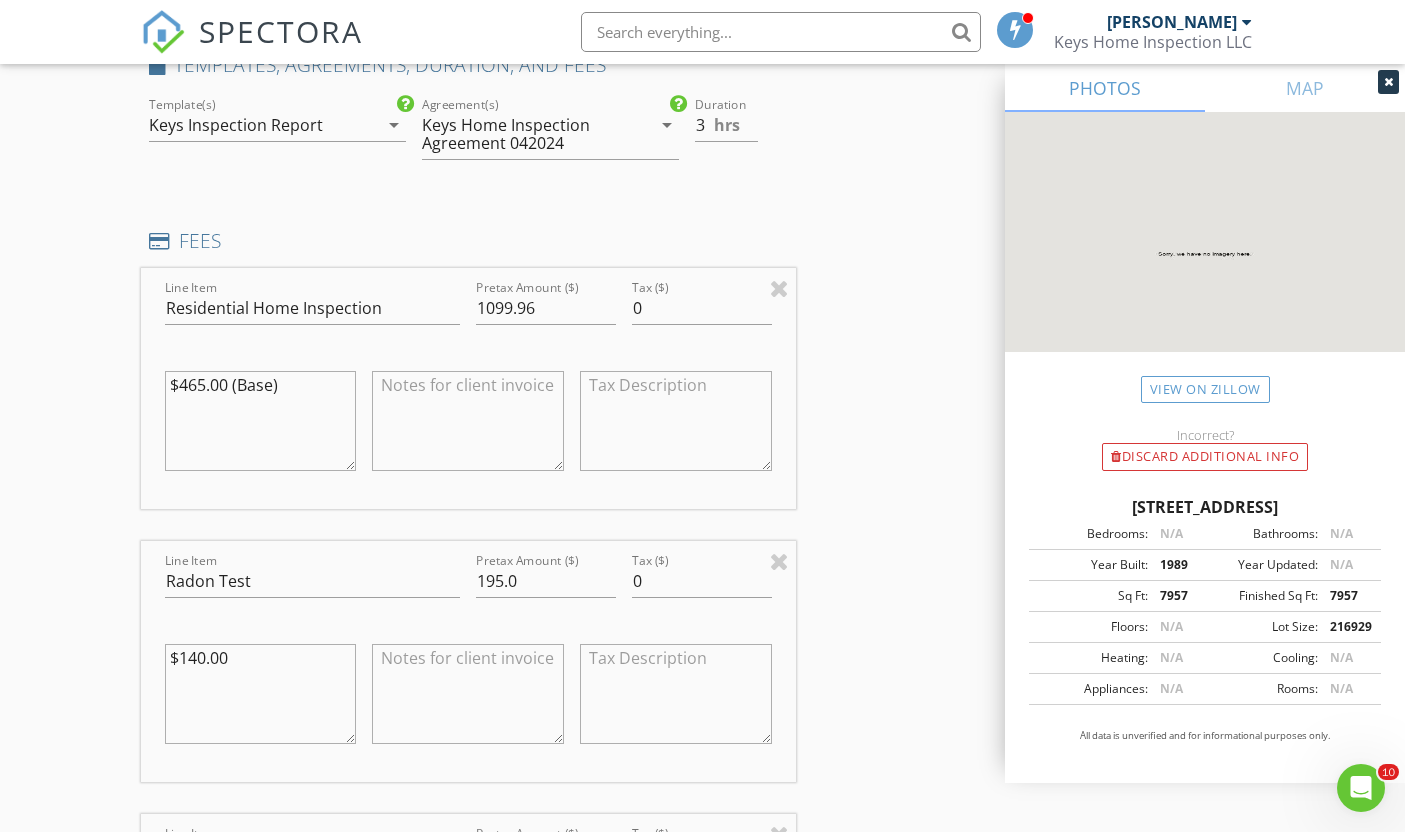 scroll, scrollTop: 1691, scrollLeft: 0, axis: vertical 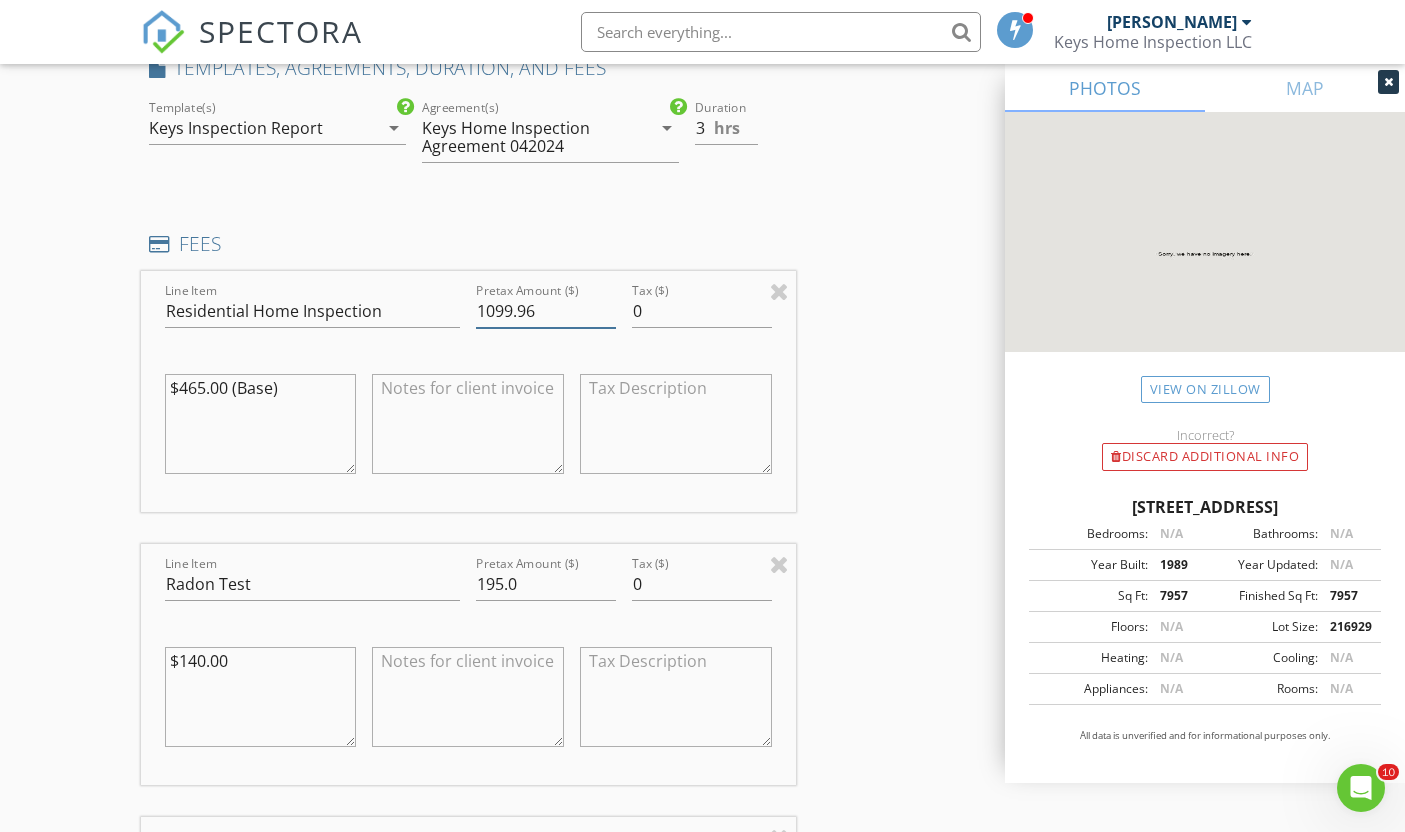 click on "1099.96" at bounding box center (546, 311) 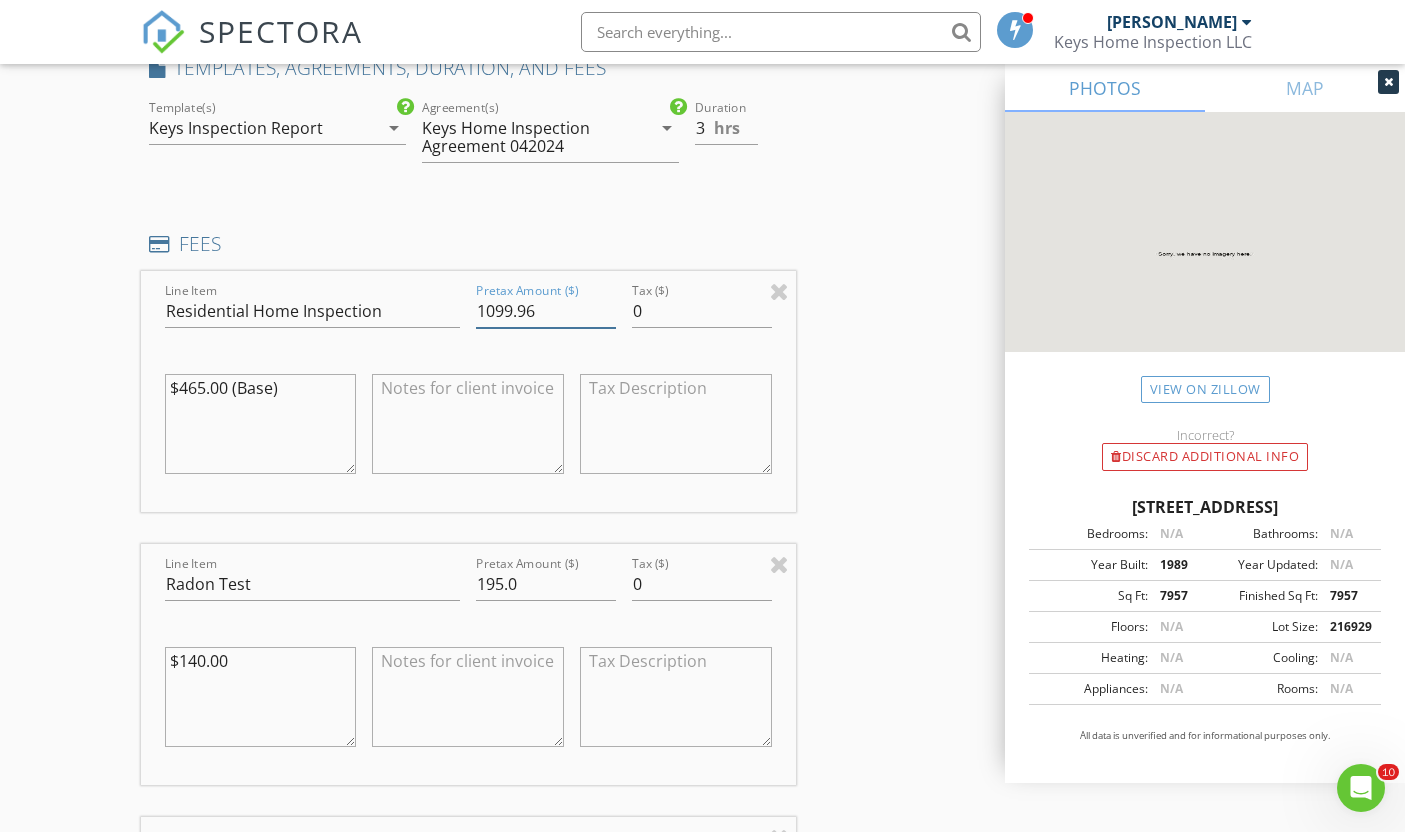drag, startPoint x: 546, startPoint y: 330, endPoint x: 457, endPoint y: 335, distance: 89.140335 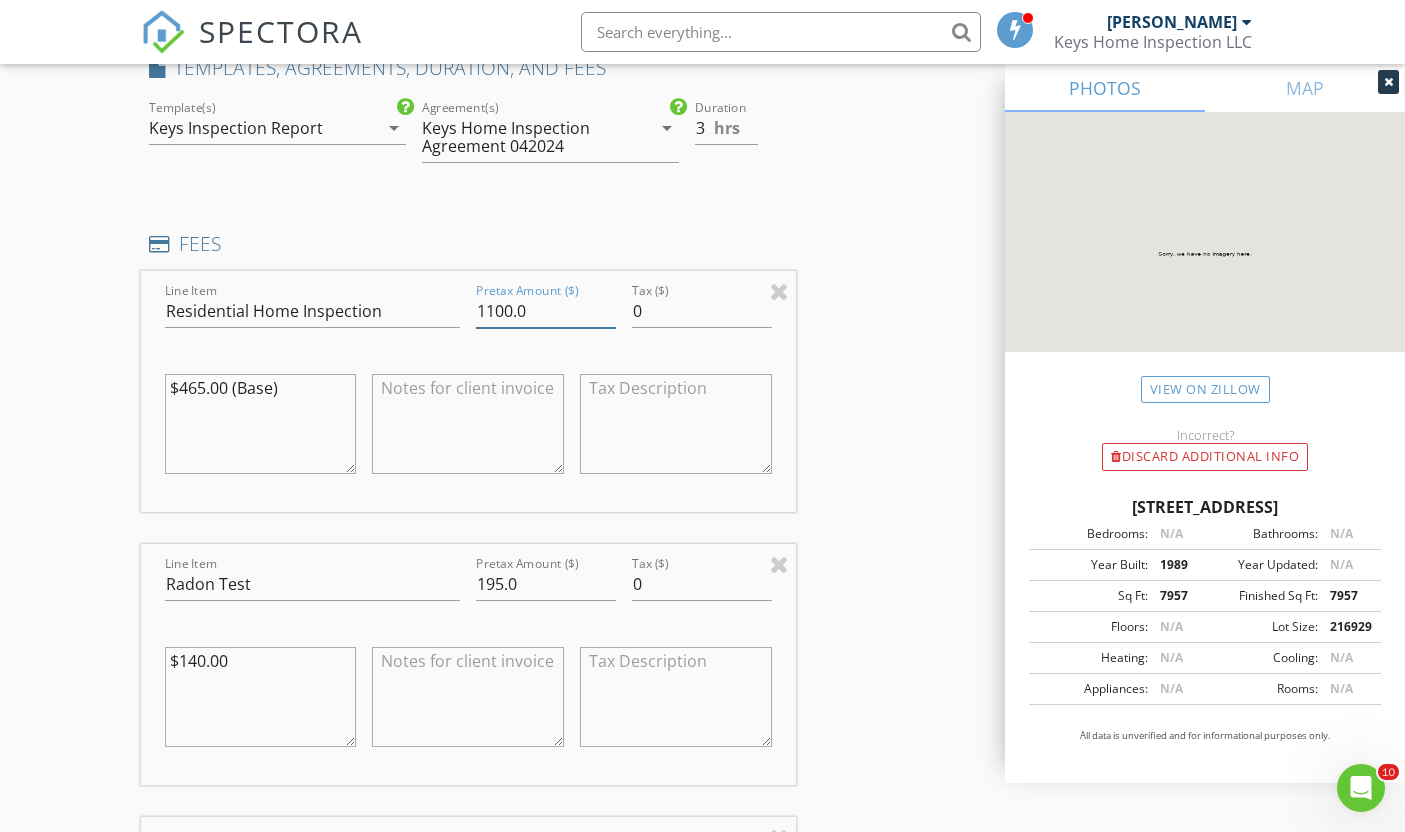 type on "1100.0" 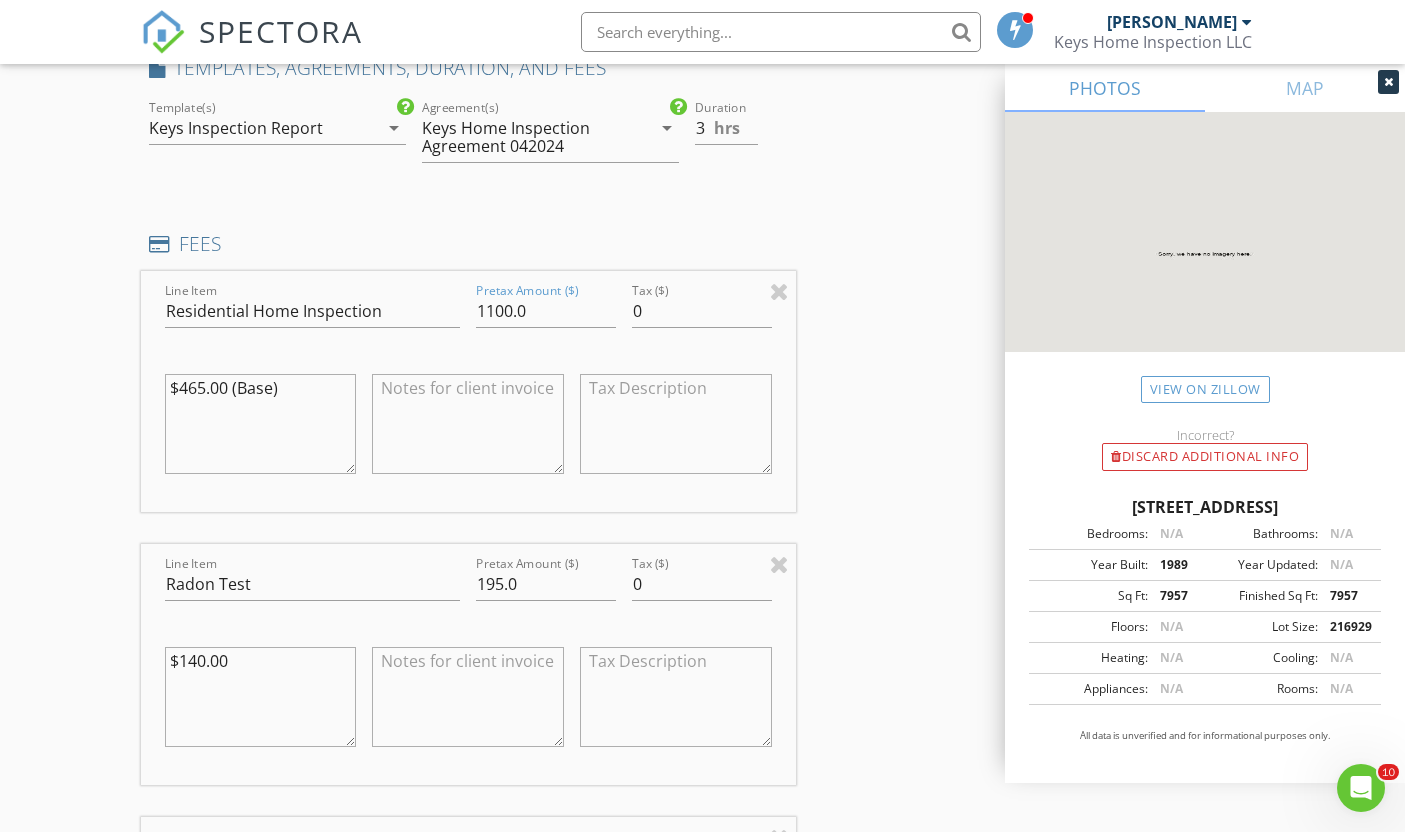 click on "FEES" at bounding box center [469, 244] 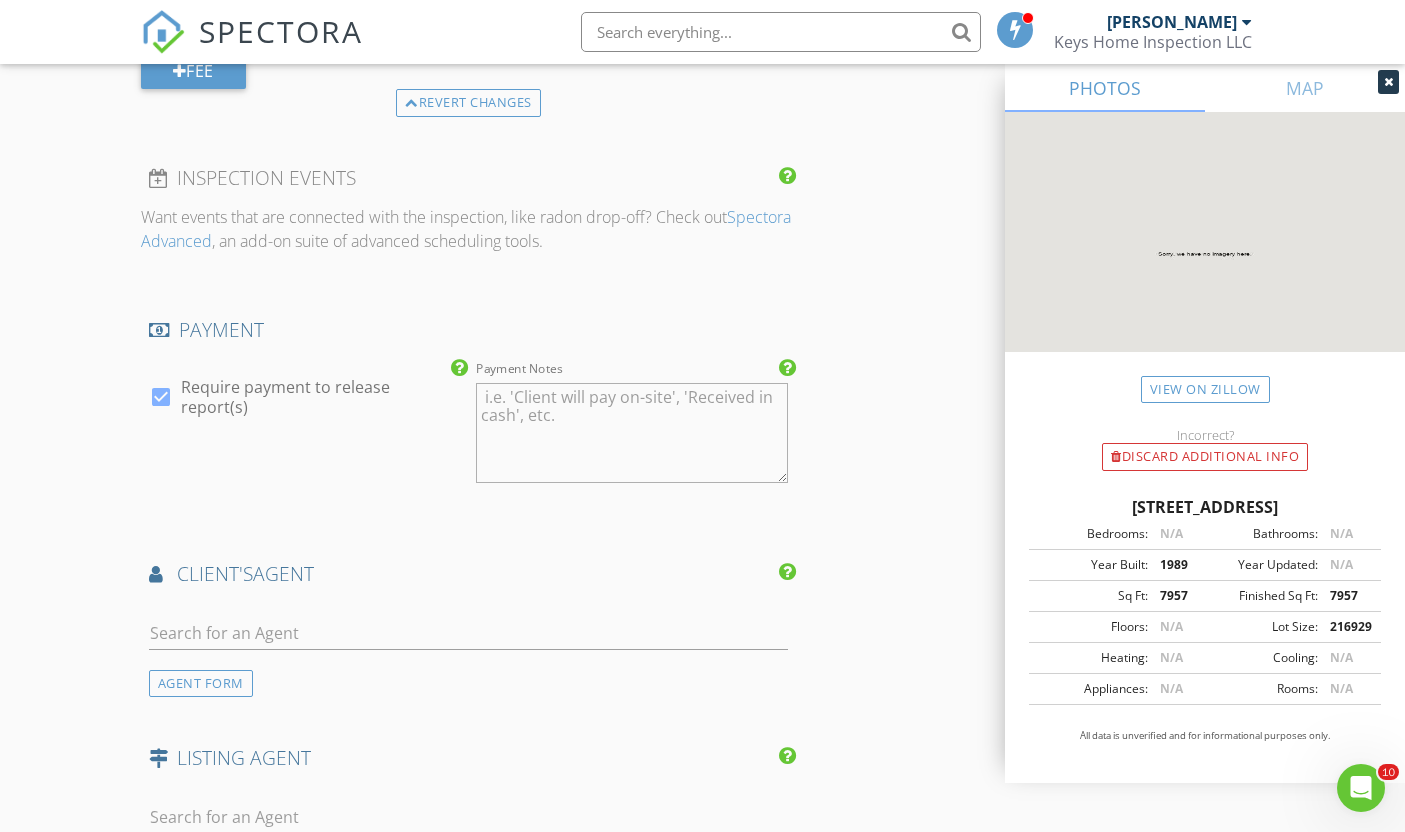scroll, scrollTop: 2835, scrollLeft: 0, axis: vertical 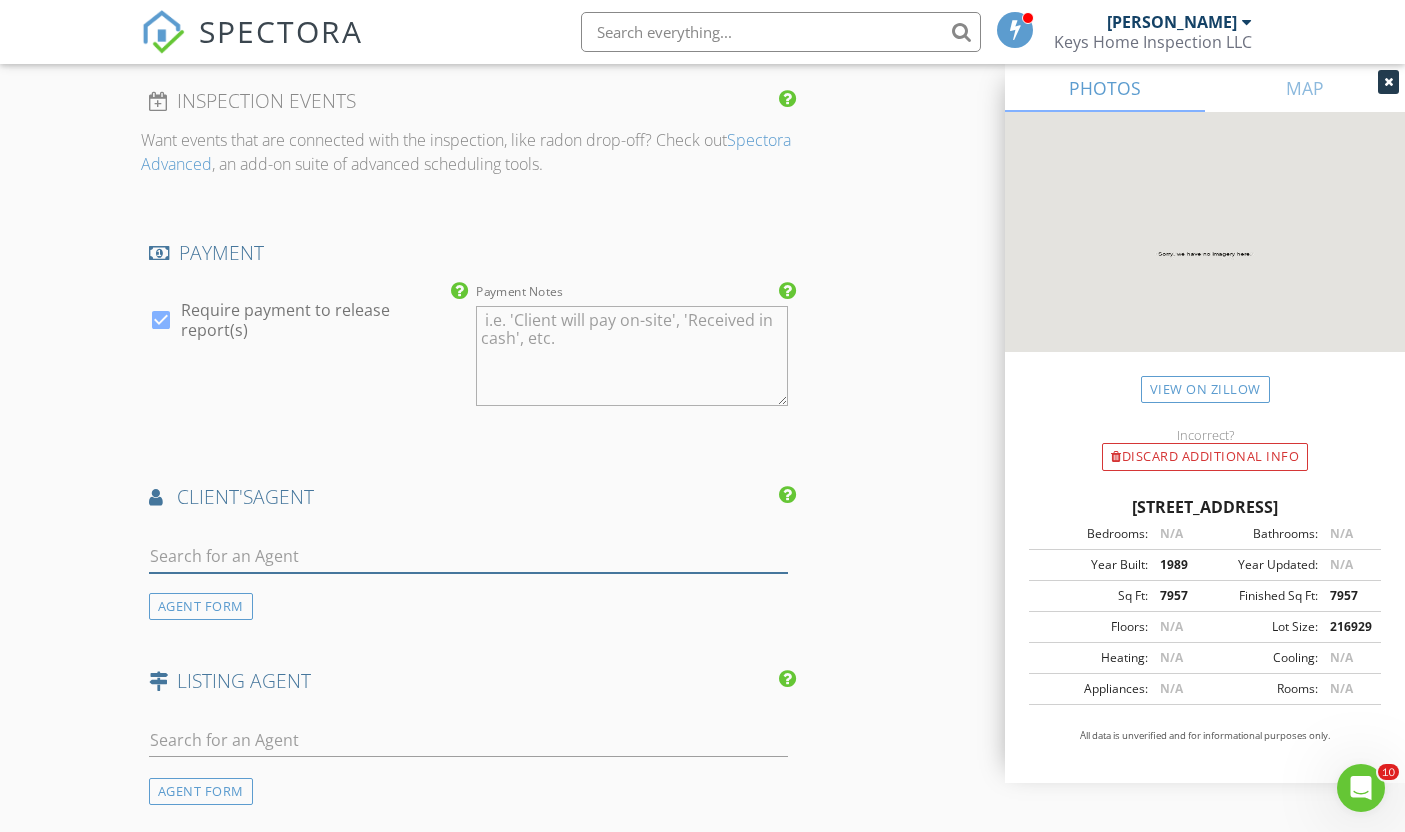 click at bounding box center (469, 556) 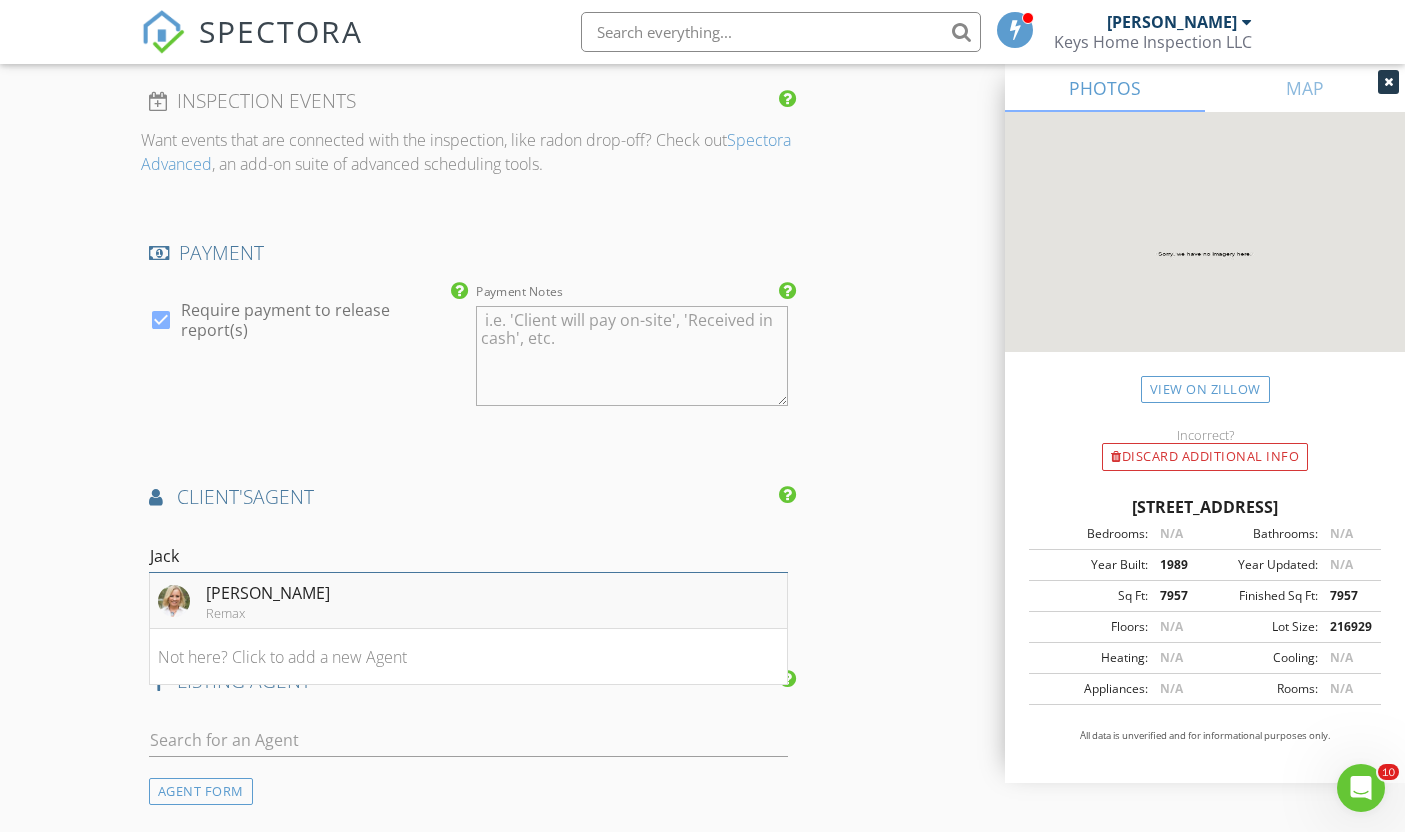type on "Jack" 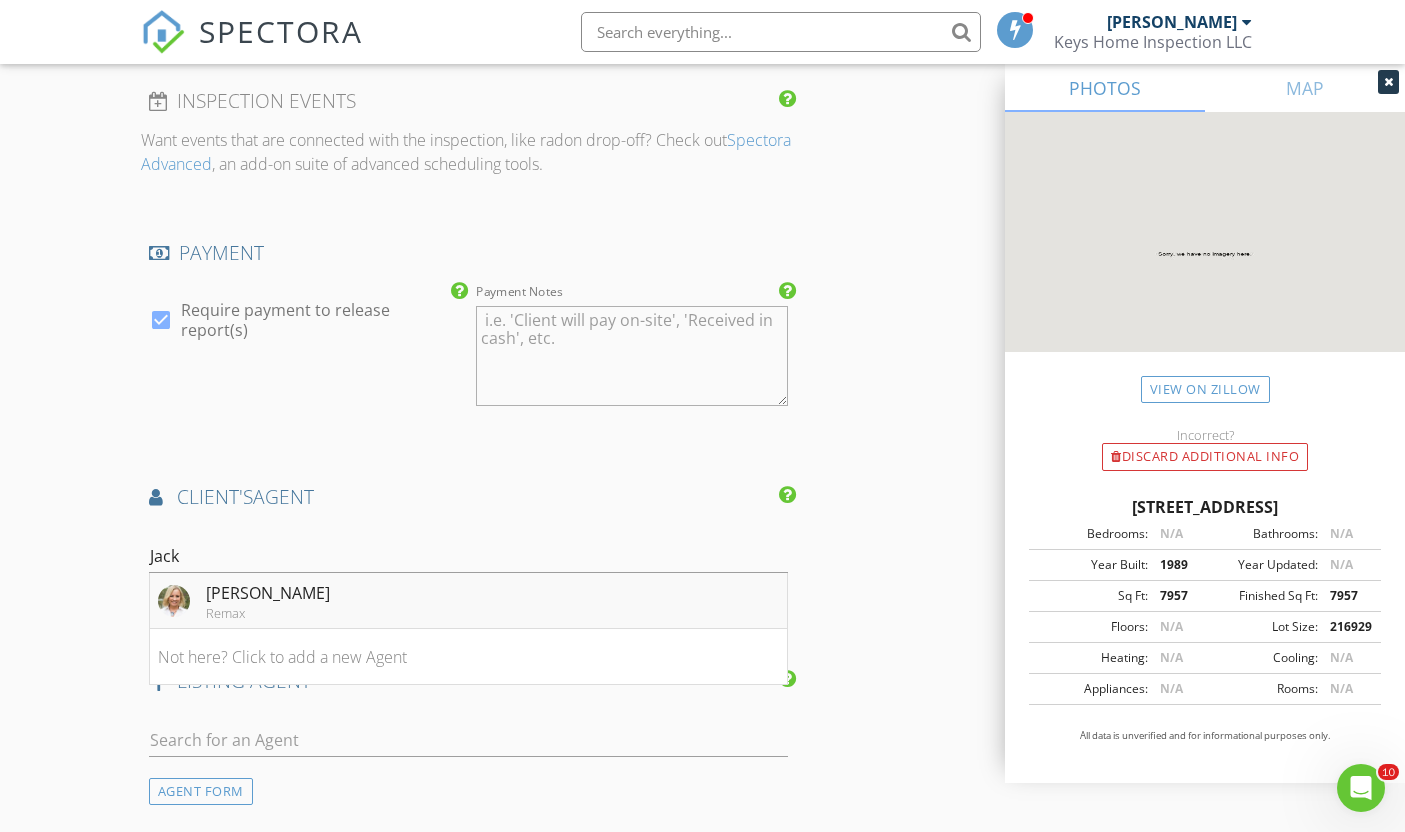 click on "Remax" at bounding box center (268, 613) 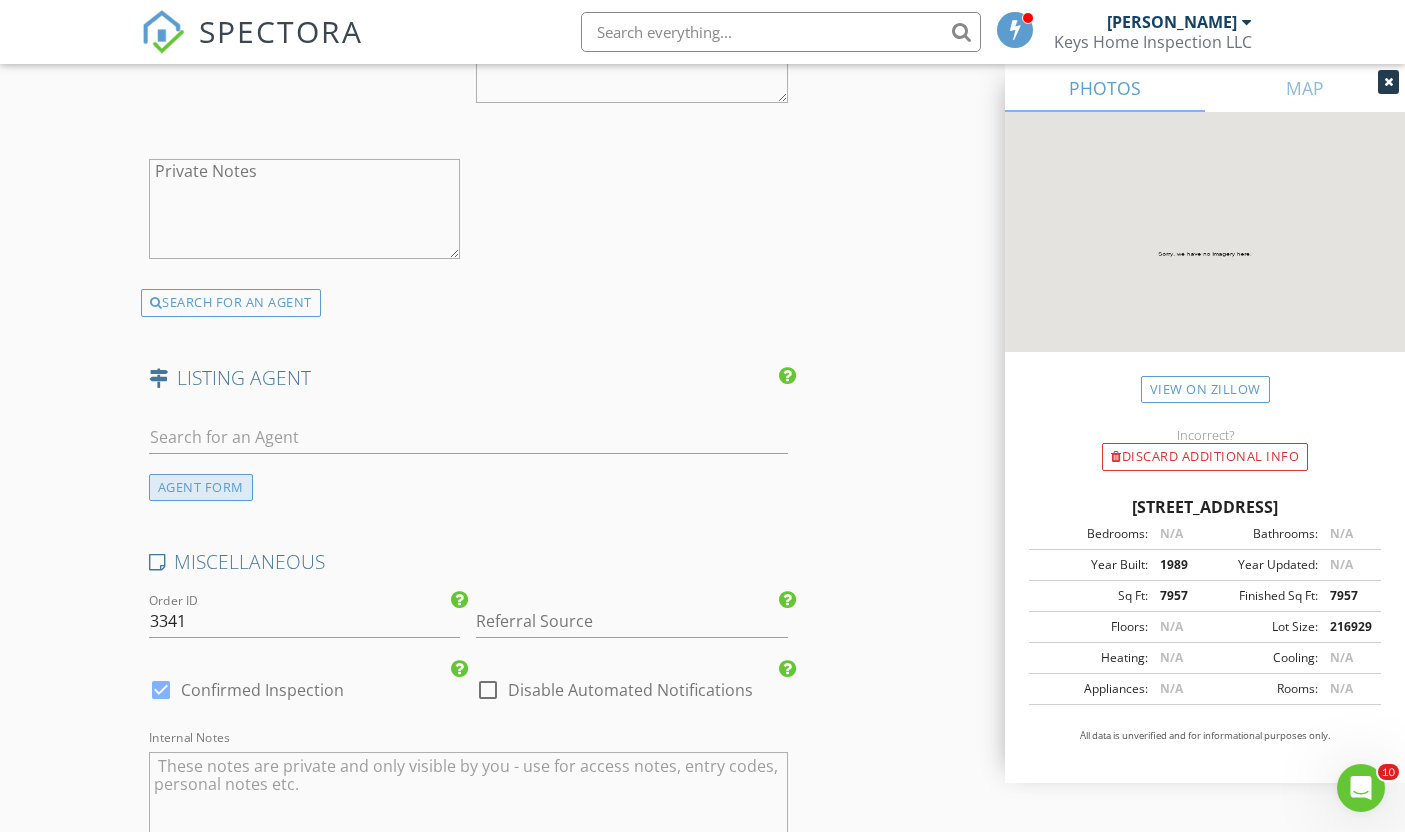 scroll, scrollTop: 3714, scrollLeft: 0, axis: vertical 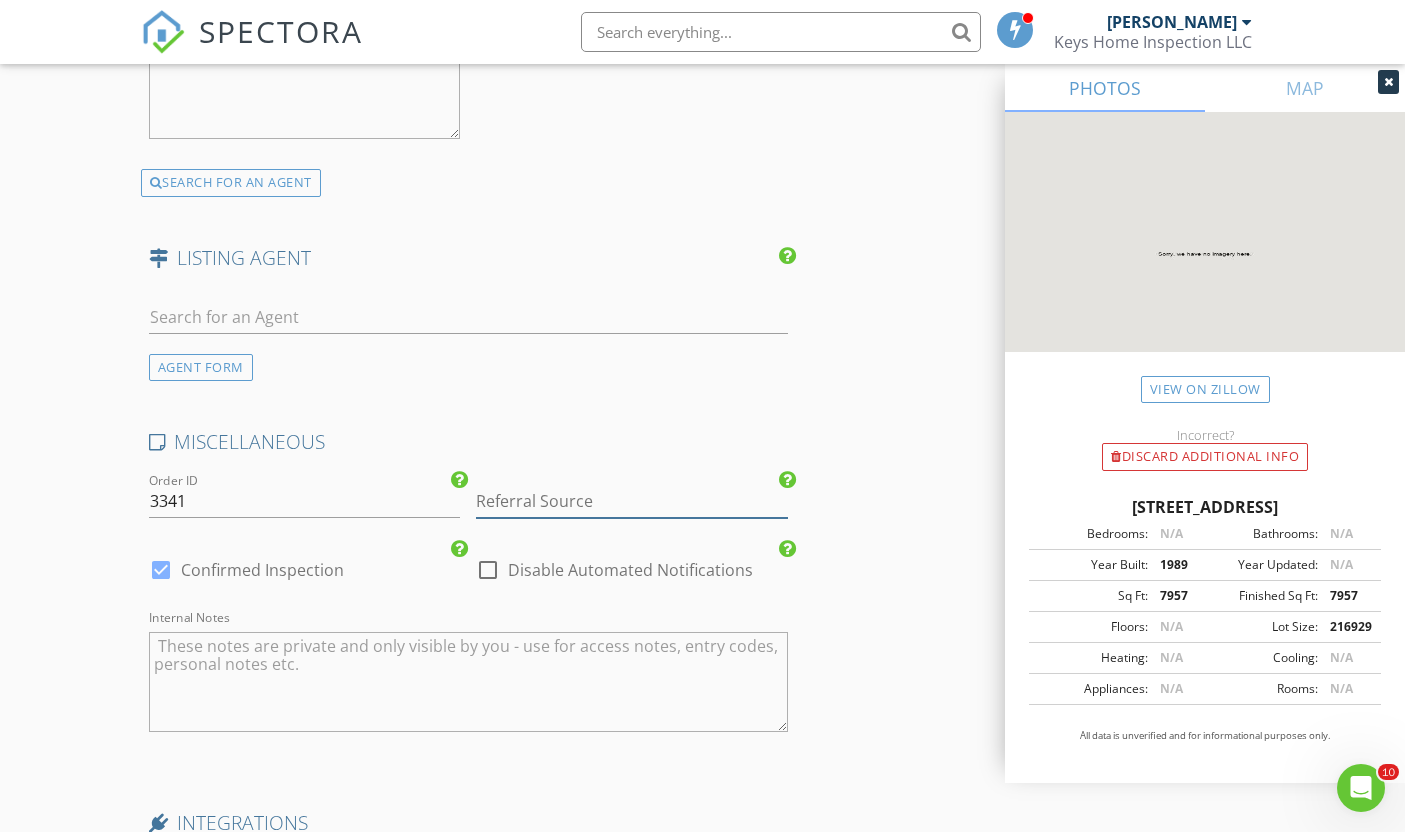 click at bounding box center [632, 501] 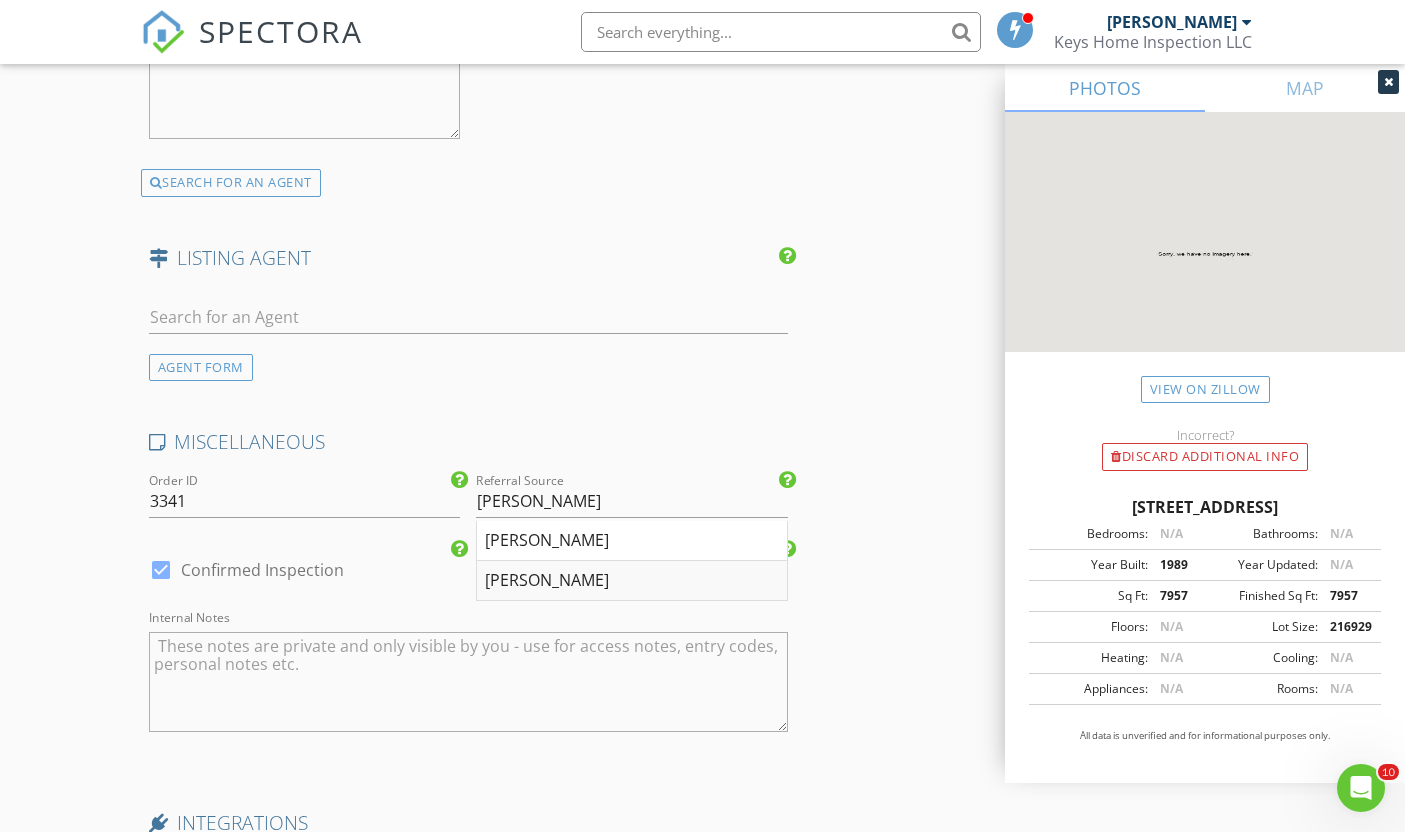 click on "Jacqueline Haynes" at bounding box center (632, 581) 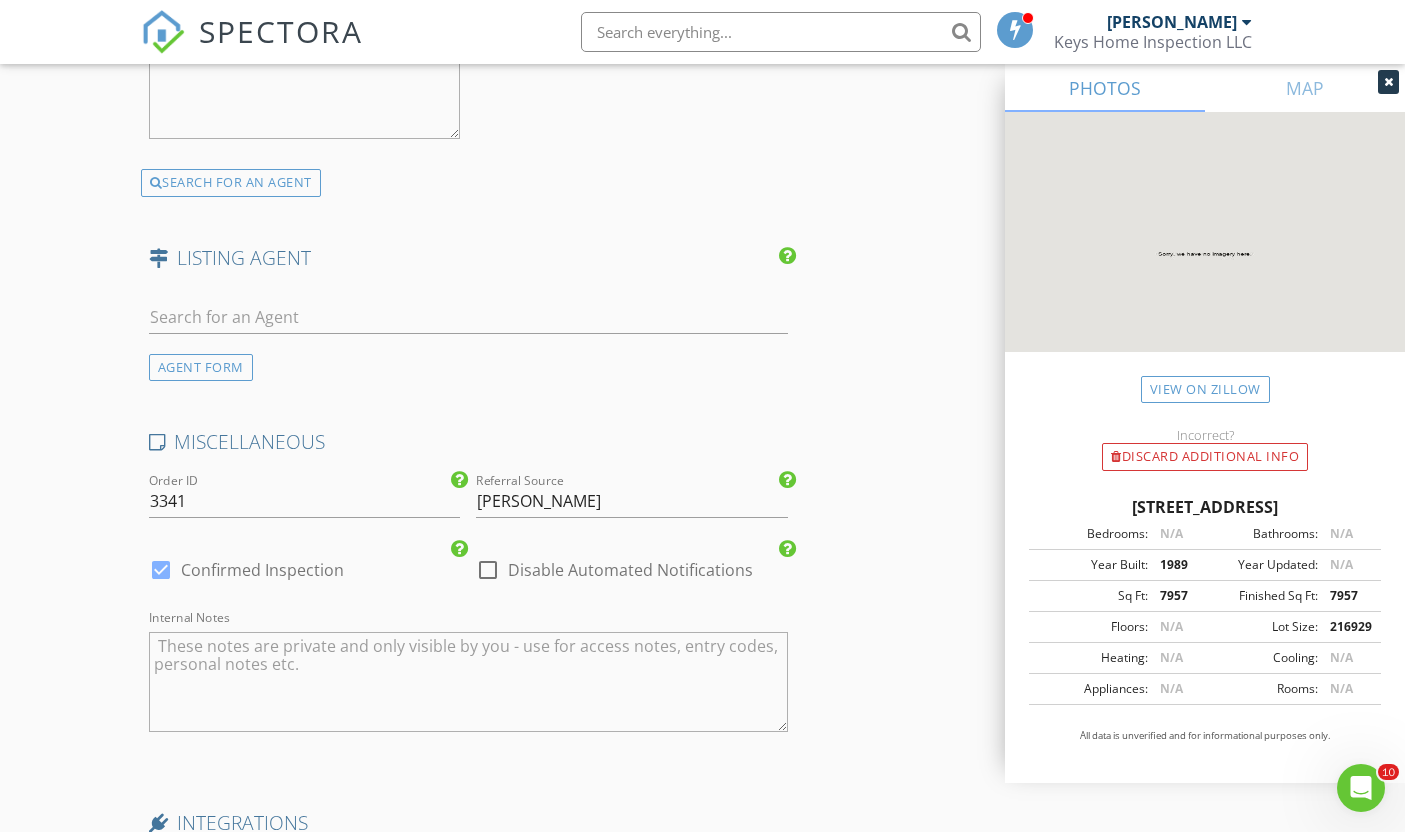 drag, startPoint x: 167, startPoint y: 587, endPoint x: 298, endPoint y: 583, distance: 131.06105 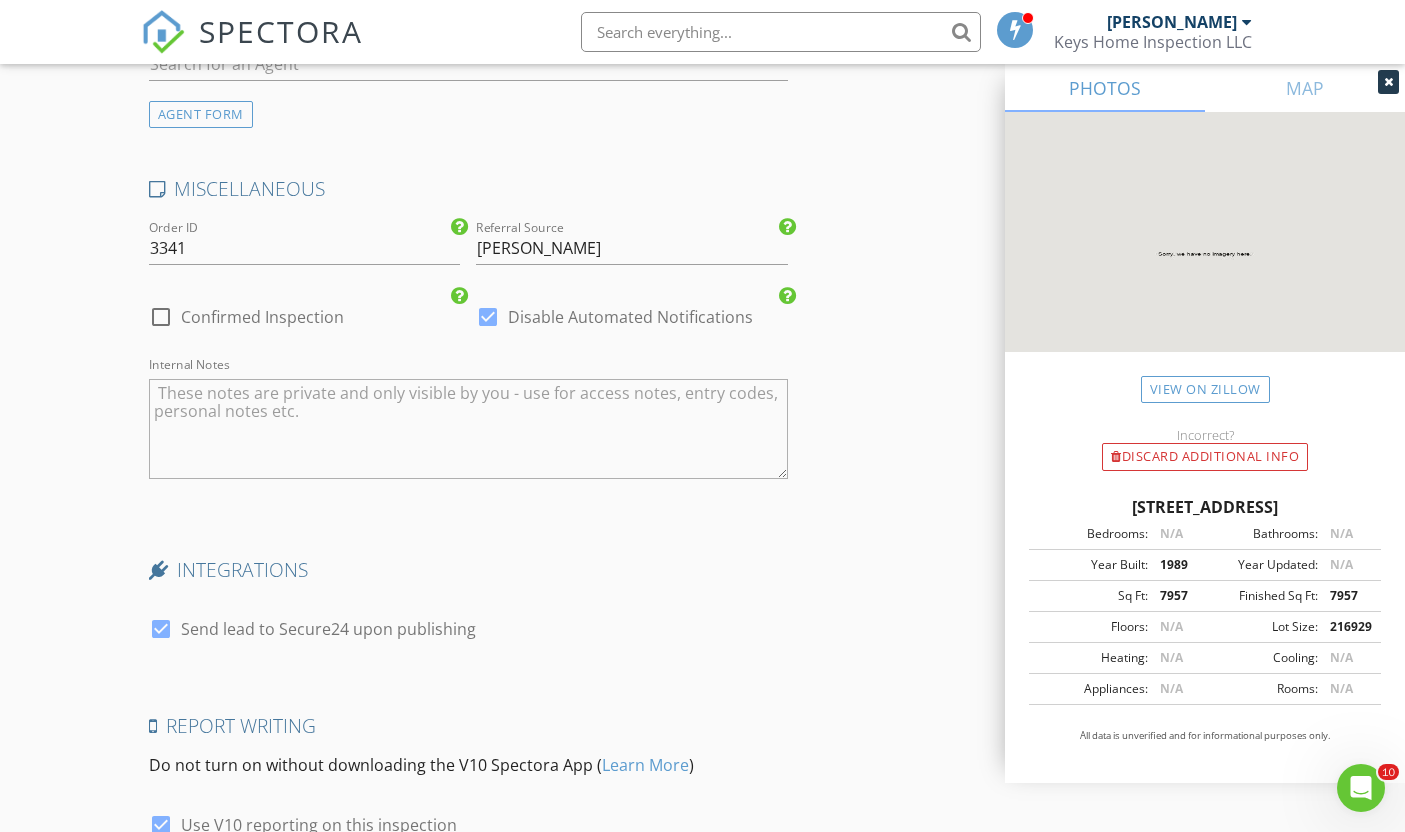 scroll, scrollTop: 4178, scrollLeft: 0, axis: vertical 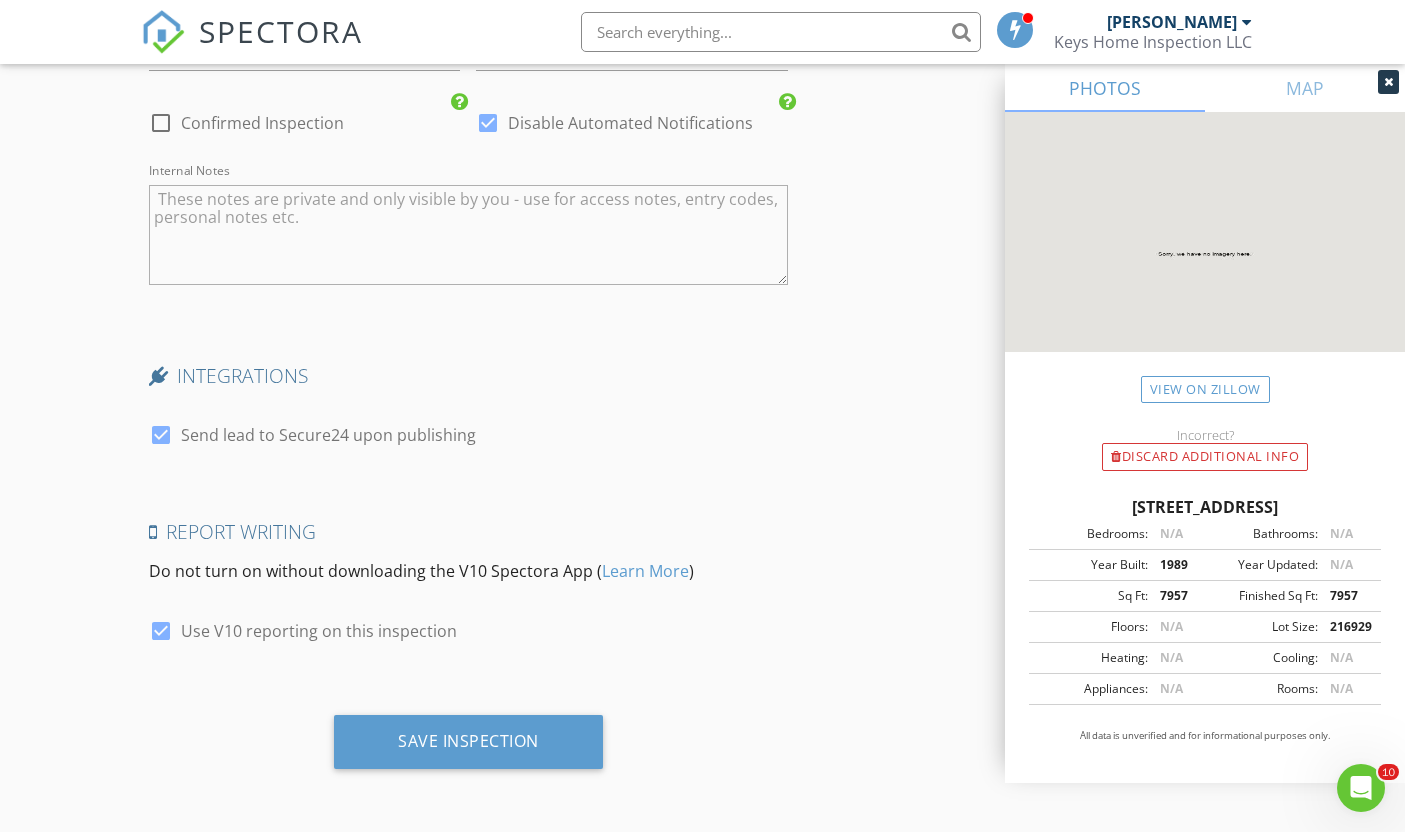 click at bounding box center [161, 435] 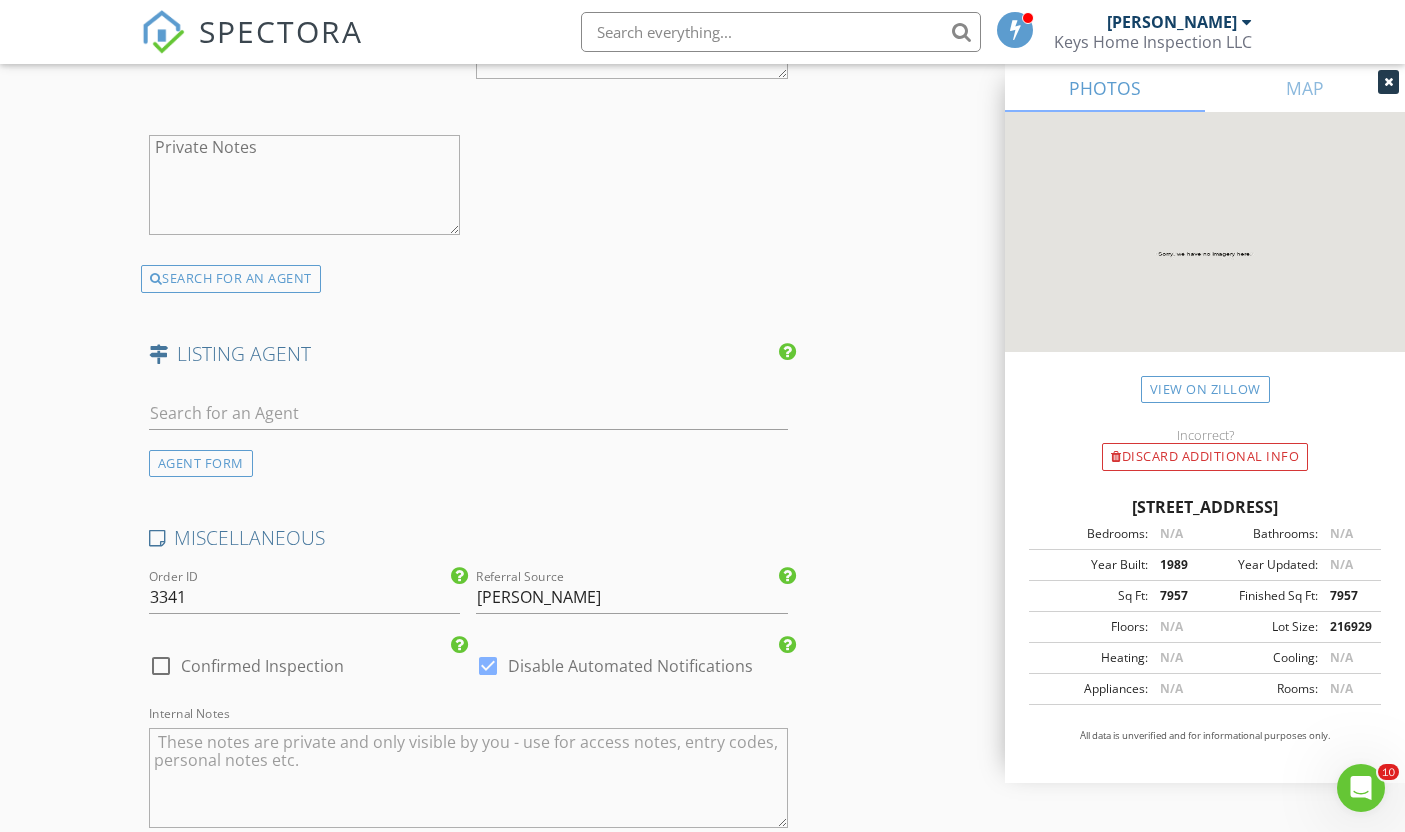 scroll, scrollTop: 4178, scrollLeft: 0, axis: vertical 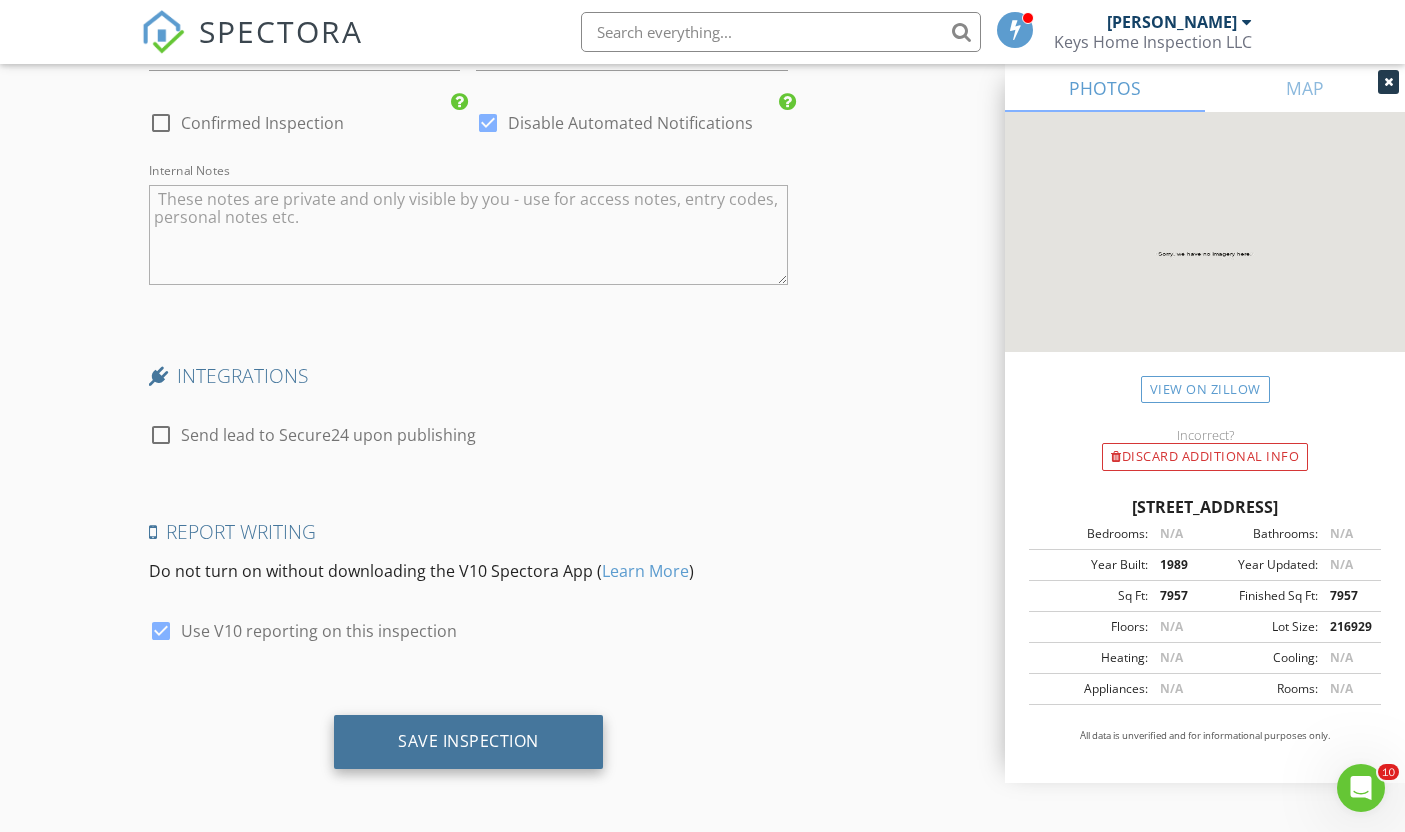 click on "Save Inspection" at bounding box center [468, 741] 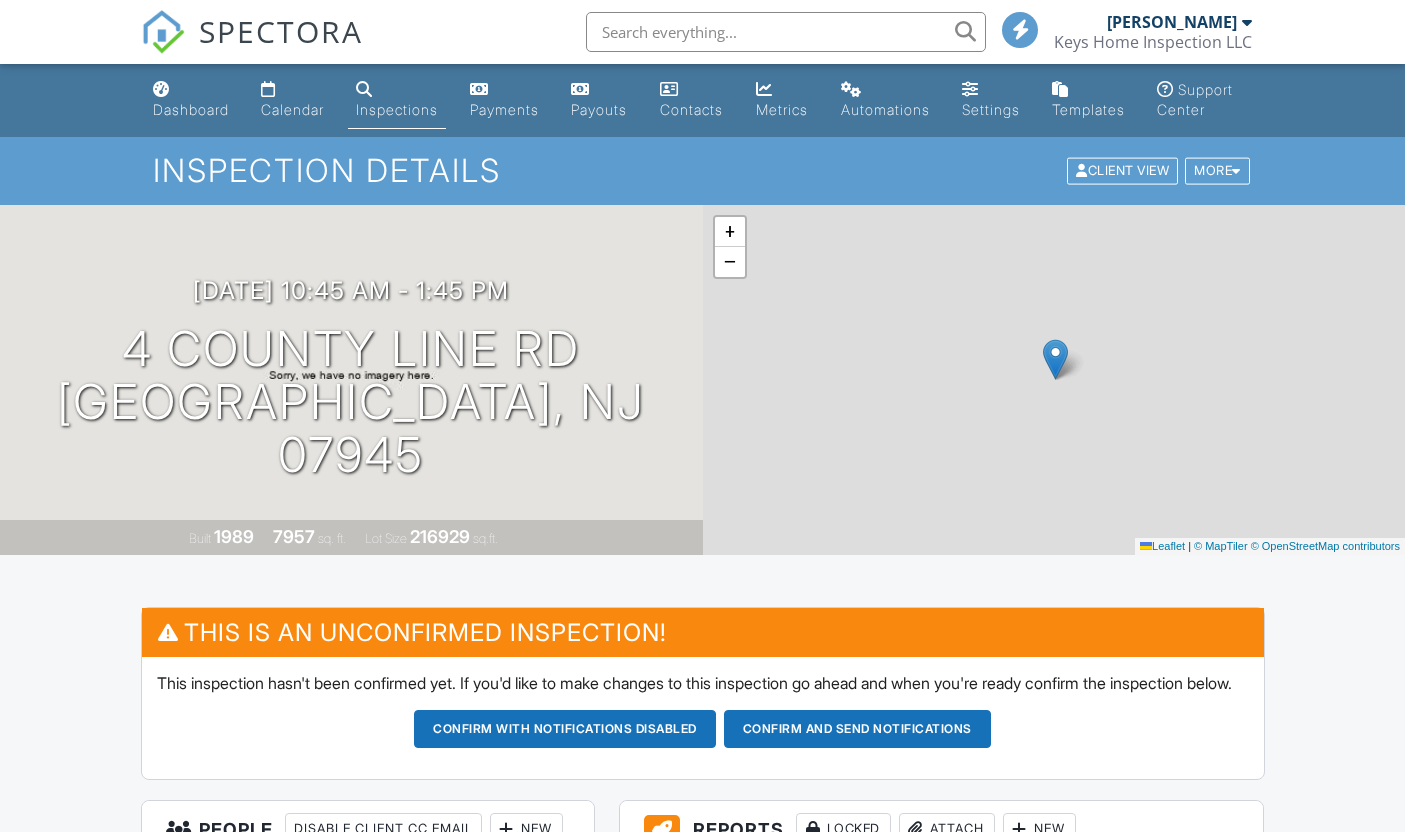 scroll, scrollTop: 0, scrollLeft: 0, axis: both 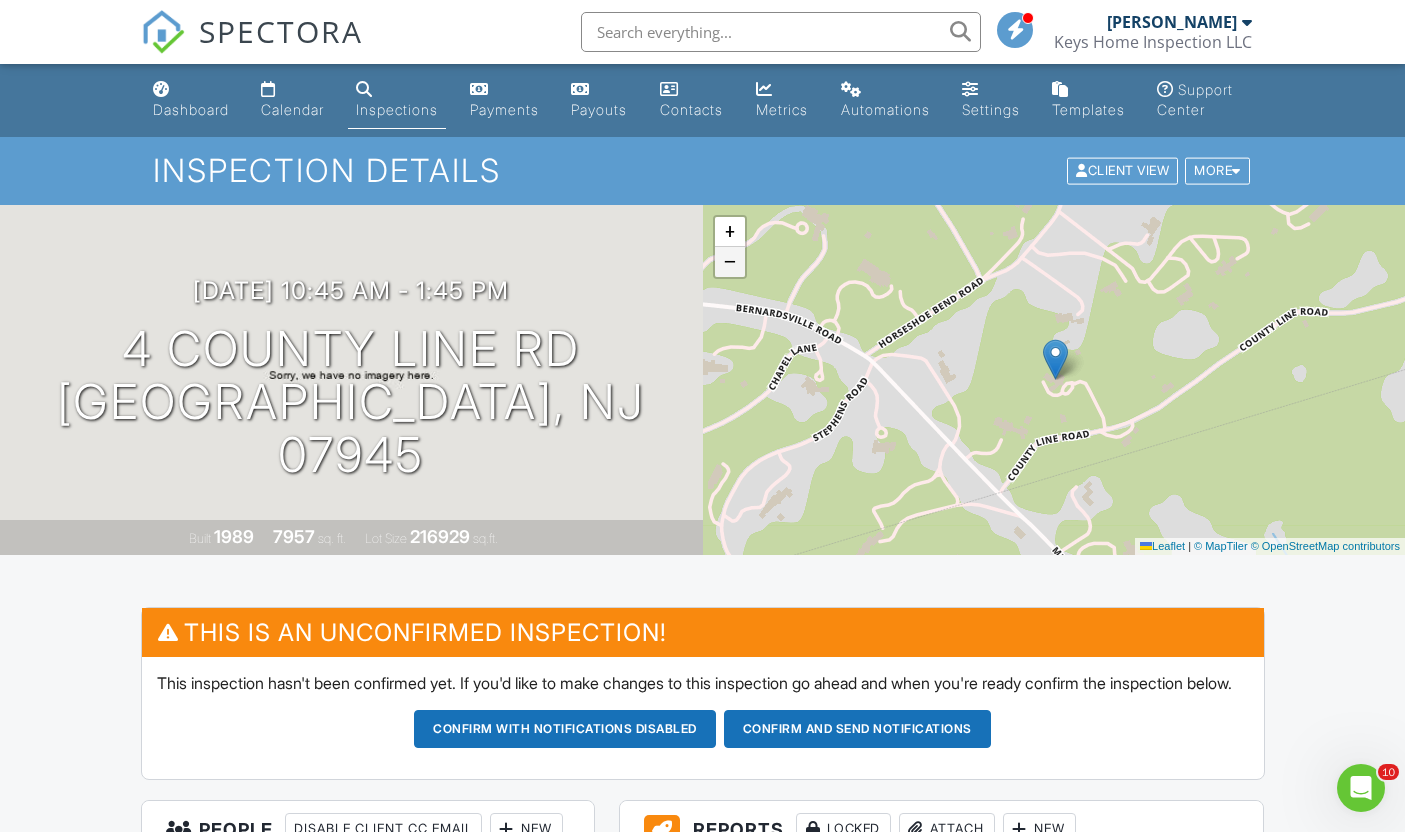 click on "−" at bounding box center (730, 262) 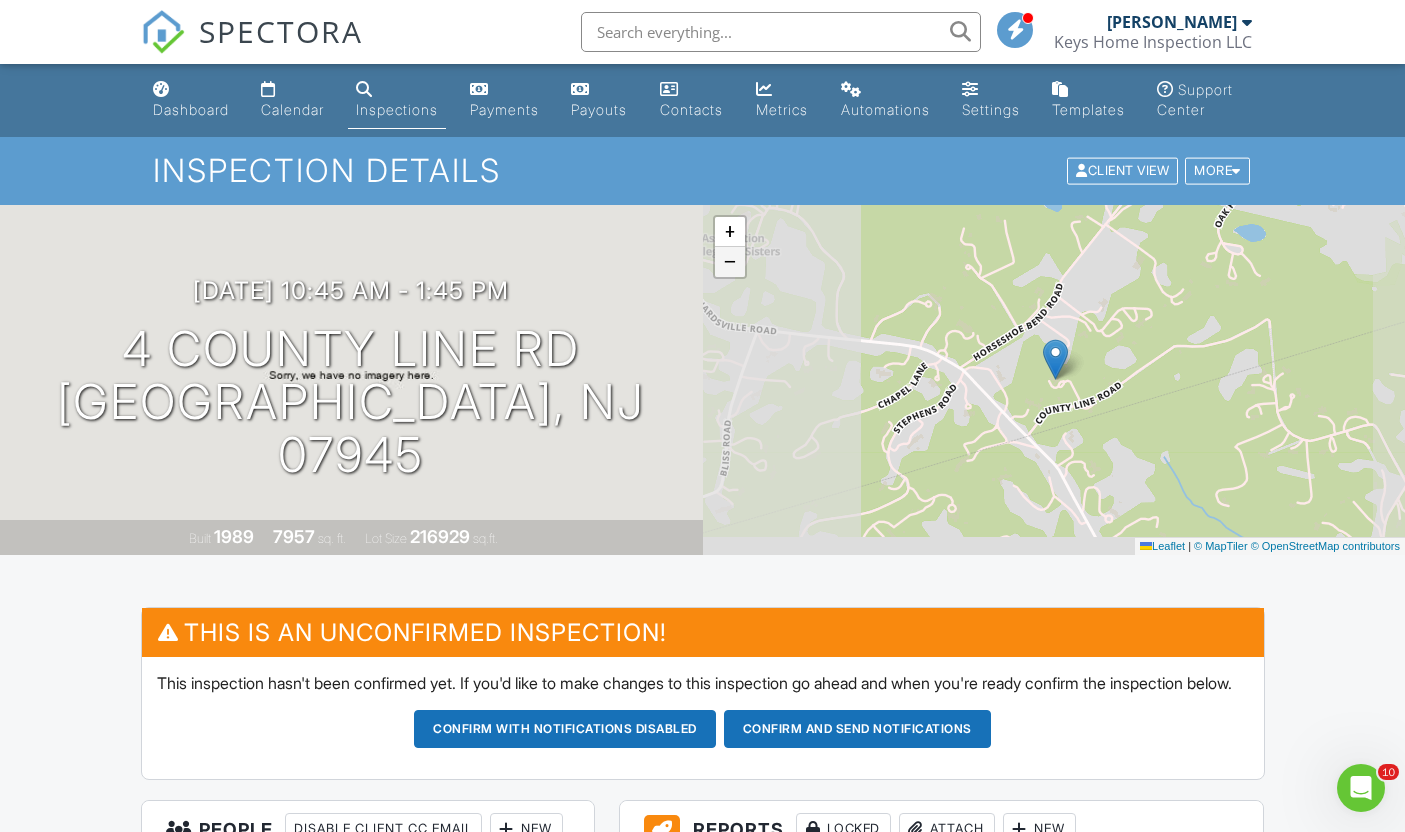 click on "−" at bounding box center (730, 262) 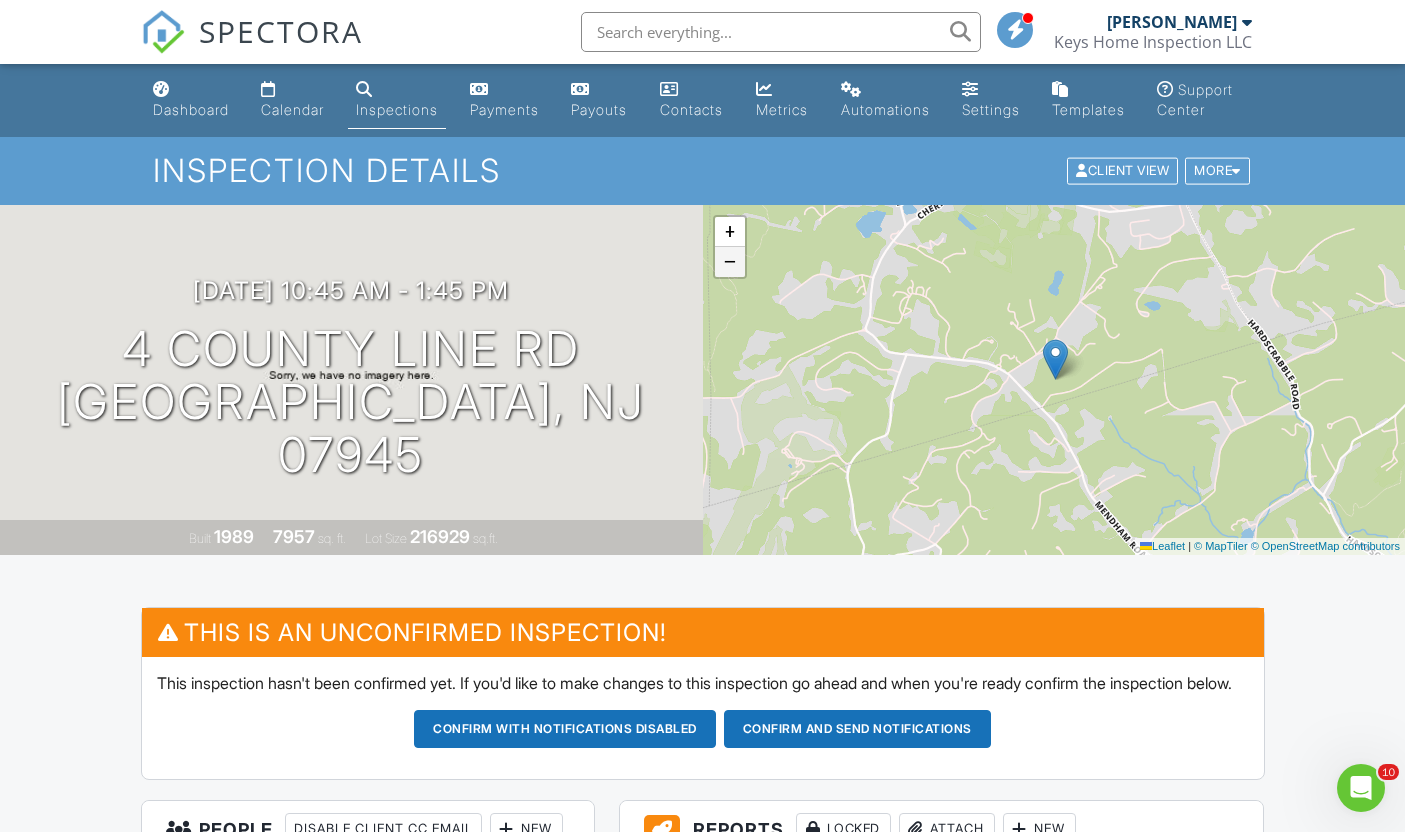 click on "−" at bounding box center (730, 262) 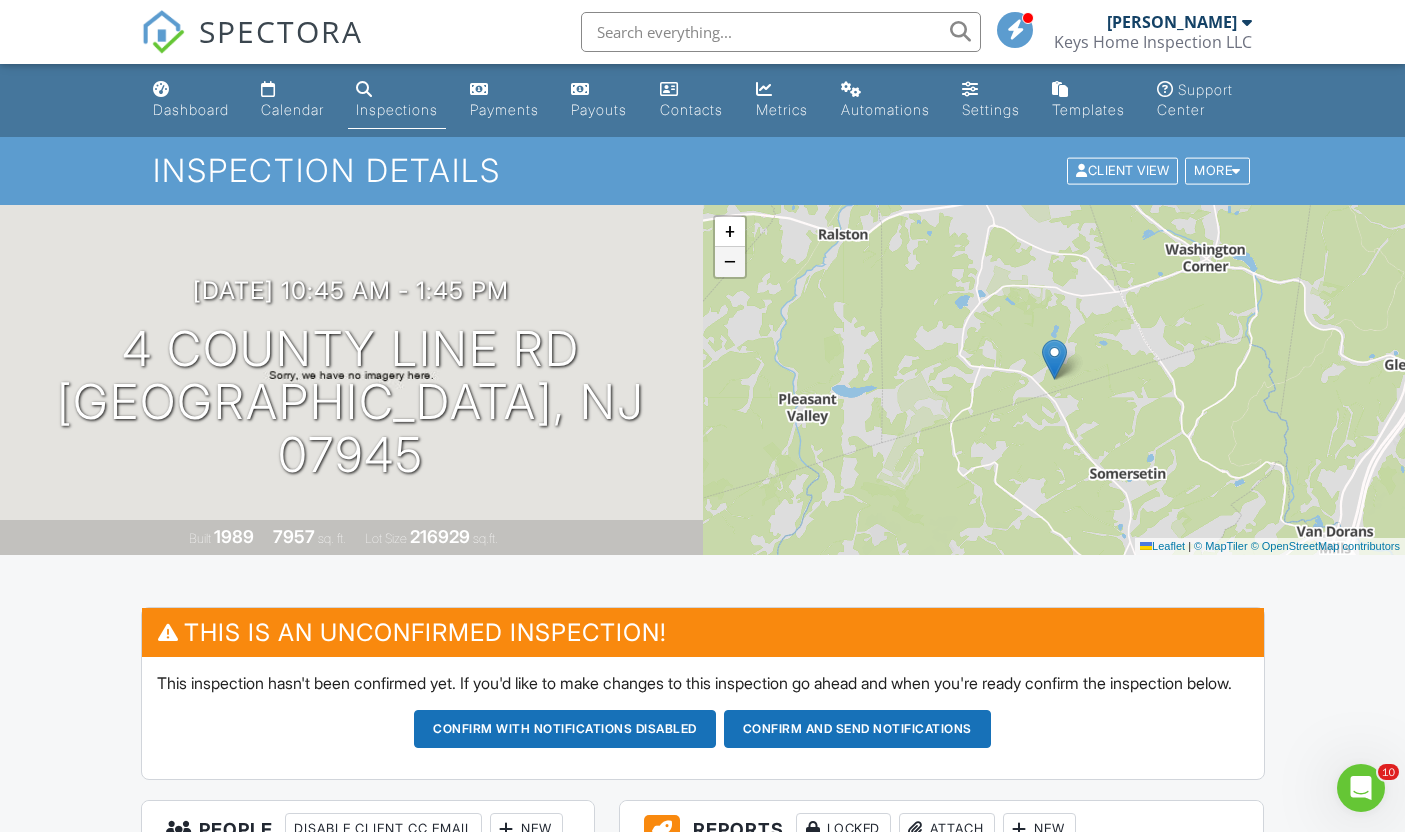 click on "−" at bounding box center (730, 262) 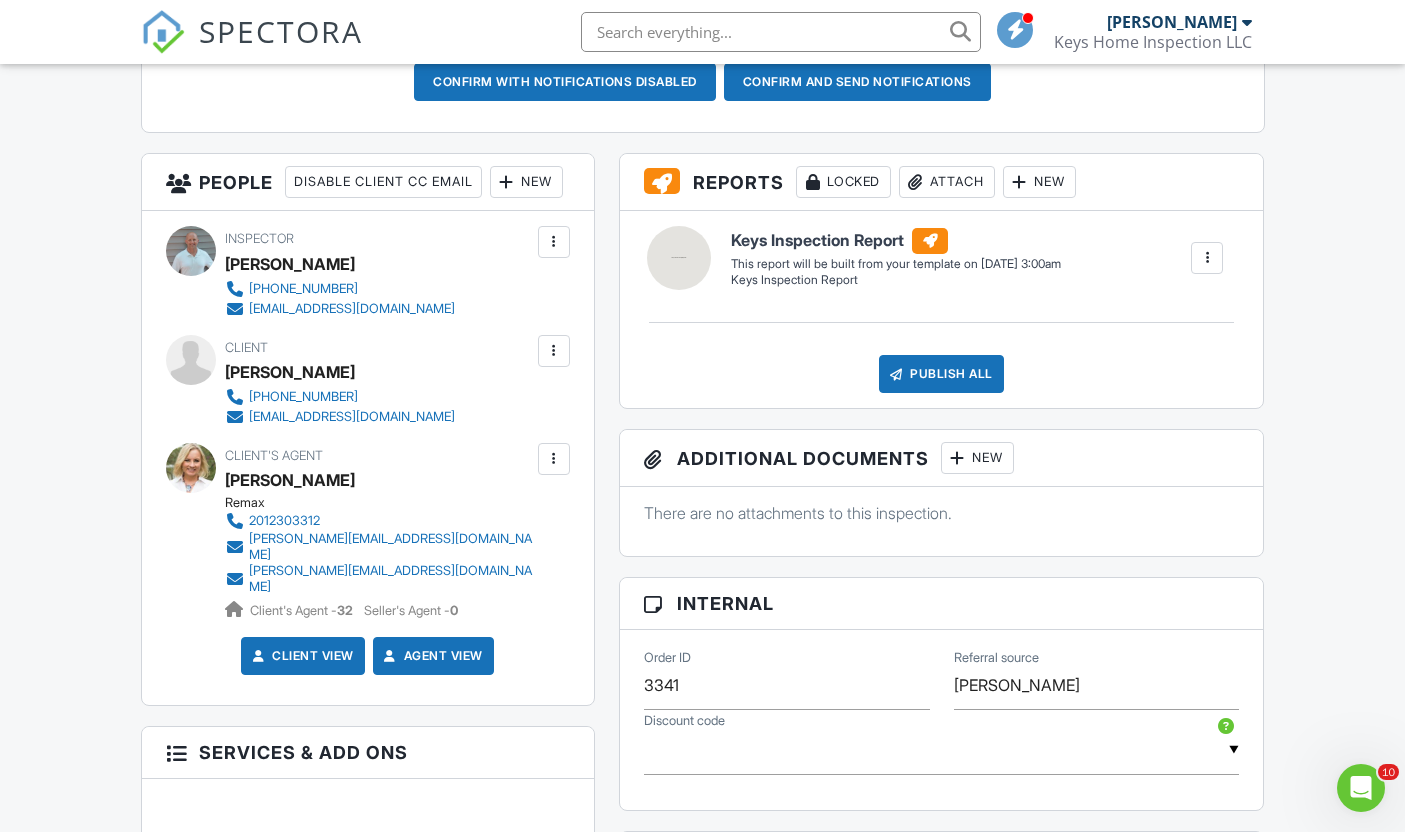 scroll, scrollTop: 650, scrollLeft: 0, axis: vertical 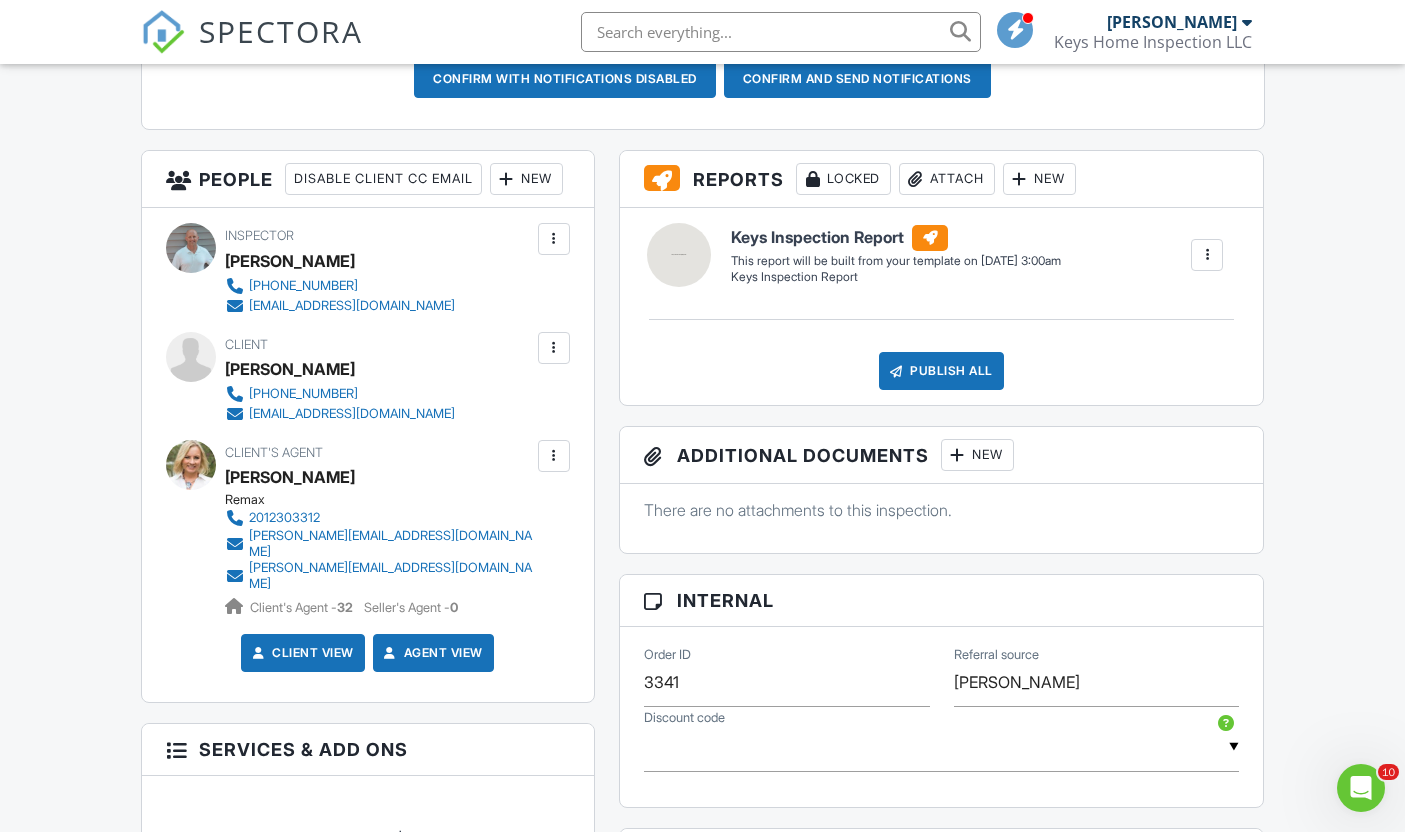 click at bounding box center [554, 348] 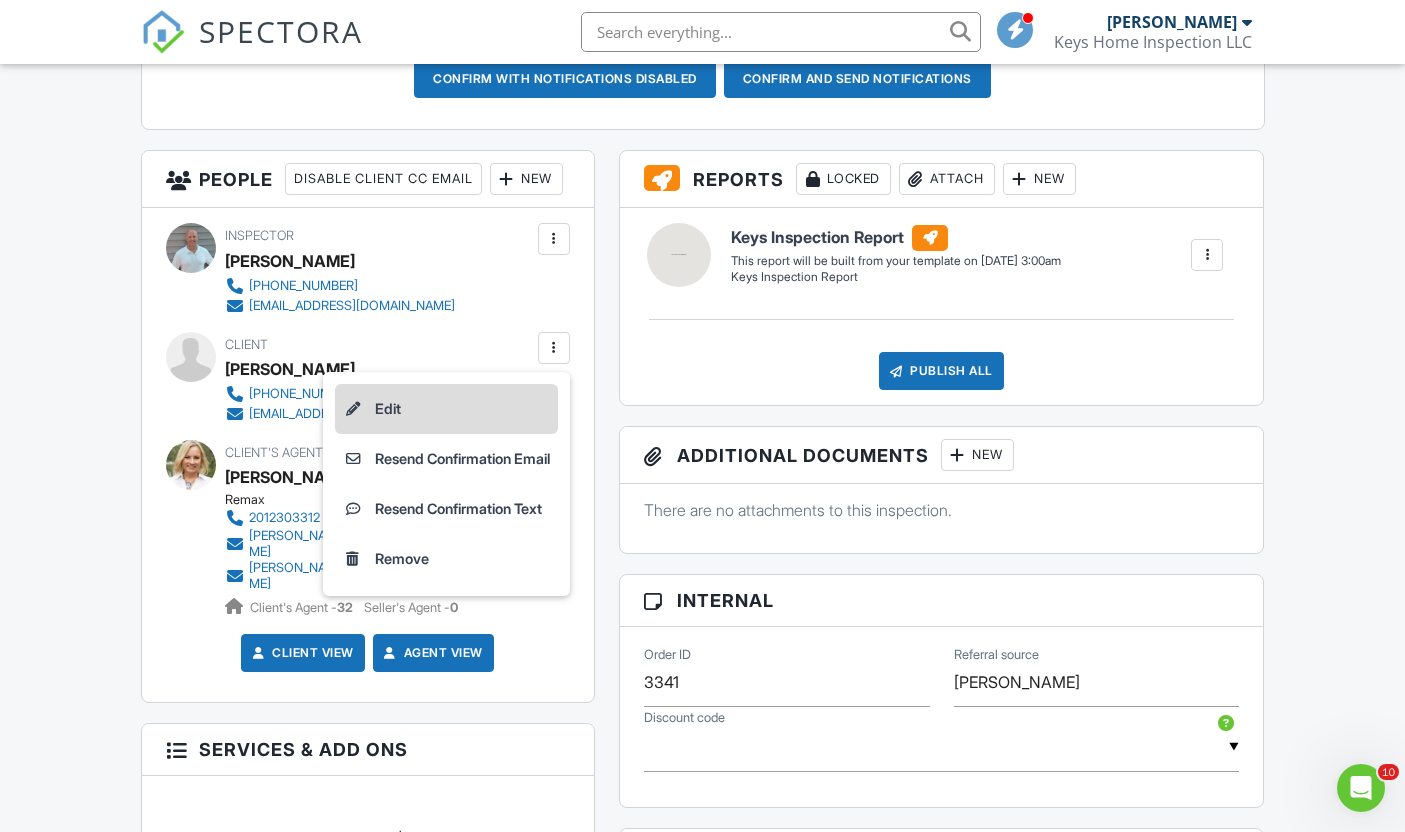 click on "Edit" at bounding box center (446, 409) 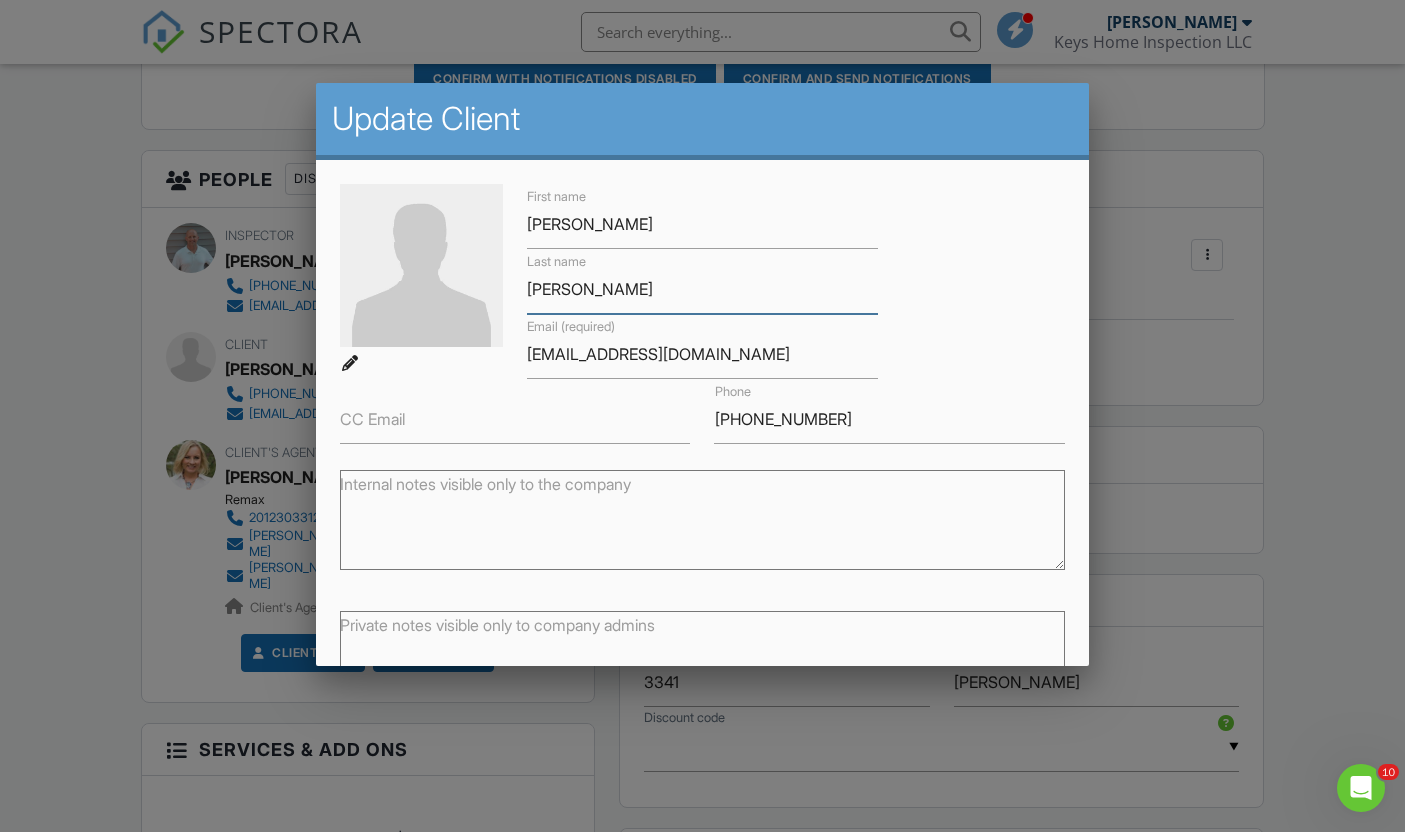 click on "[PERSON_NAME]" at bounding box center [702, 289] 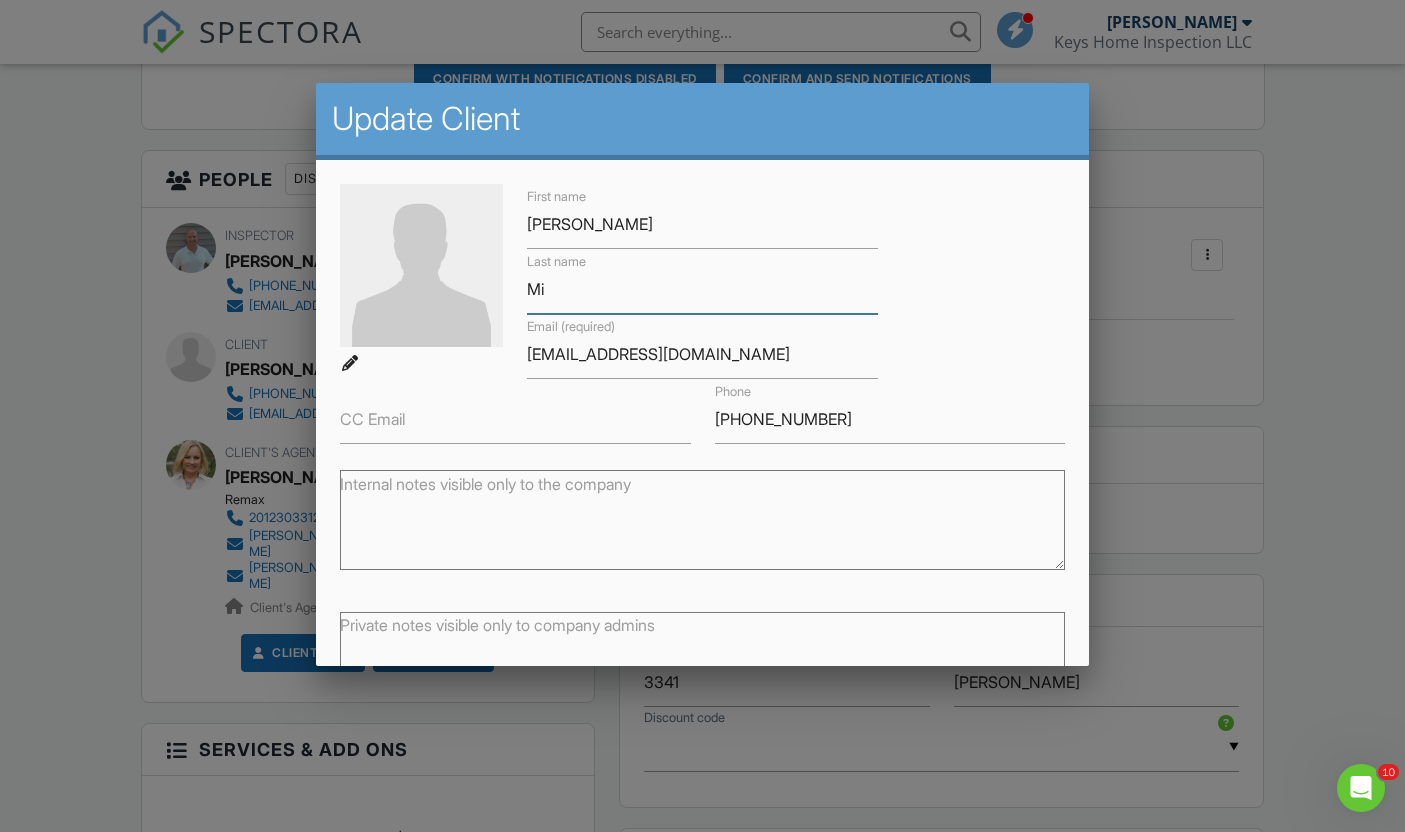 type on "M" 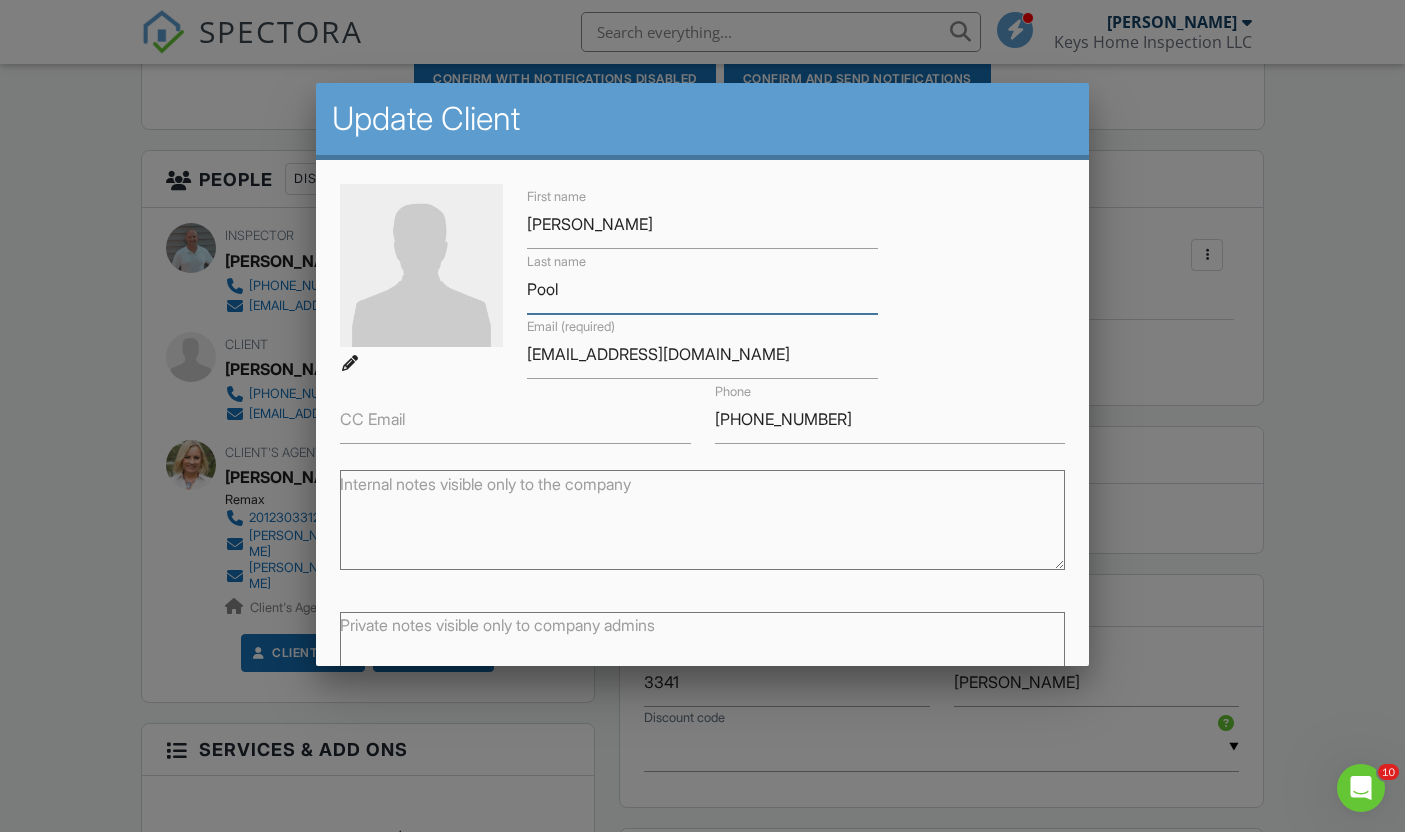 scroll, scrollTop: 137, scrollLeft: 0, axis: vertical 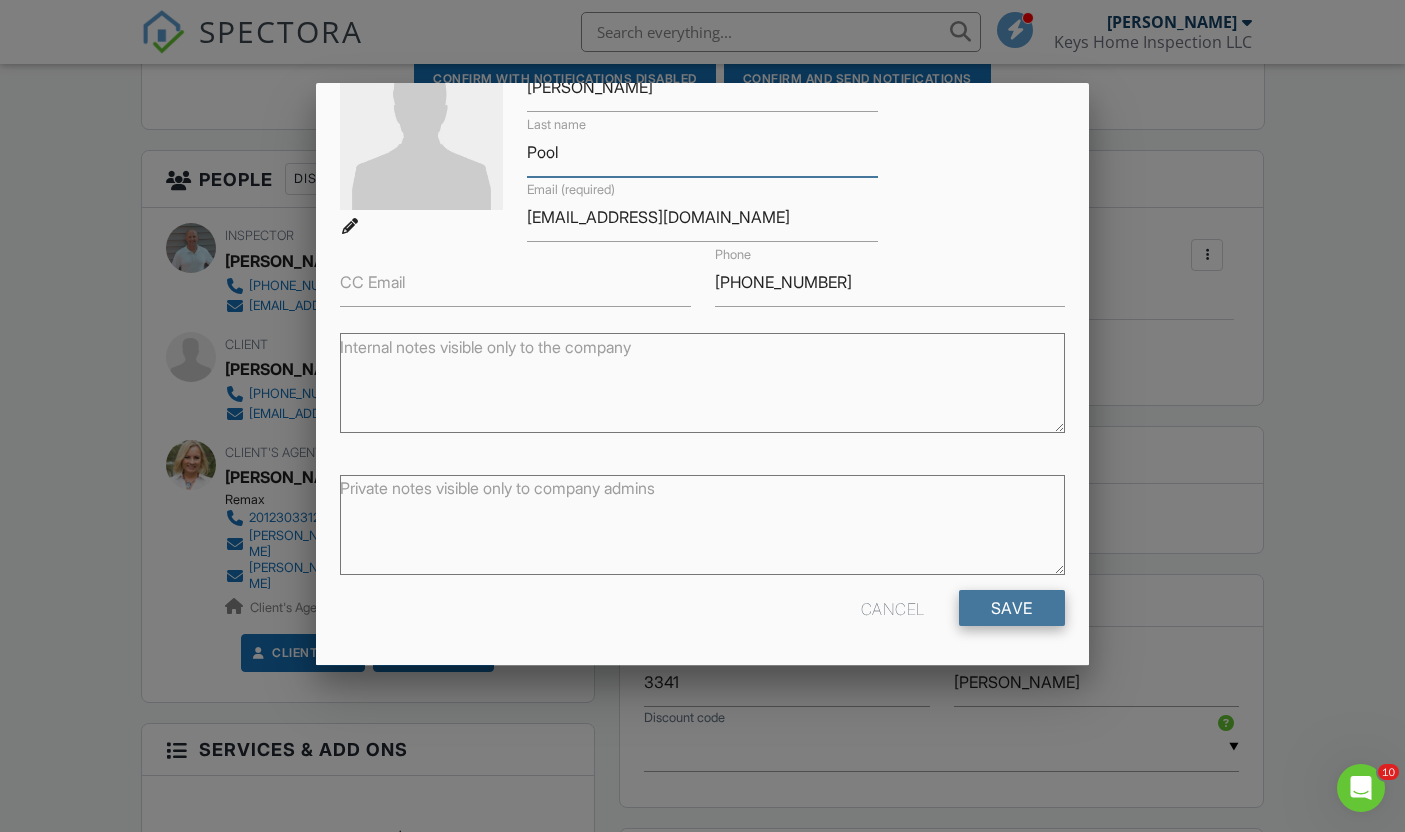 type on "Pool" 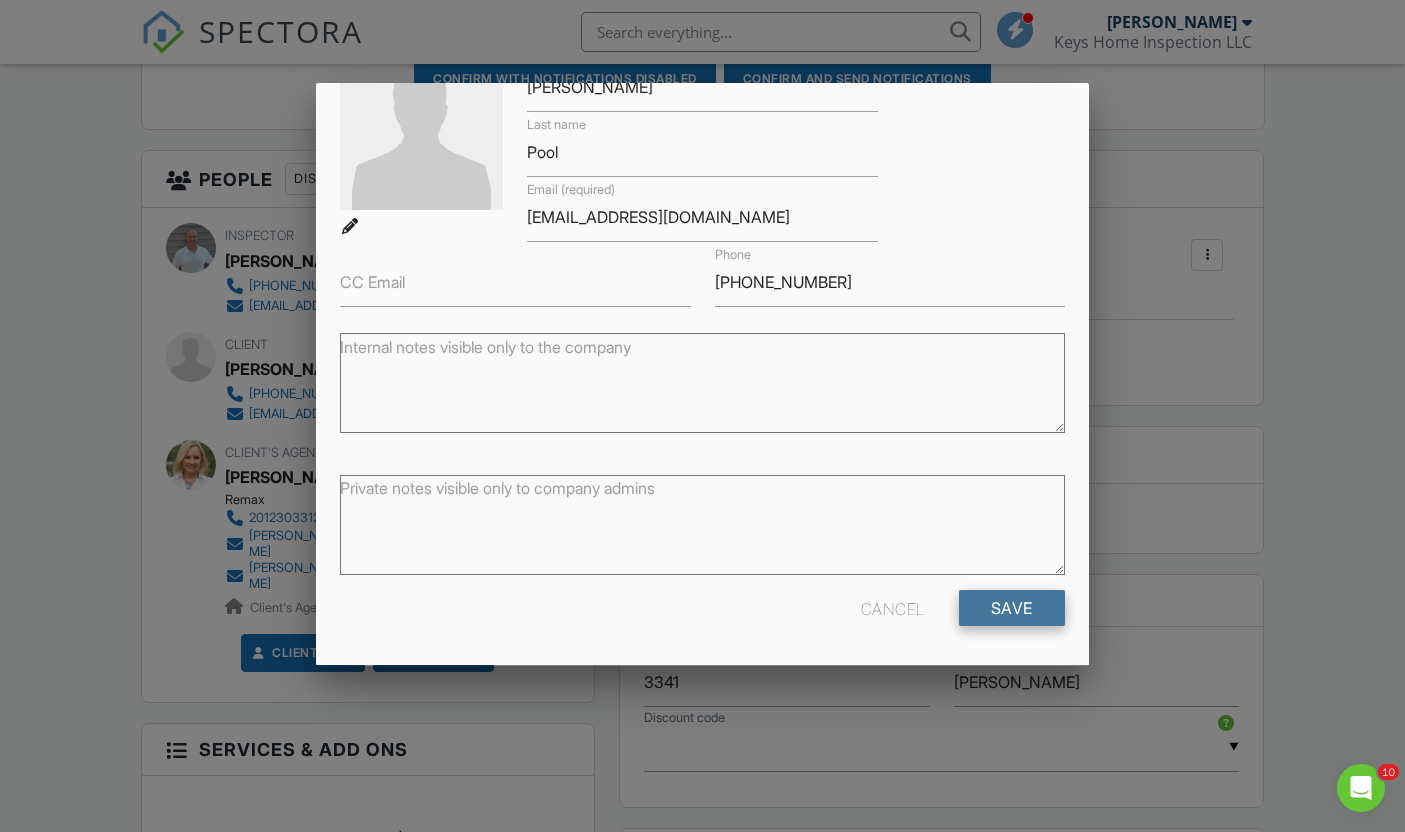 click on "Save" at bounding box center (1012, 608) 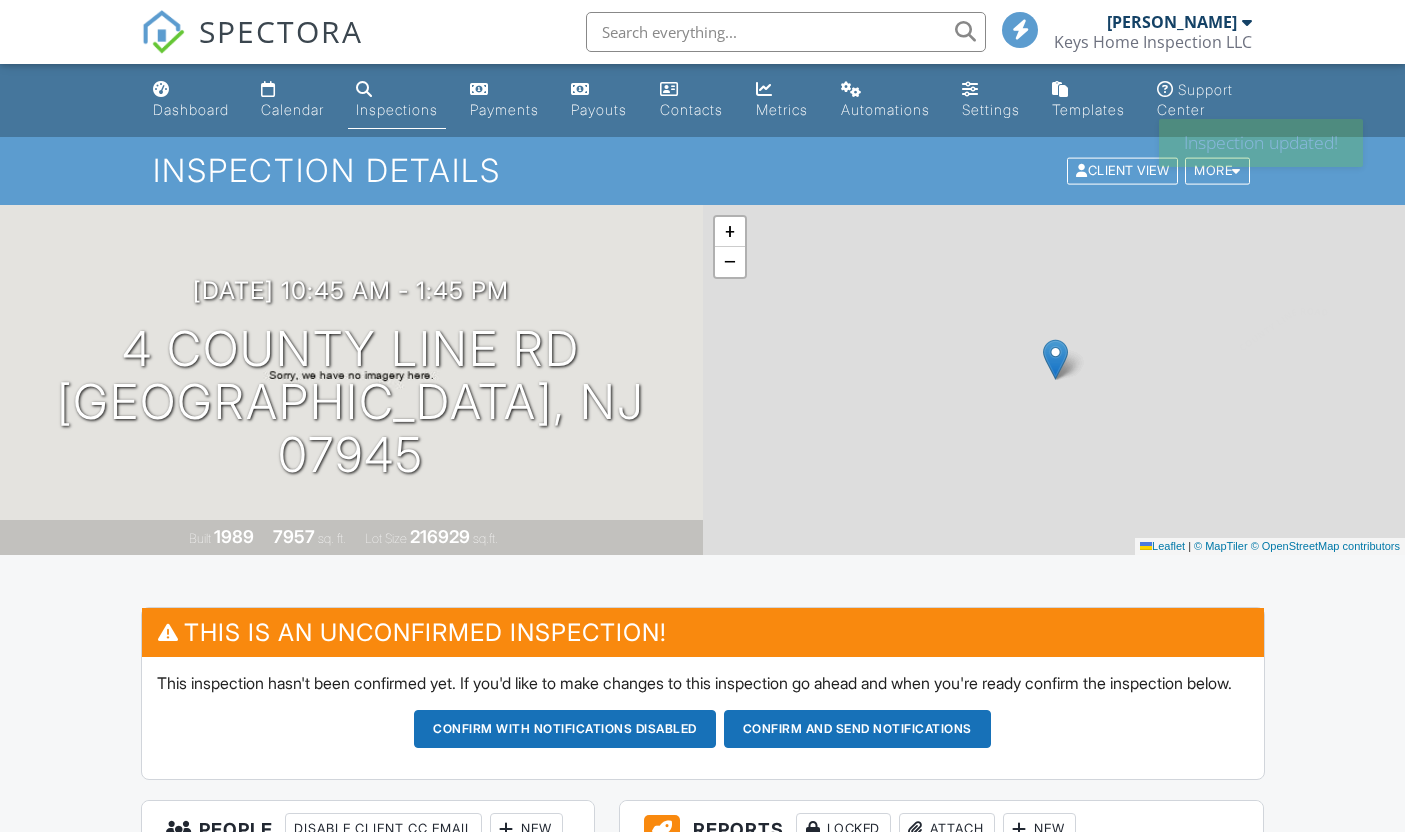 scroll, scrollTop: 0, scrollLeft: 0, axis: both 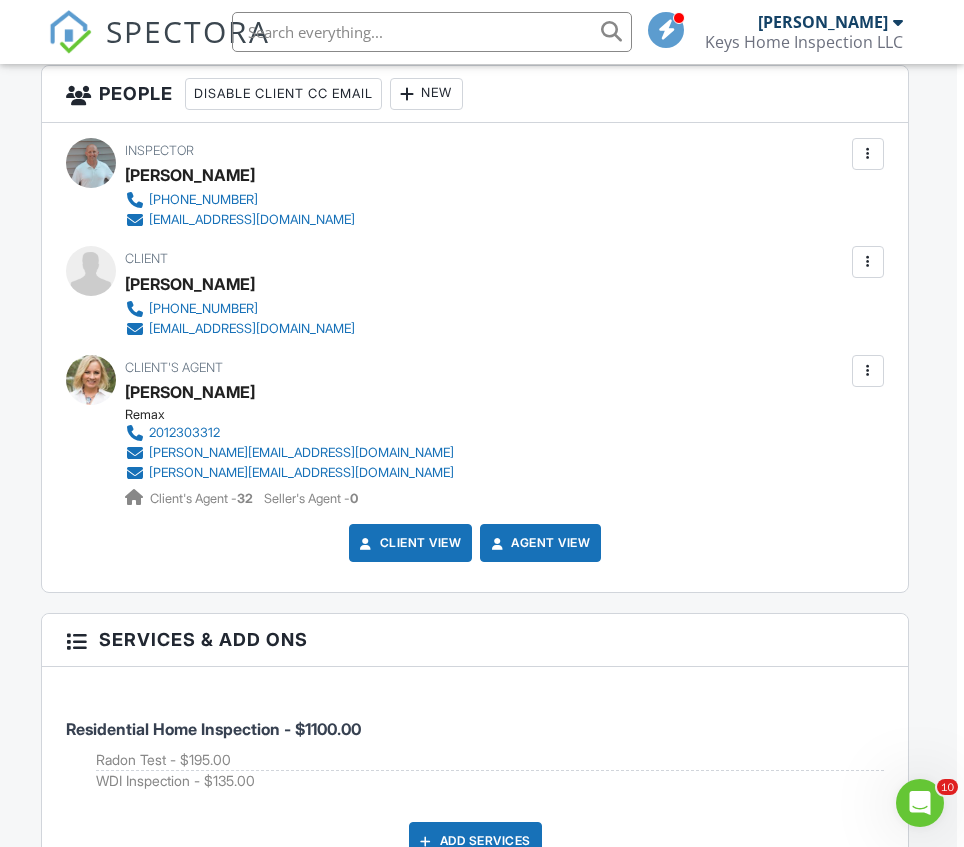 click at bounding box center (868, 262) 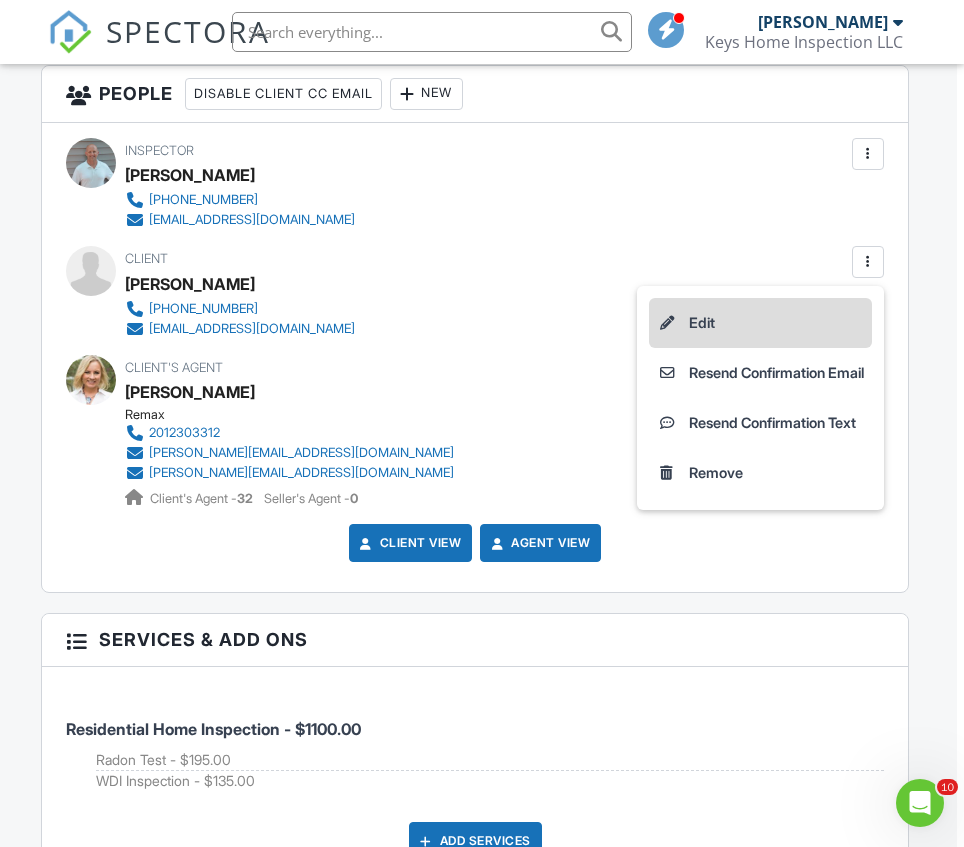 click on "Edit" at bounding box center (760, 323) 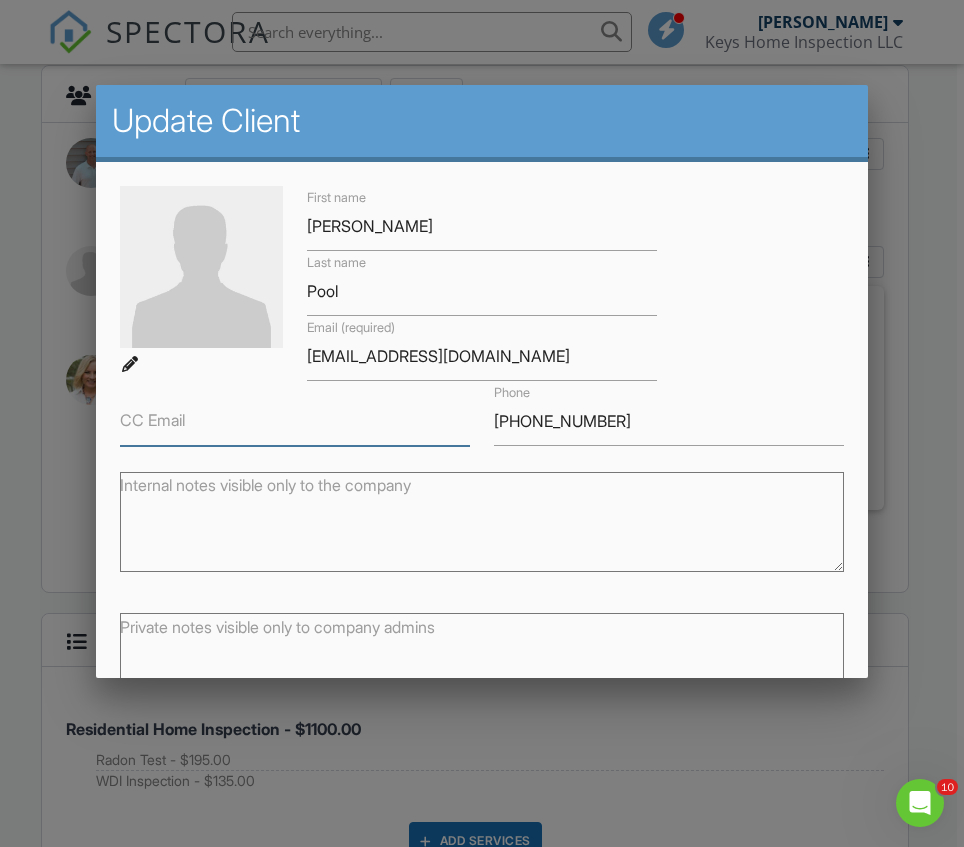 click on "CC Email" at bounding box center [295, 421] 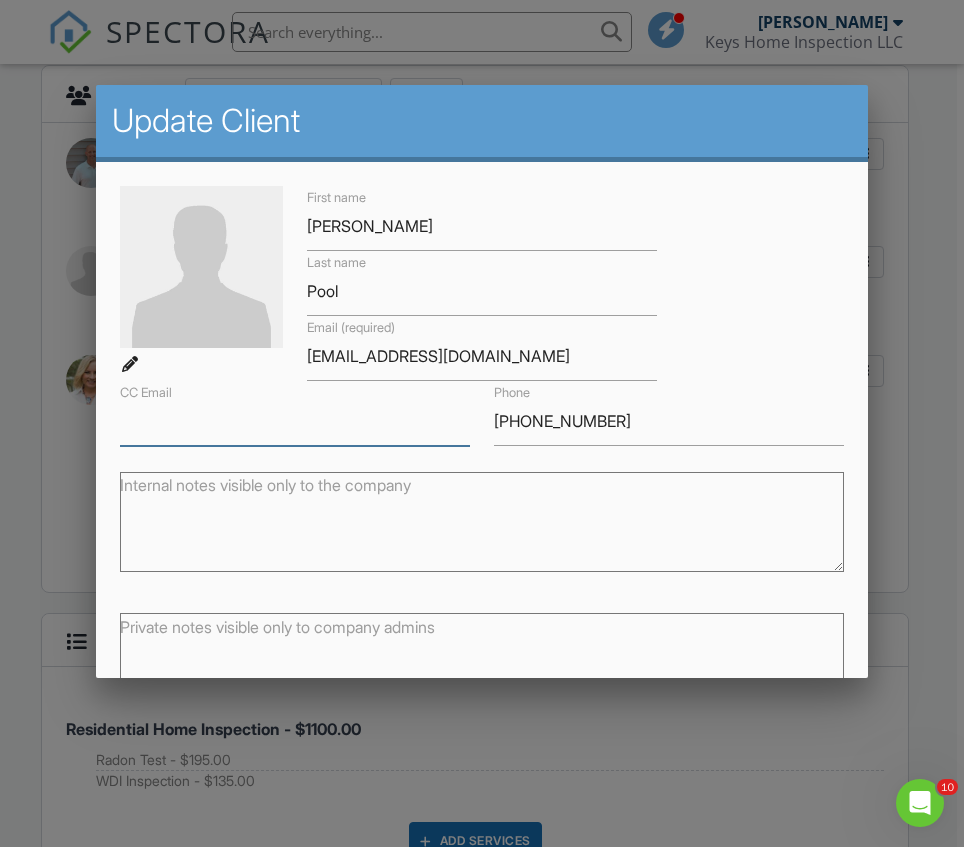 paste on "[EMAIL_ADDRESS][DOMAIN_NAME]" 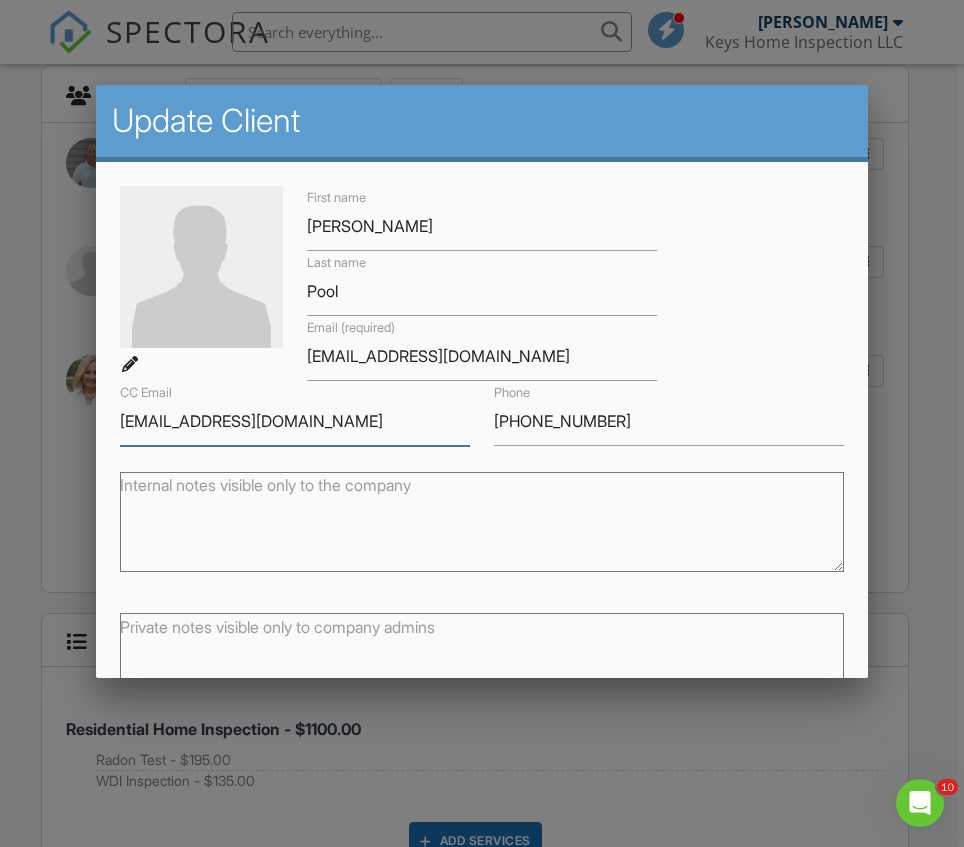 scroll, scrollTop: 127, scrollLeft: 0, axis: vertical 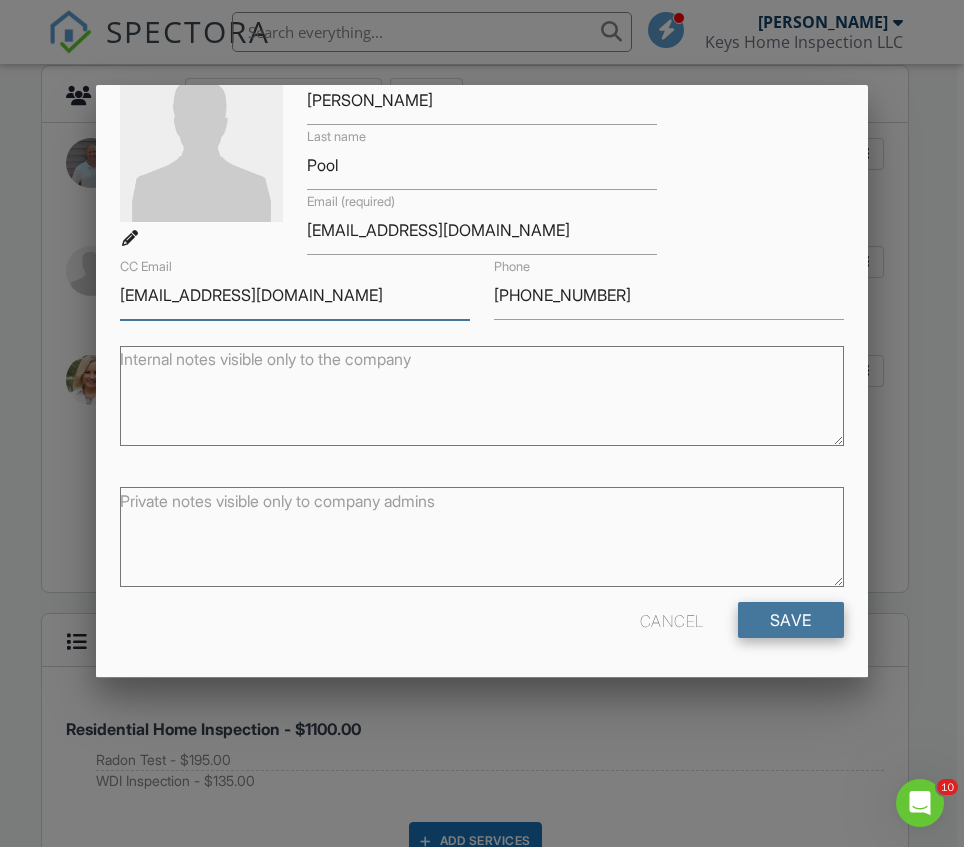 type on "[EMAIL_ADDRESS][DOMAIN_NAME]" 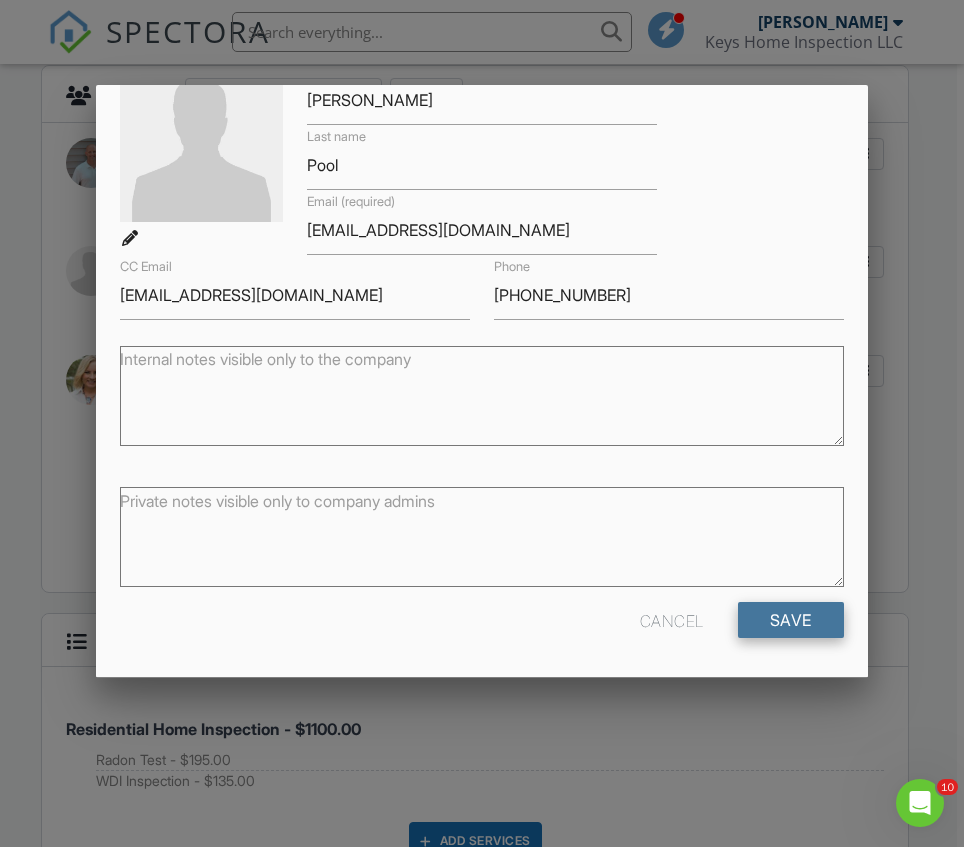 click on "Save" at bounding box center [791, 620] 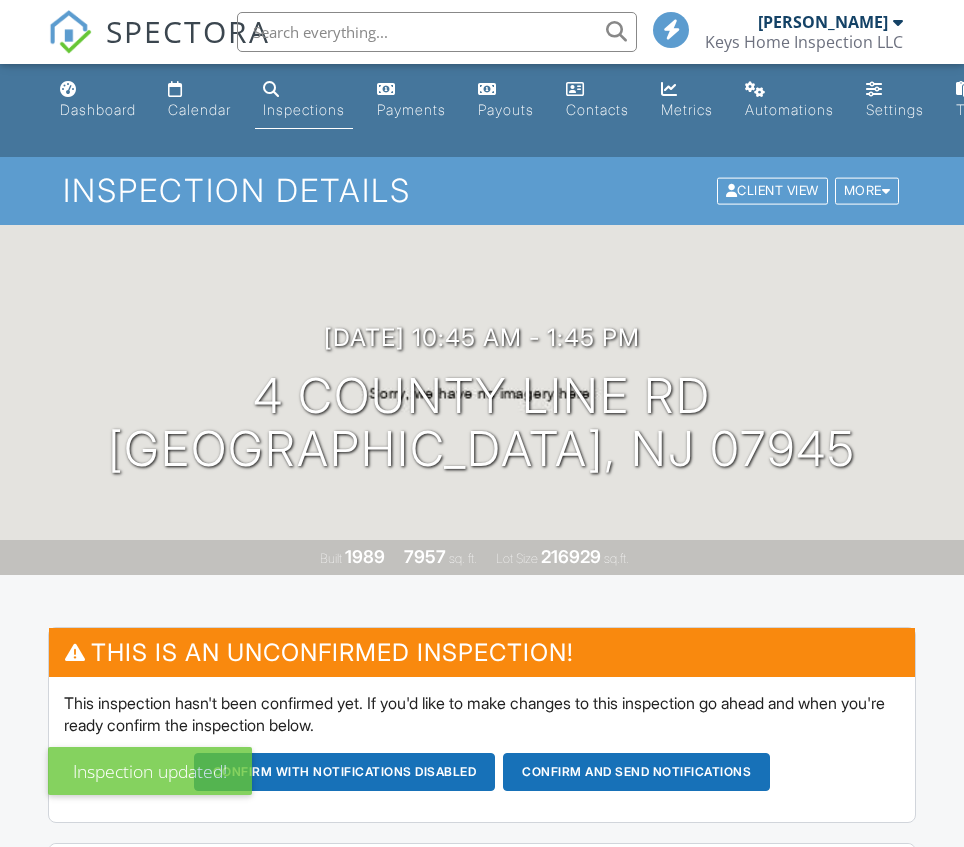 scroll, scrollTop: 0, scrollLeft: 0, axis: both 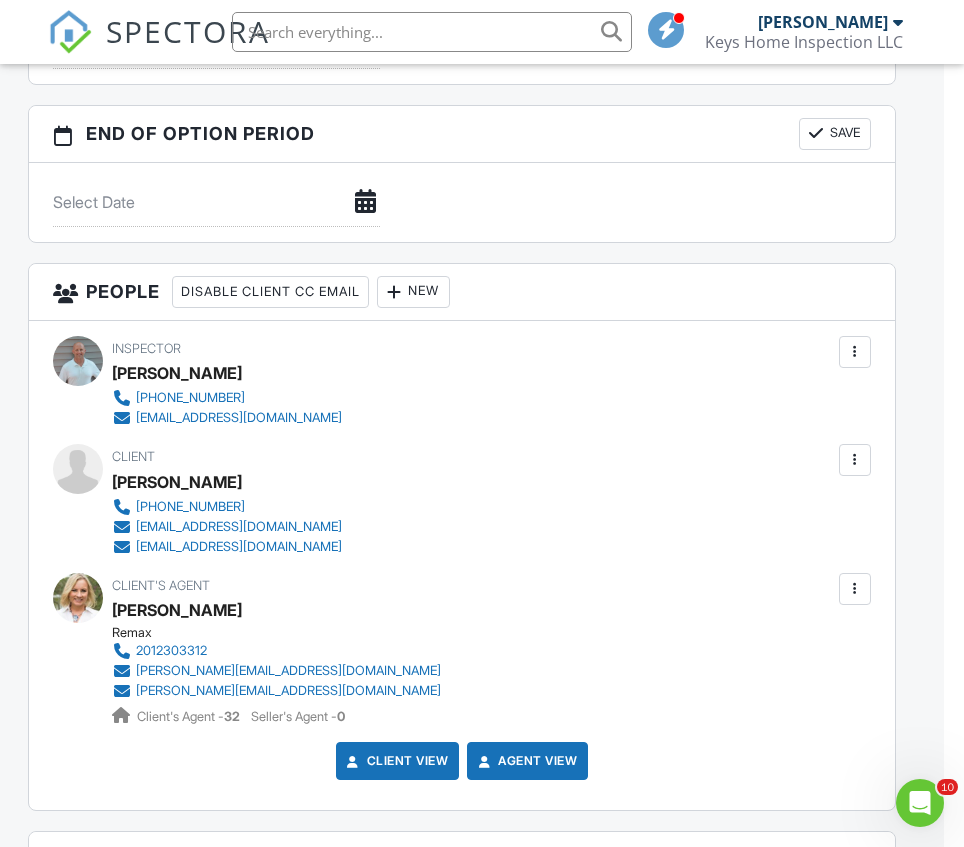 click at bounding box center [394, 292] 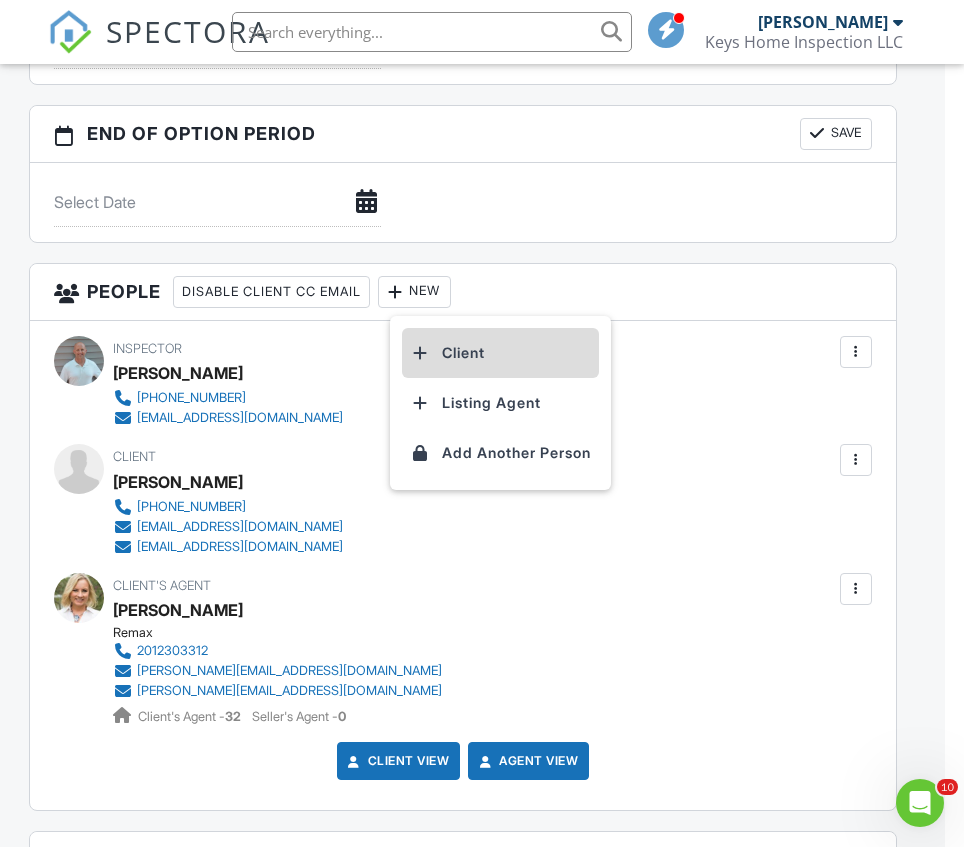 click on "Client" at bounding box center (500, 353) 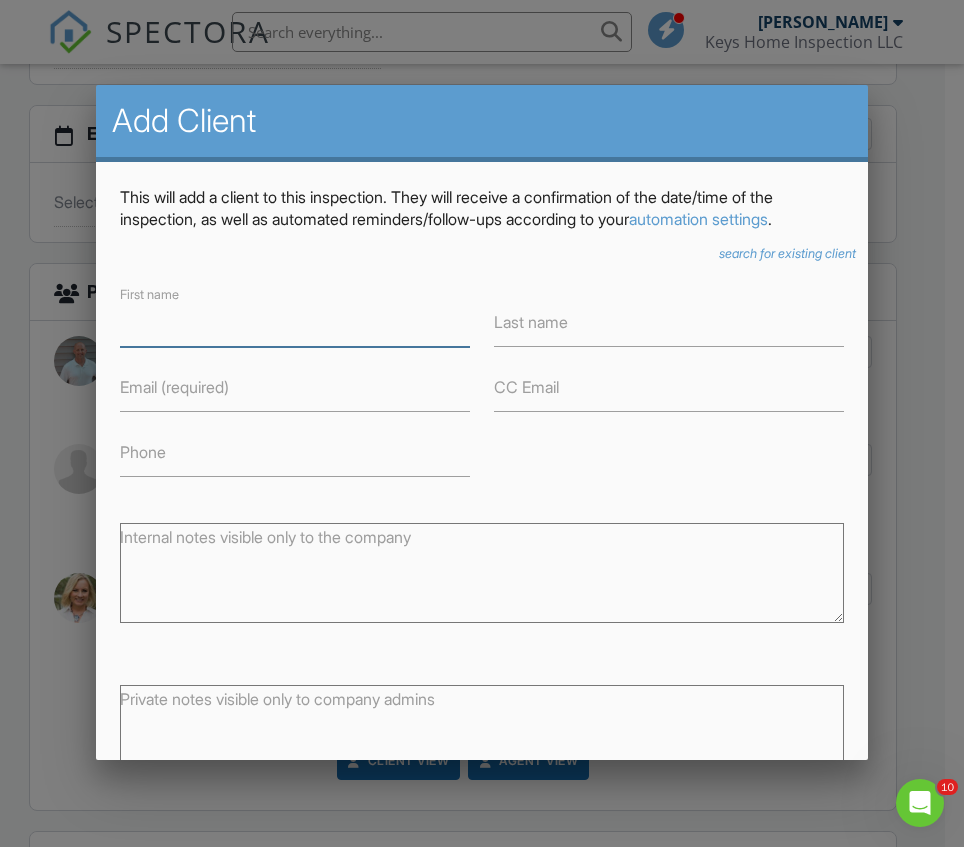 paste on "[PERSON_NAME]" 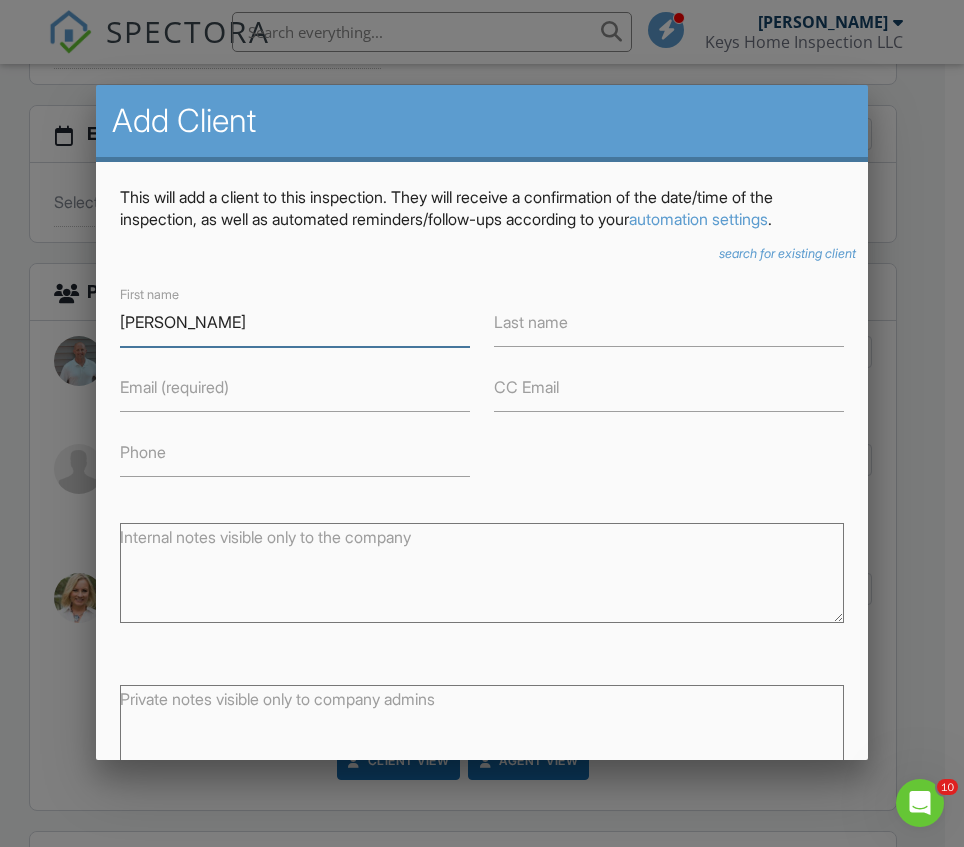 drag, startPoint x: 236, startPoint y: 328, endPoint x: 287, endPoint y: 321, distance: 51.47815 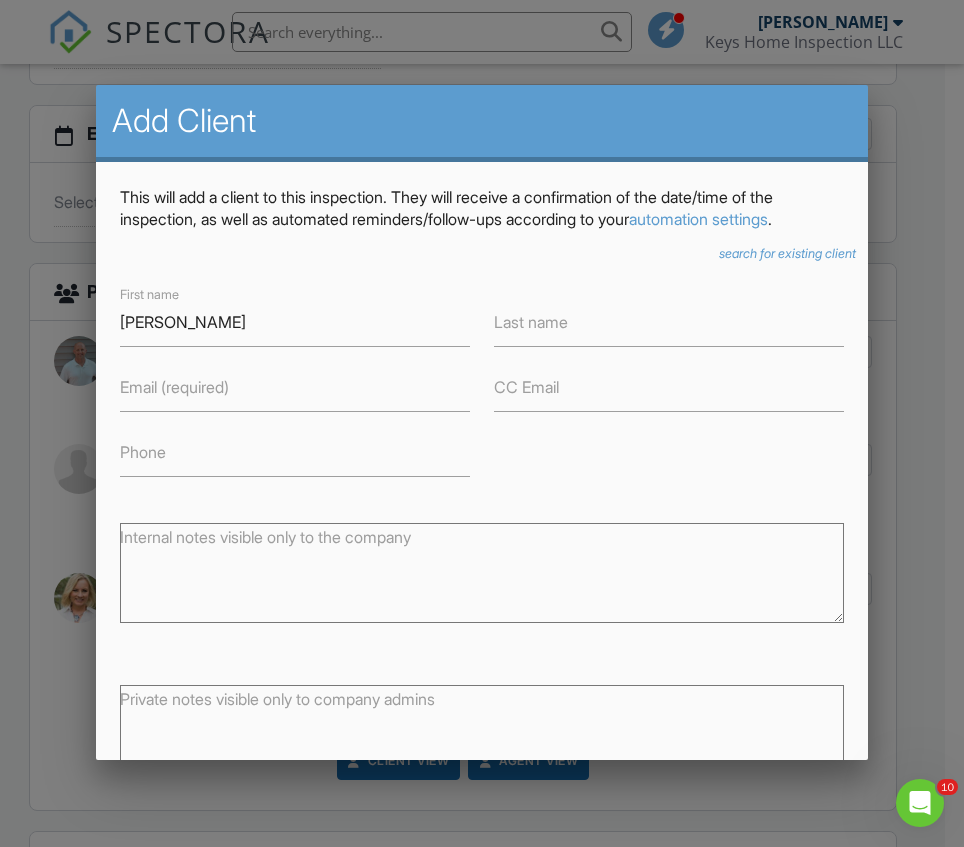 click on "Last name" at bounding box center [531, 322] 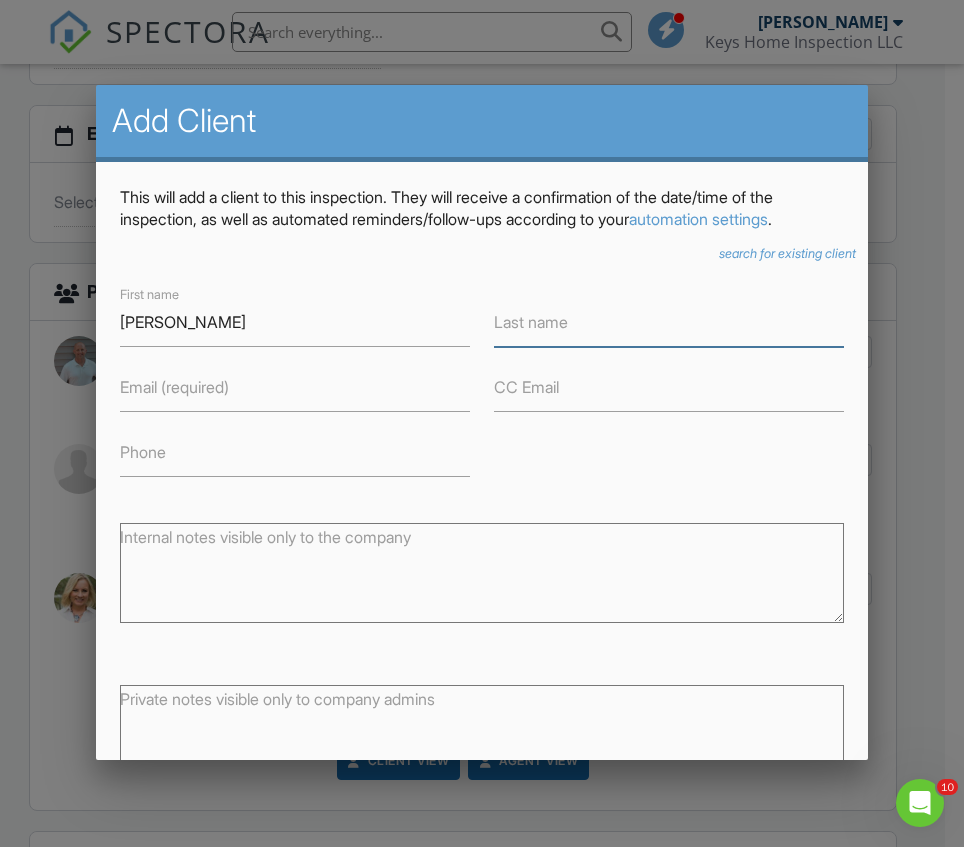 click on "Last name" at bounding box center [669, 322] 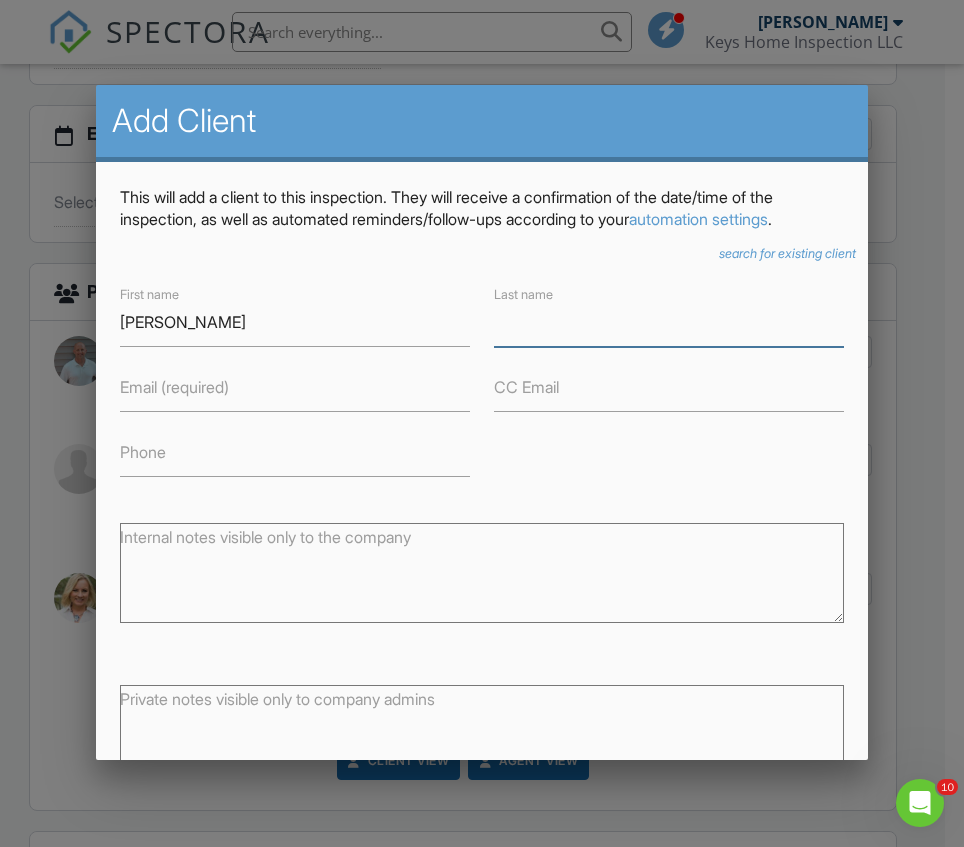 paste on "[PERSON_NAME]" 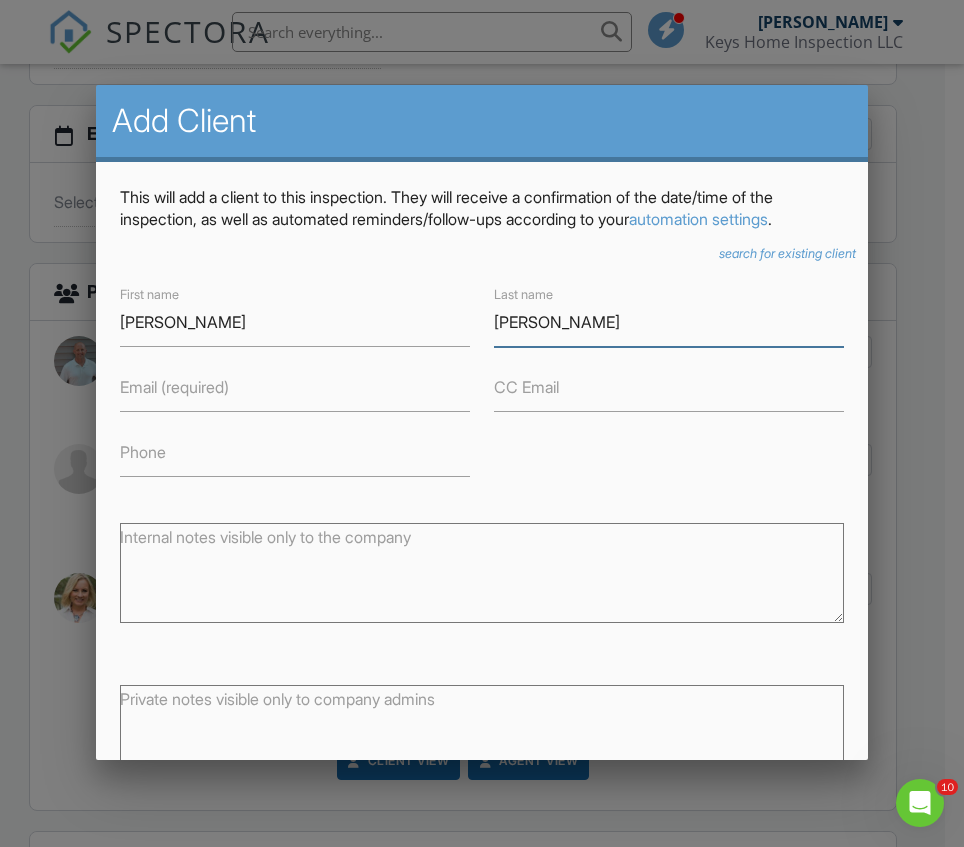 type on "[PERSON_NAME]" 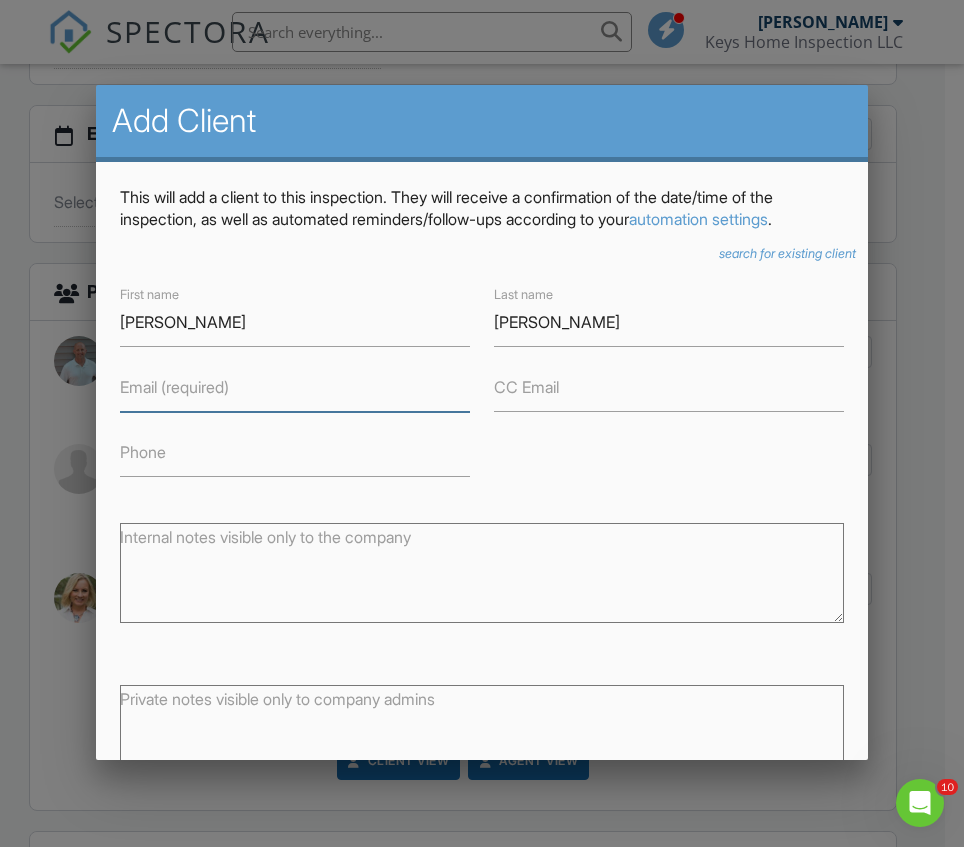 click on "Email (required)" at bounding box center (295, 387) 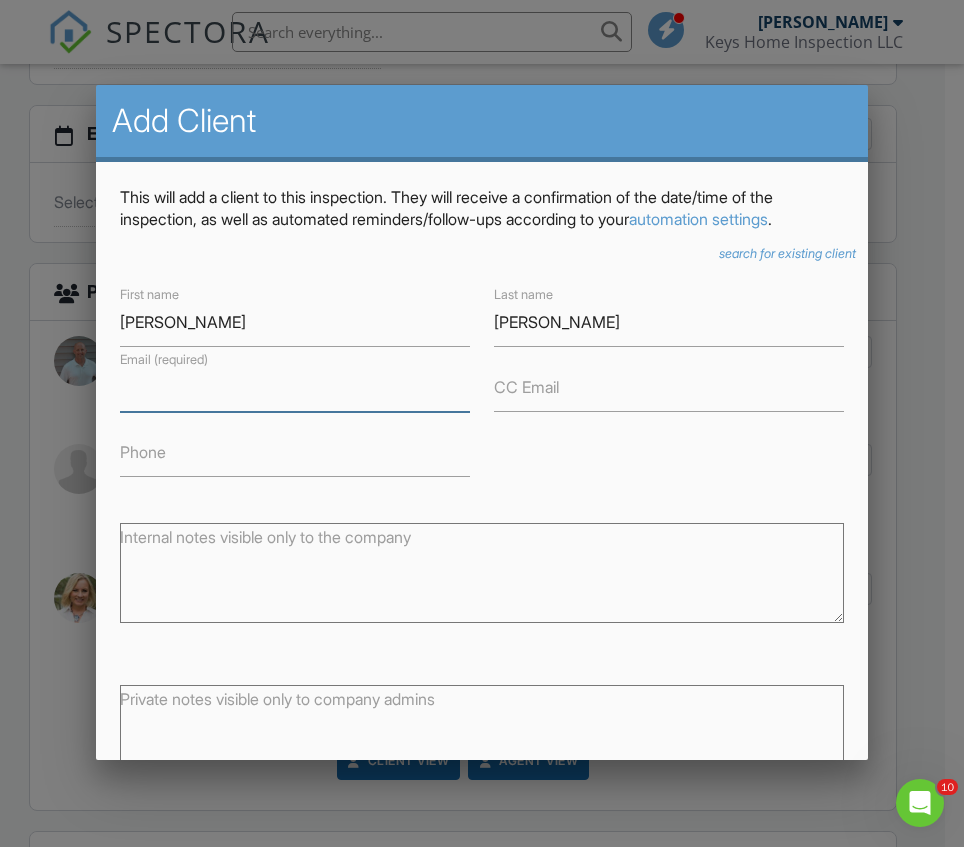 paste on "cmmstl@yahoo.co" 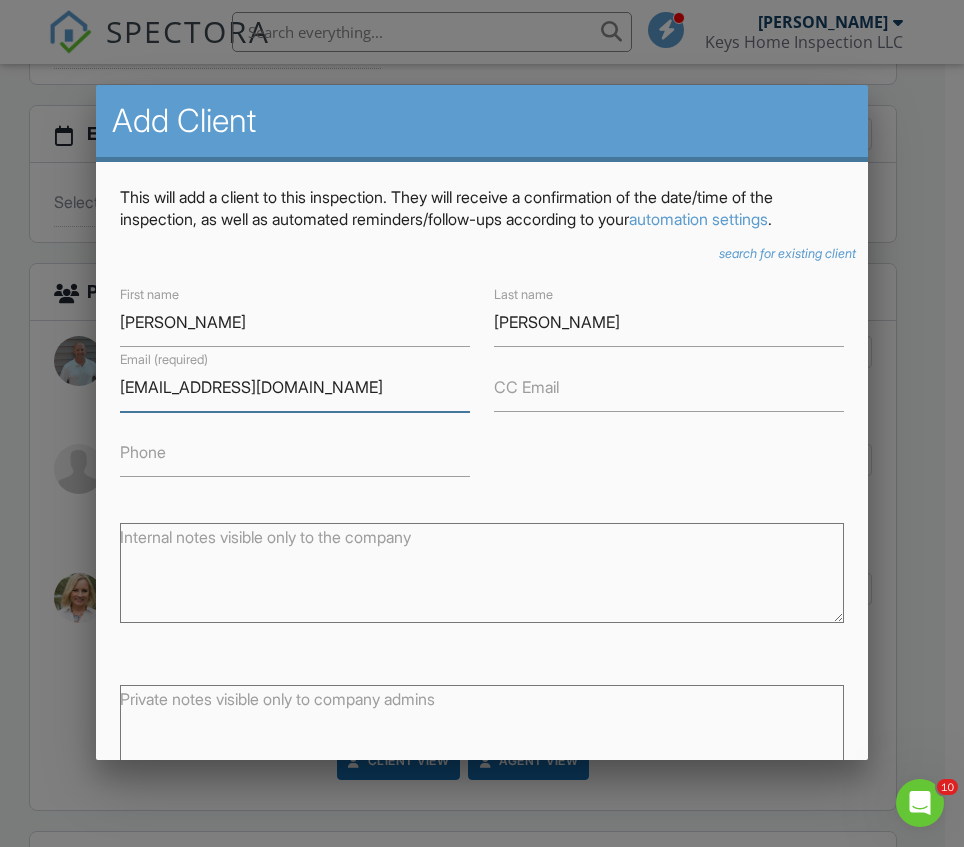 type on "cmmstl@yahoo.co" 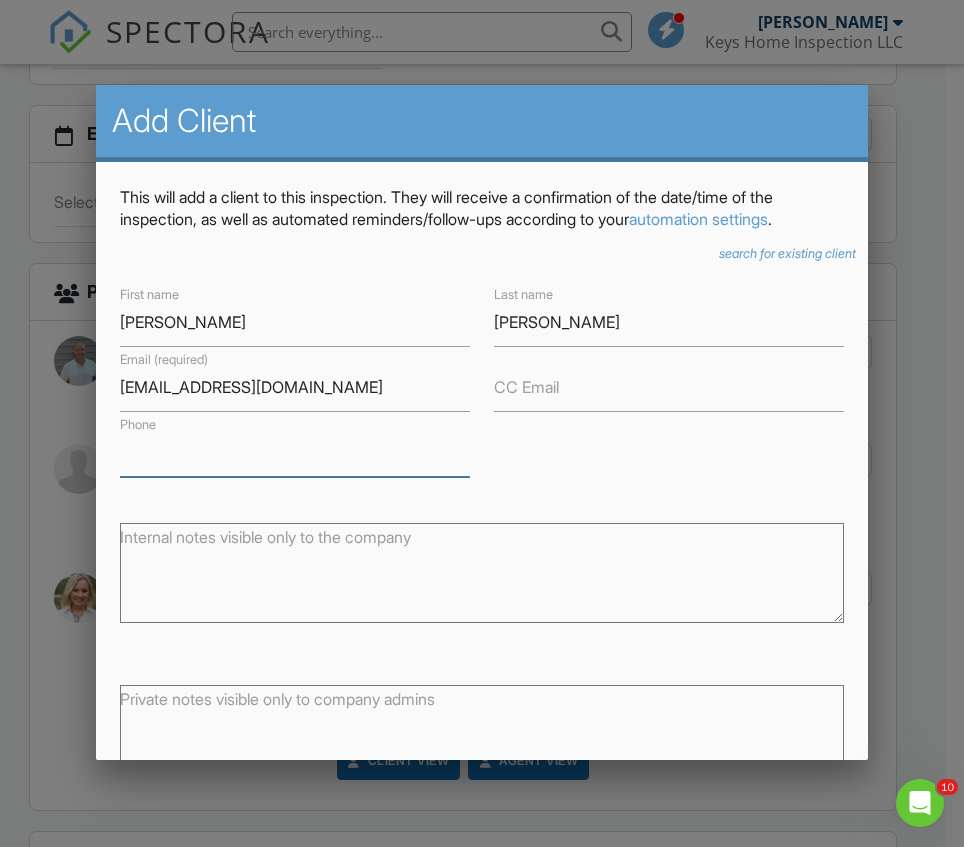 click on "Phone" at bounding box center (295, 452) 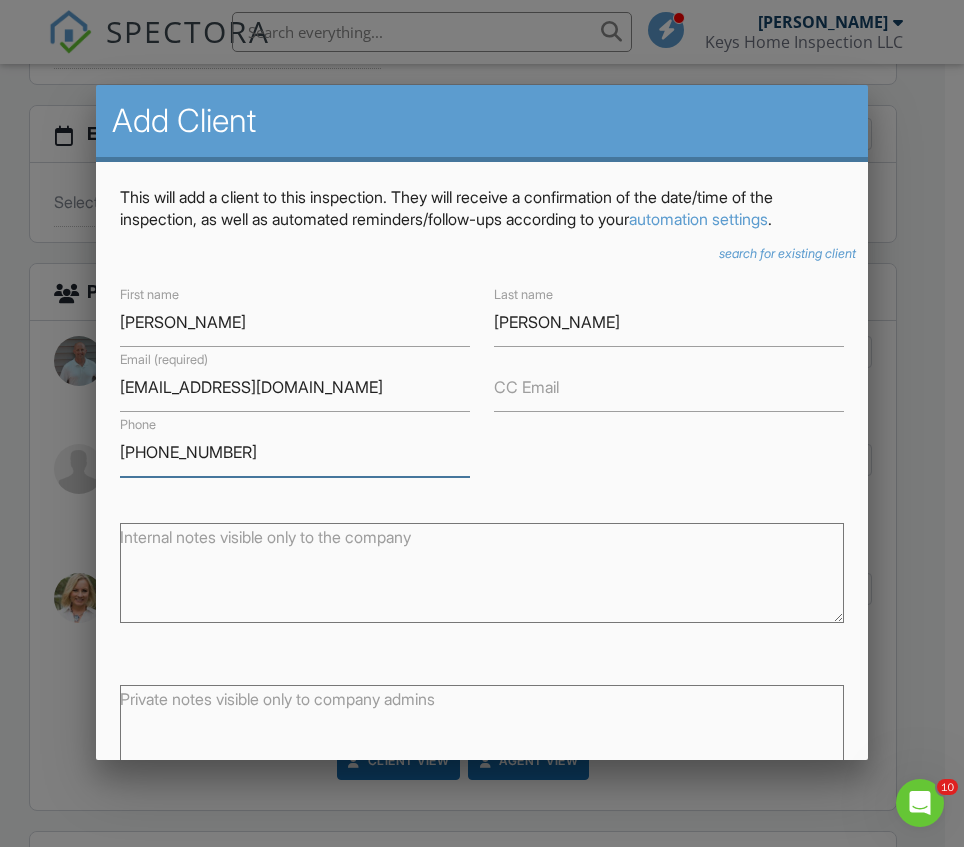 scroll, scrollTop: 136, scrollLeft: 0, axis: vertical 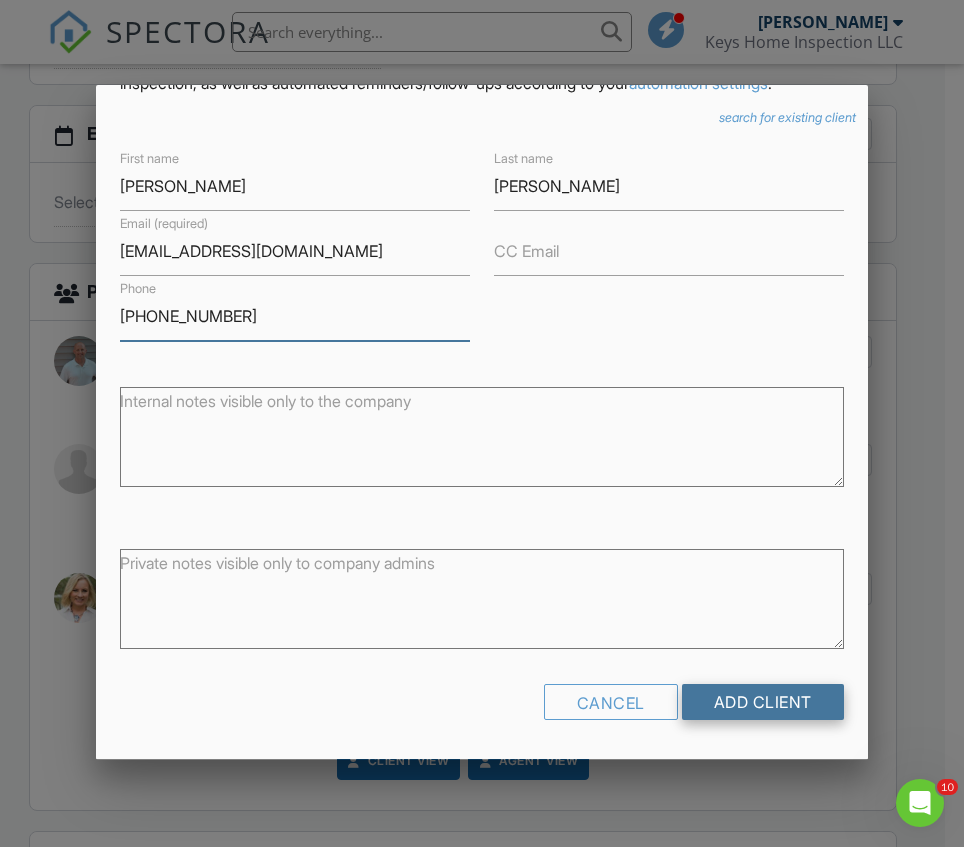 type on "917-583-2155" 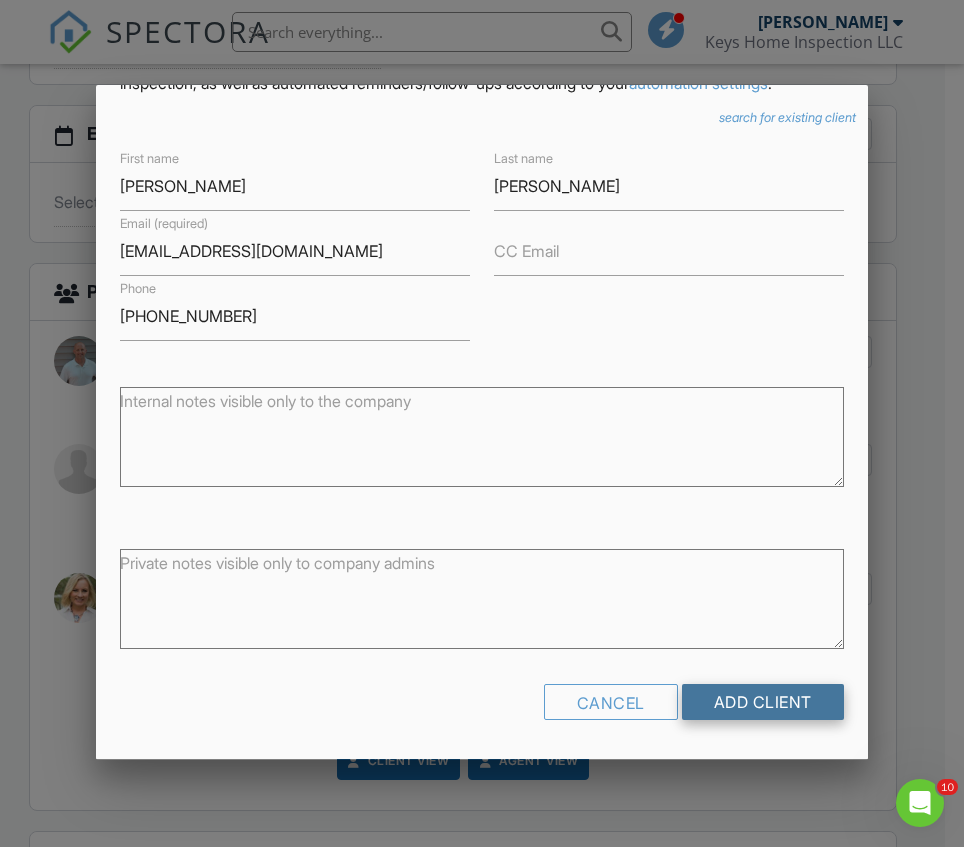 click on "Add Client" at bounding box center (763, 702) 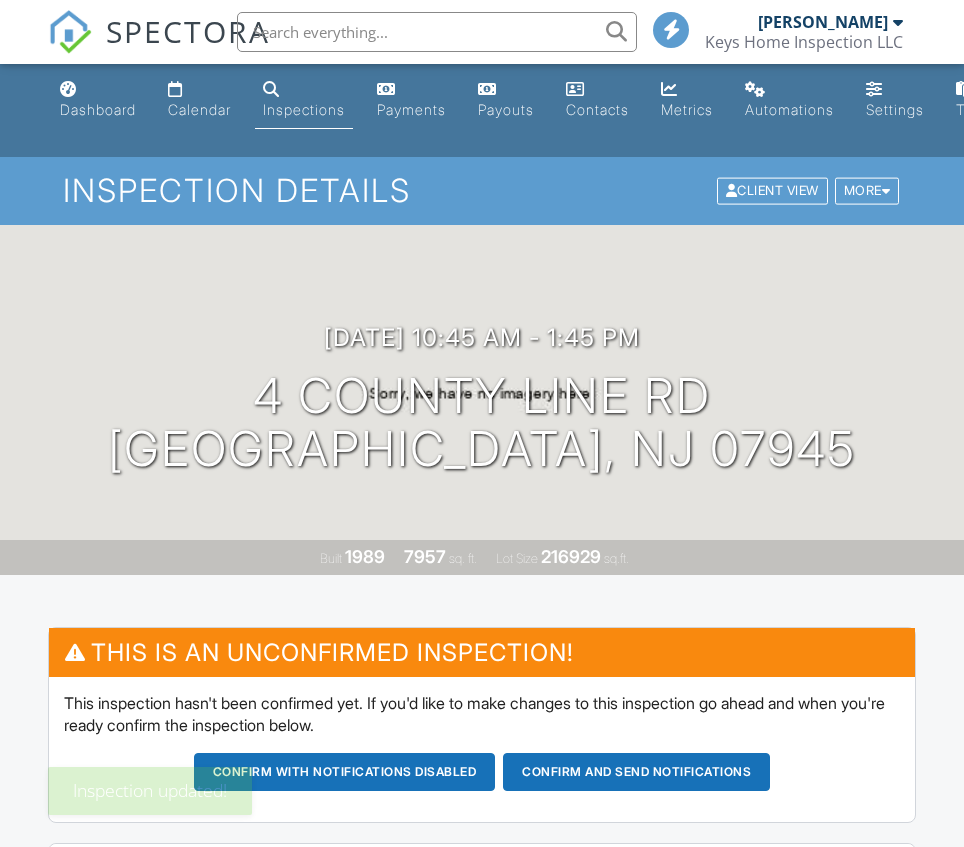 scroll, scrollTop: 0, scrollLeft: 0, axis: both 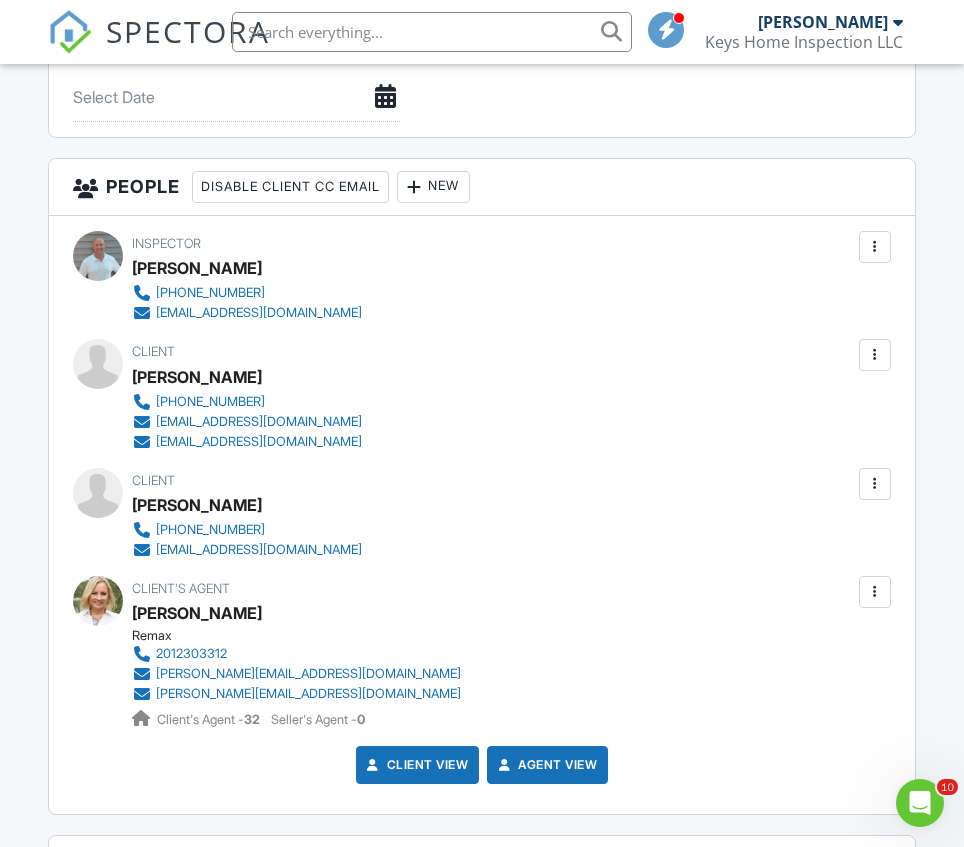 click at bounding box center (875, 355) 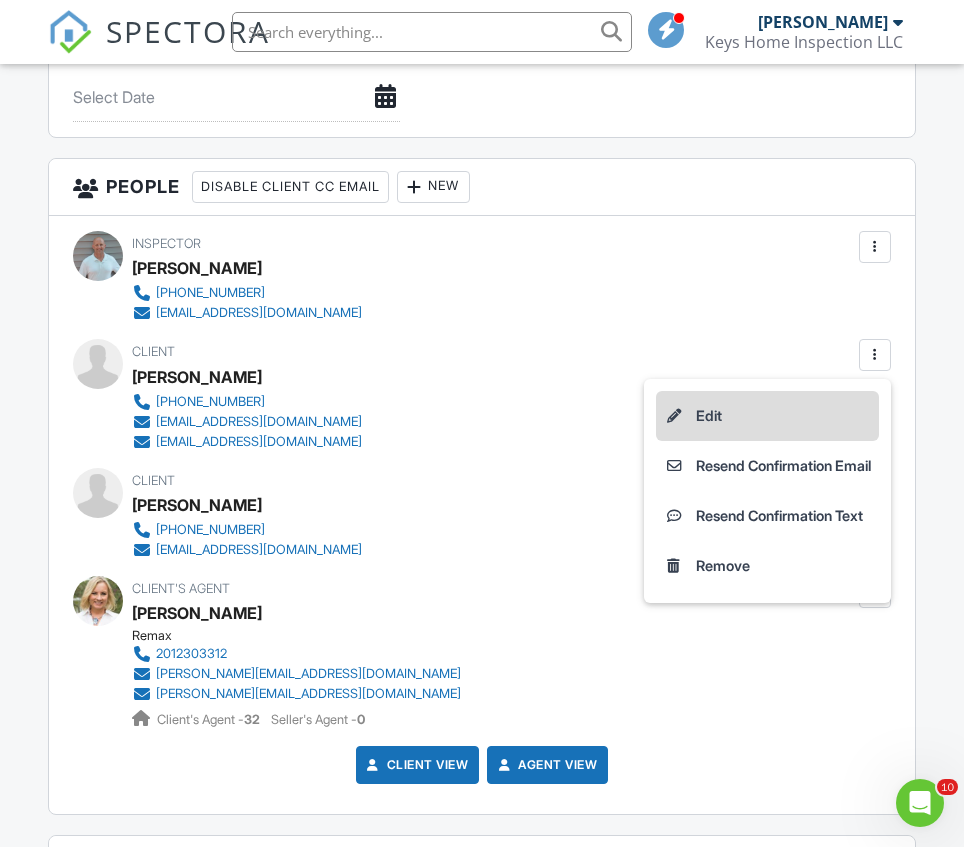 click on "Edit" at bounding box center [767, 416] 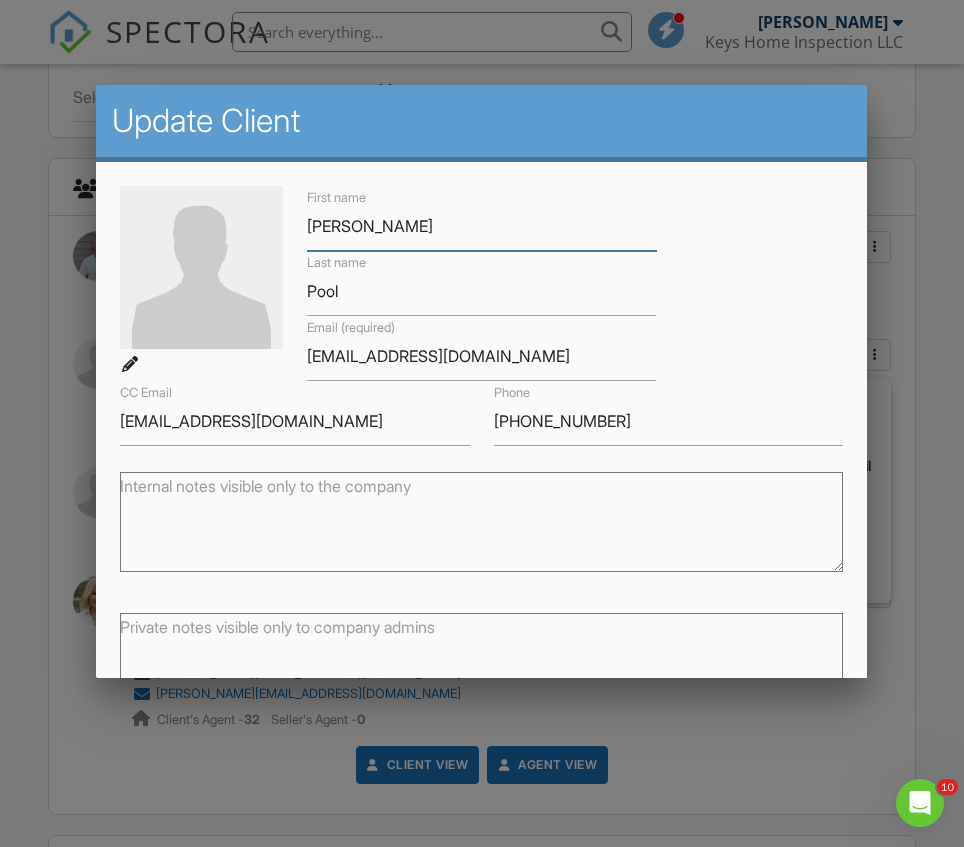 drag, startPoint x: 357, startPoint y: 226, endPoint x: 290, endPoint y: 221, distance: 67.18631 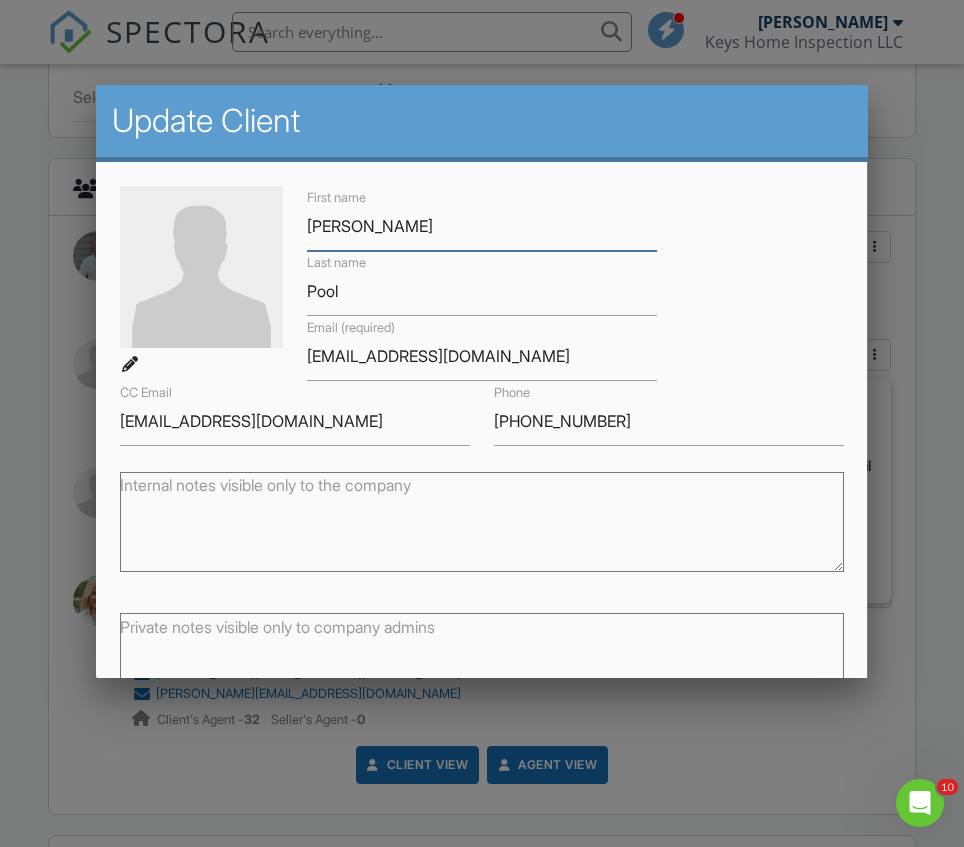 click on "First name
[PERSON_NAME]
Last name
Pool
Email (required)
[EMAIL_ADDRESS][DOMAIN_NAME]
CC Email
[EMAIL_ADDRESS][DOMAIN_NAME]
Phone
[PHONE_NUMBER]" at bounding box center (481, 316) 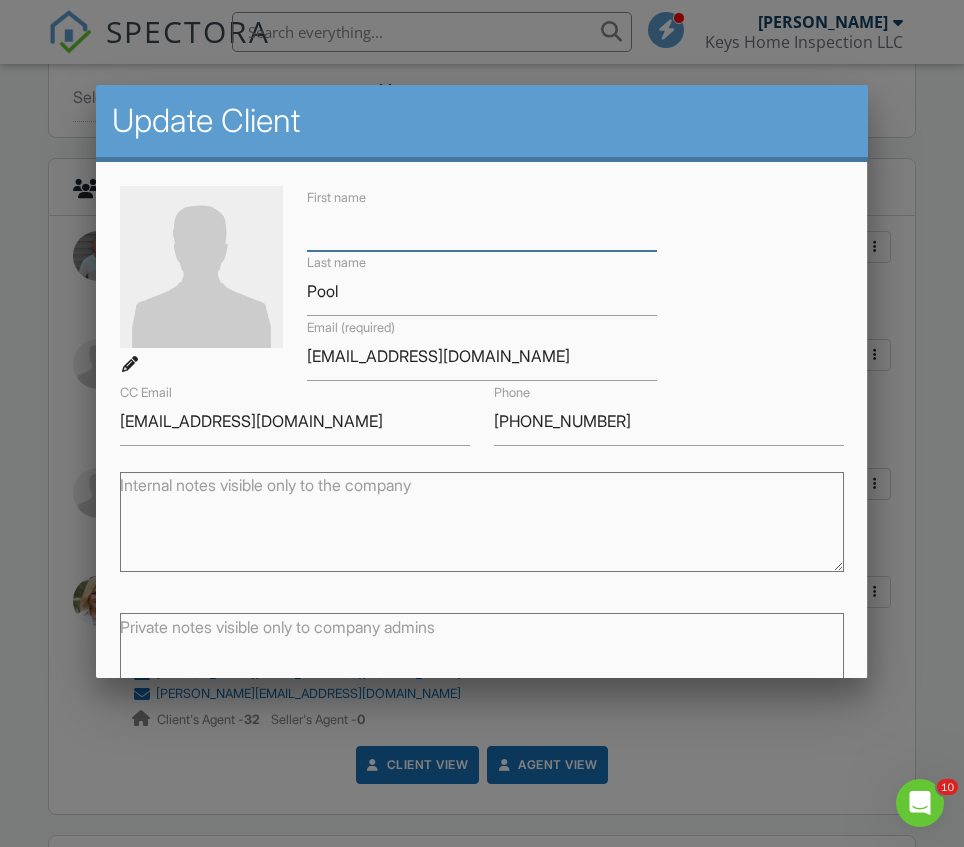 paste on "[PERSON_NAME]" 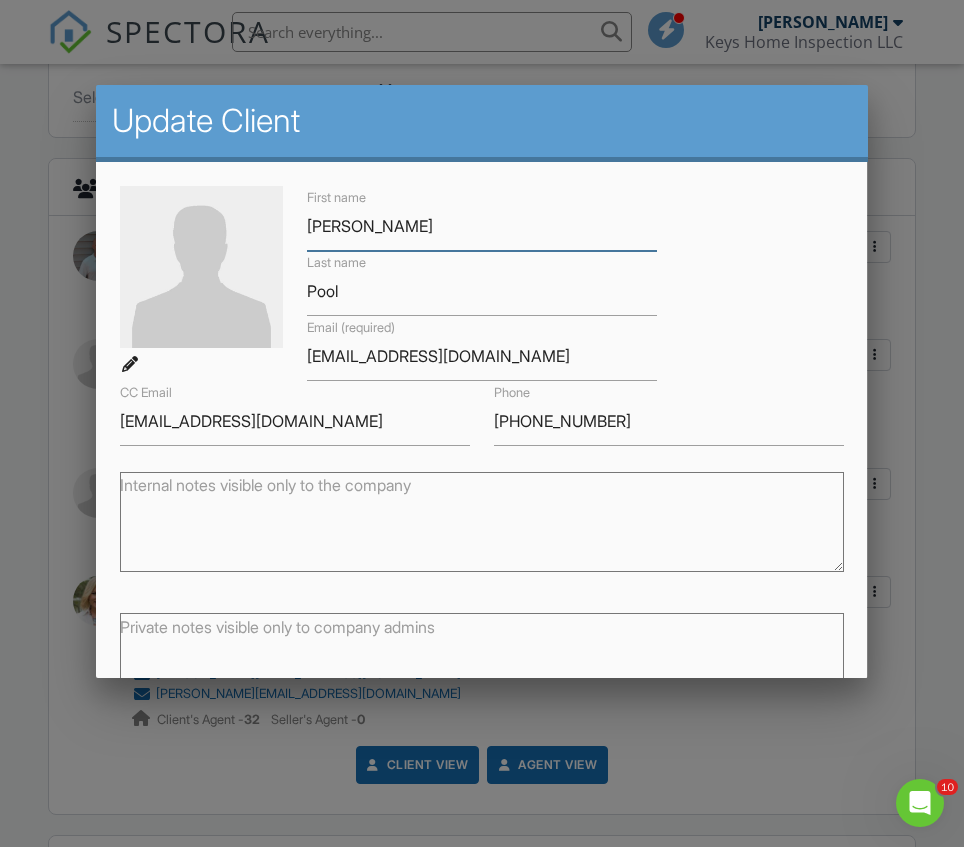 scroll, scrollTop: 127, scrollLeft: 0, axis: vertical 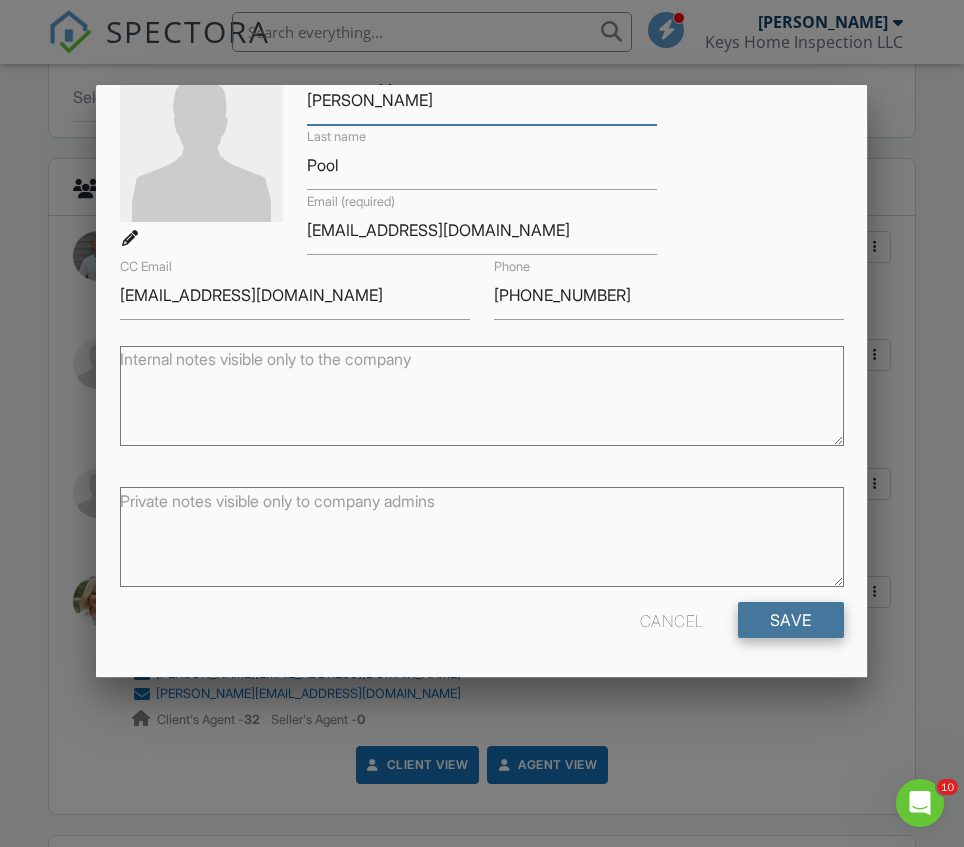 type on "[PERSON_NAME]" 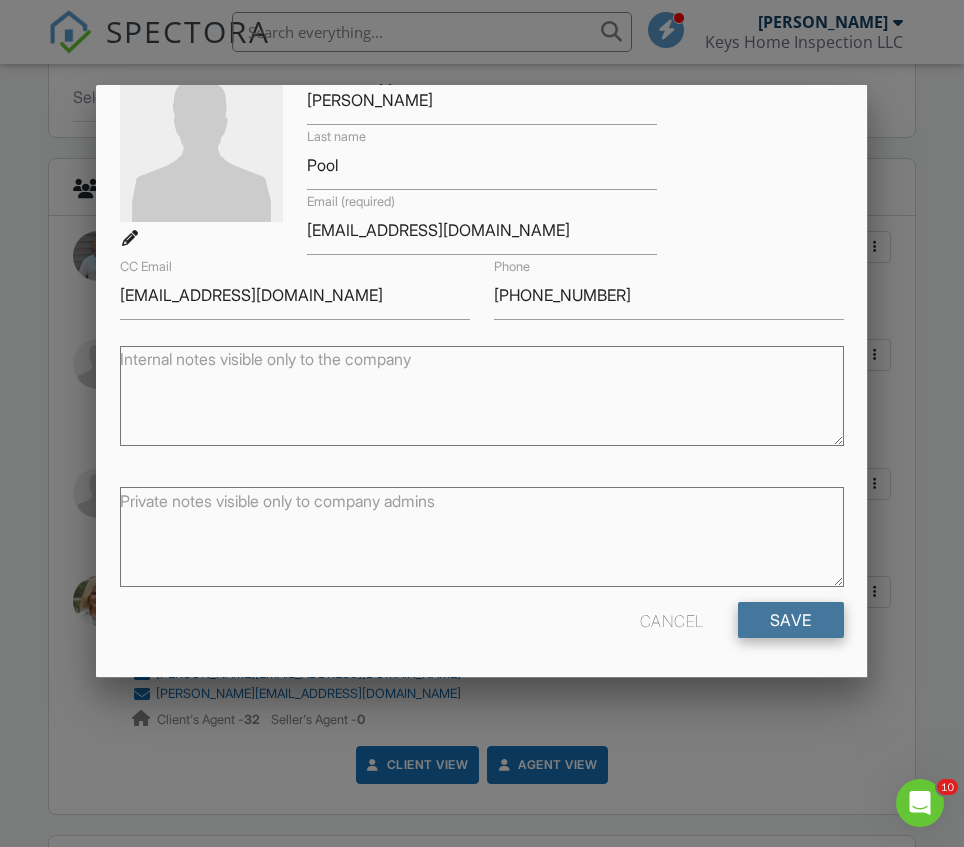 click on "Save" at bounding box center [791, 620] 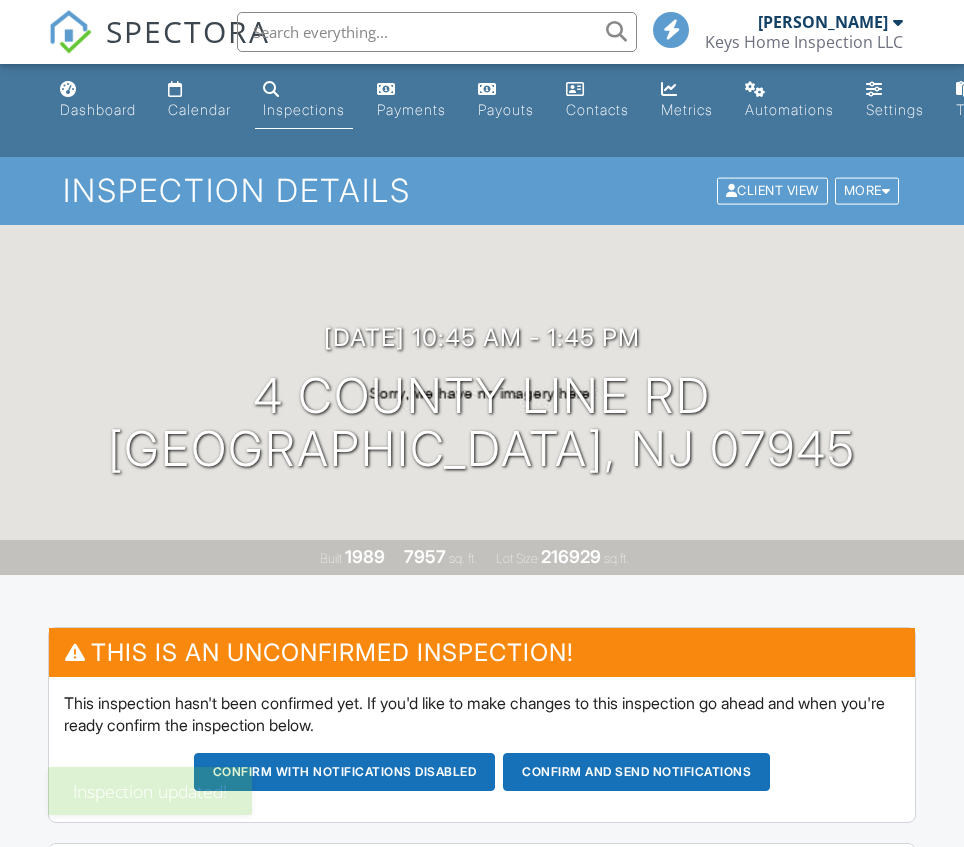 scroll, scrollTop: 0, scrollLeft: 0, axis: both 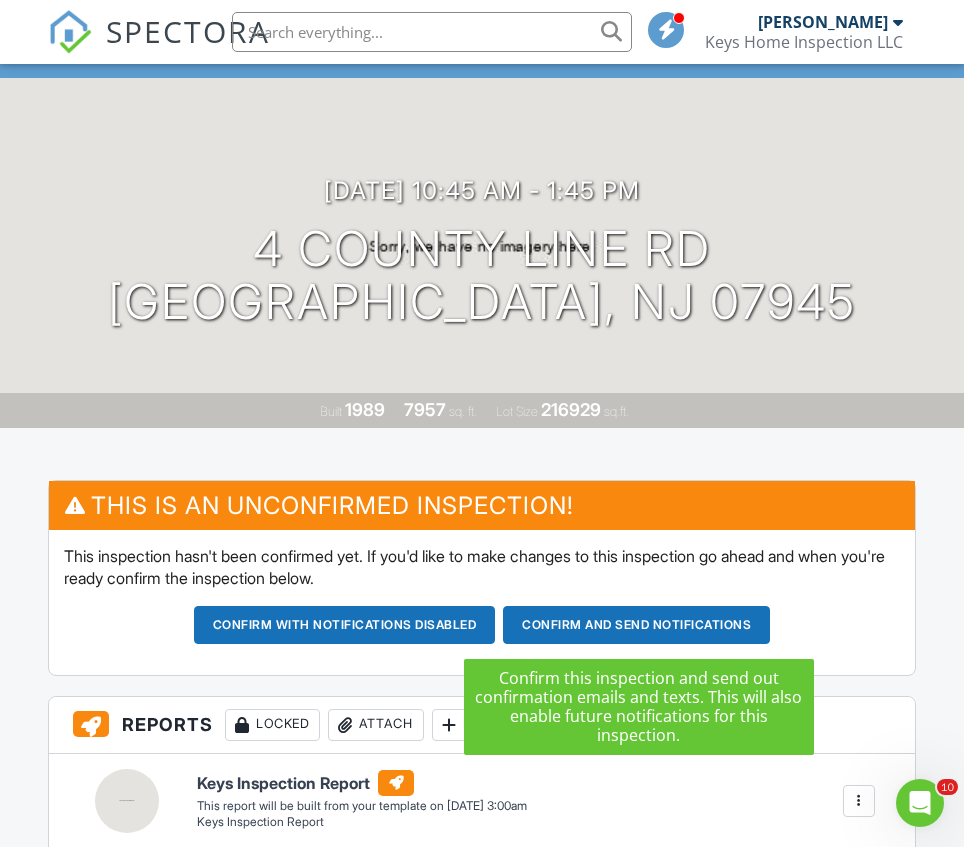 click on "Confirm and send notifications" at bounding box center (345, 625) 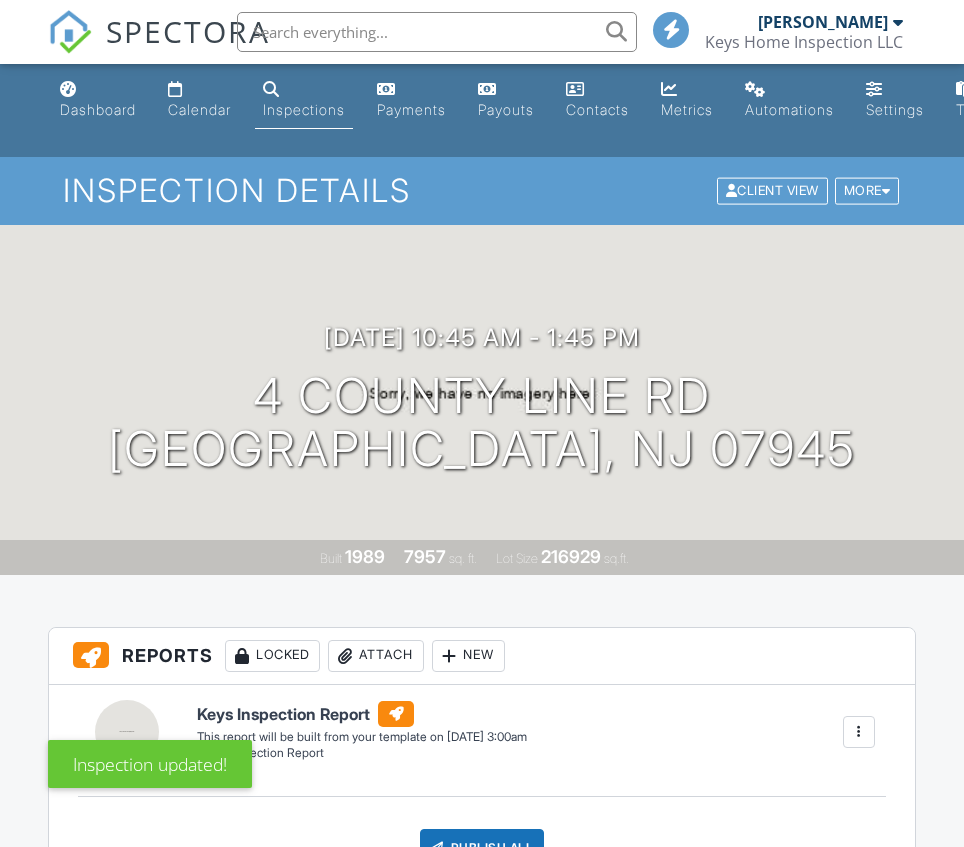 scroll, scrollTop: 0, scrollLeft: 0, axis: both 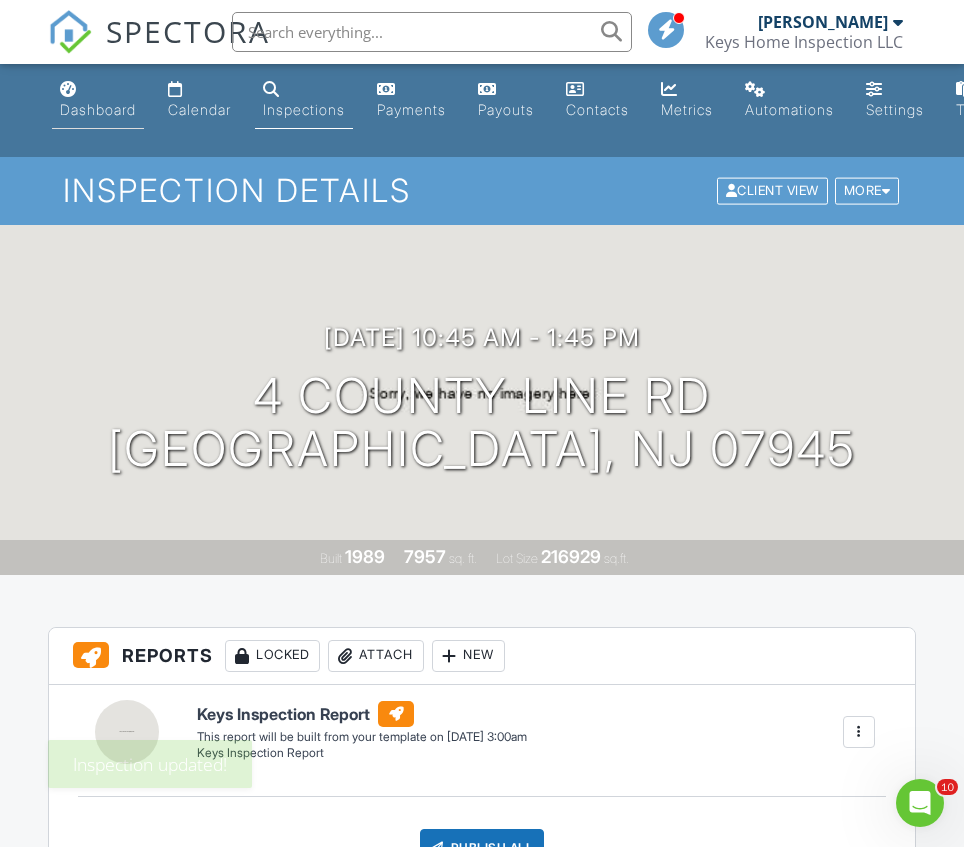click on "Dashboard" at bounding box center [98, 109] 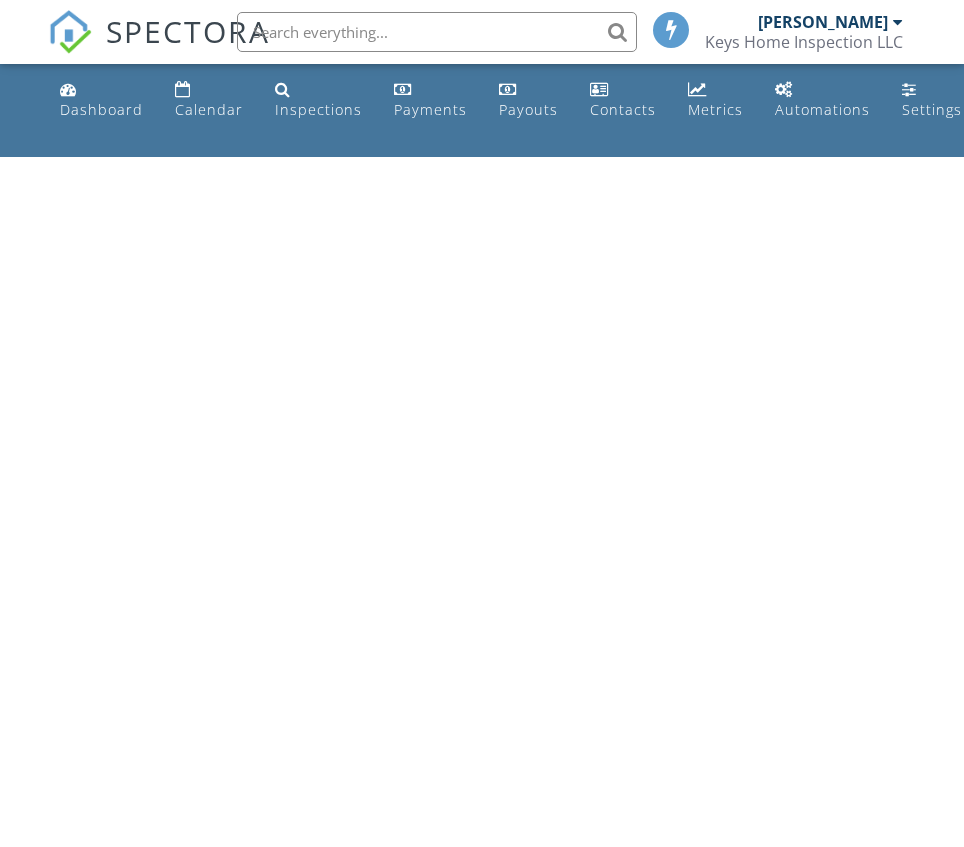 scroll, scrollTop: 0, scrollLeft: 0, axis: both 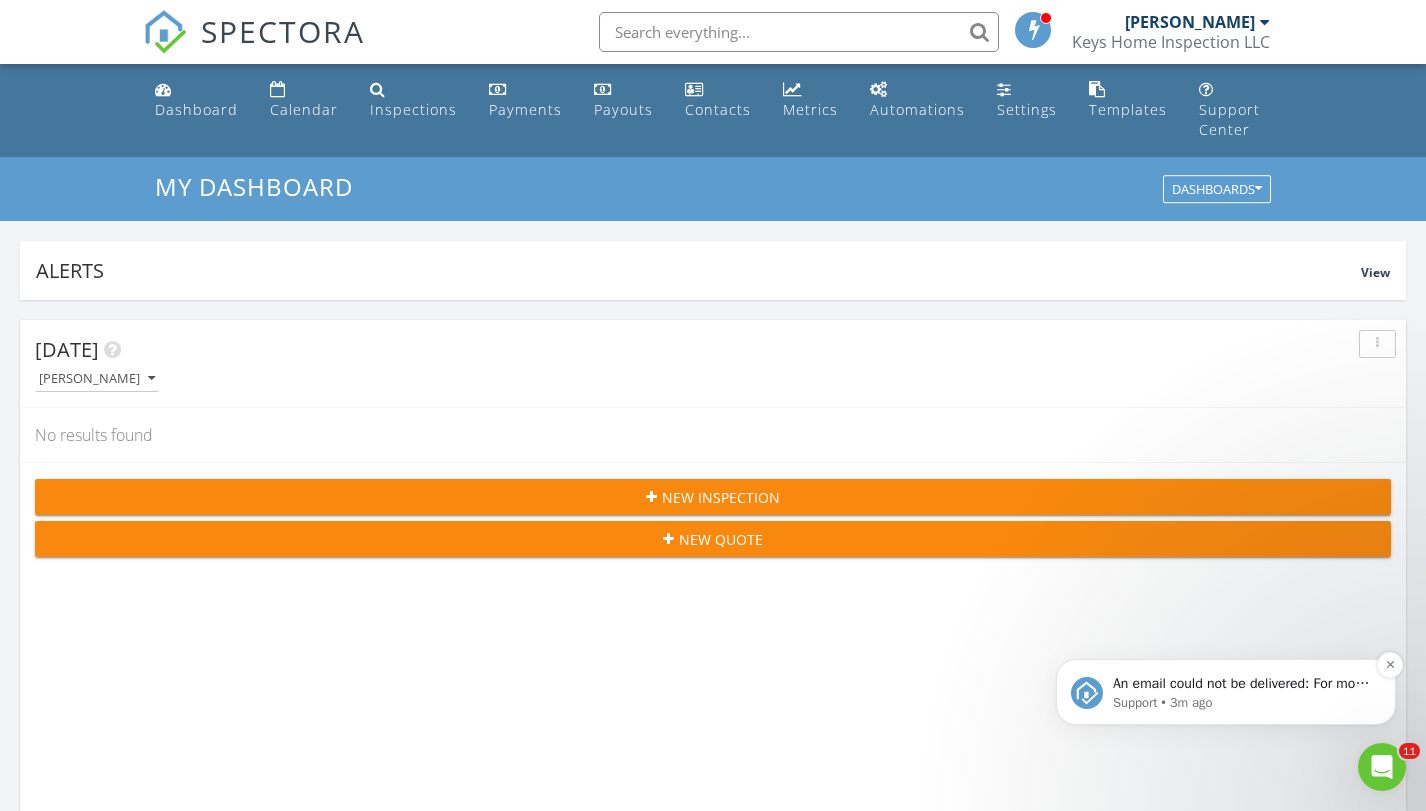 click on "Support • 3m ago" at bounding box center (1242, 703) 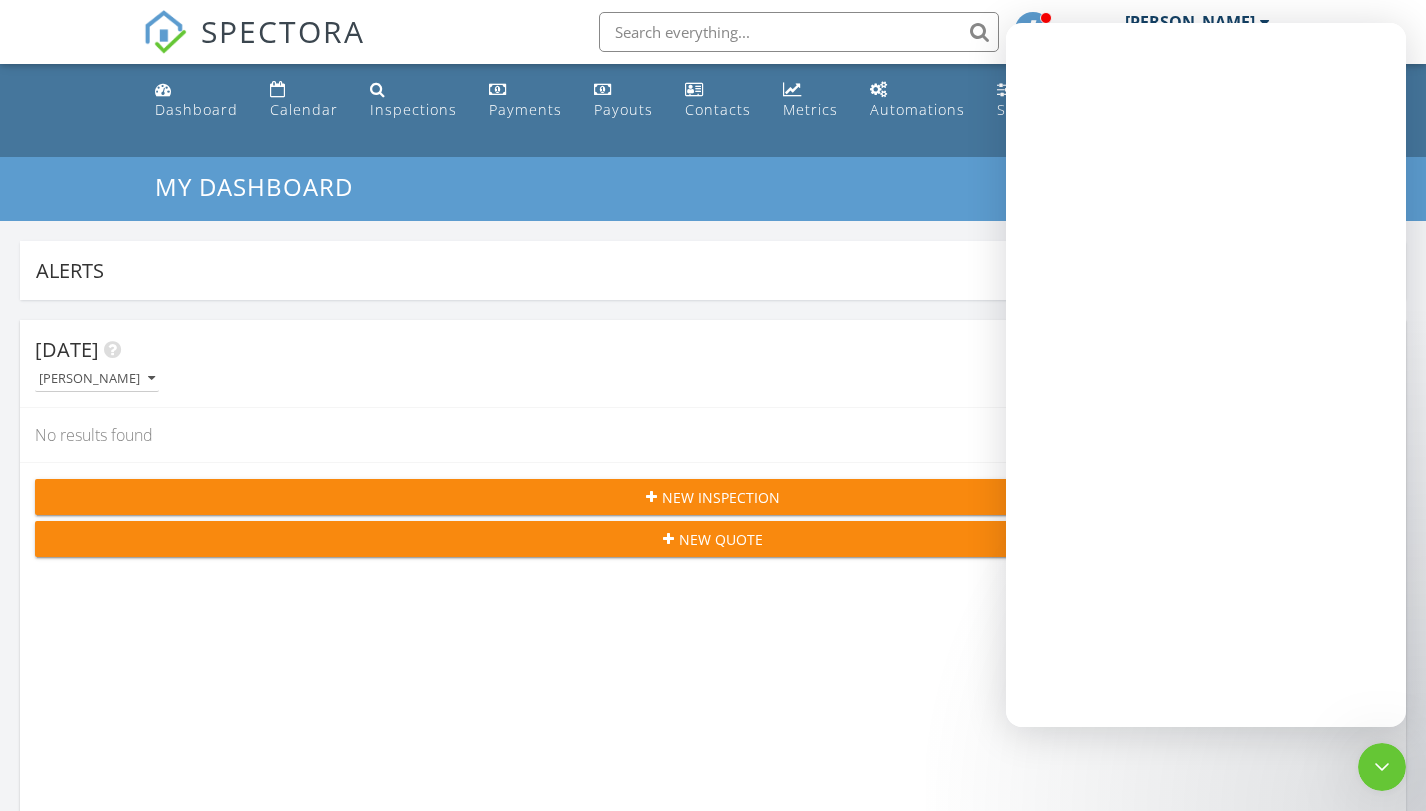 scroll, scrollTop: 0, scrollLeft: 0, axis: both 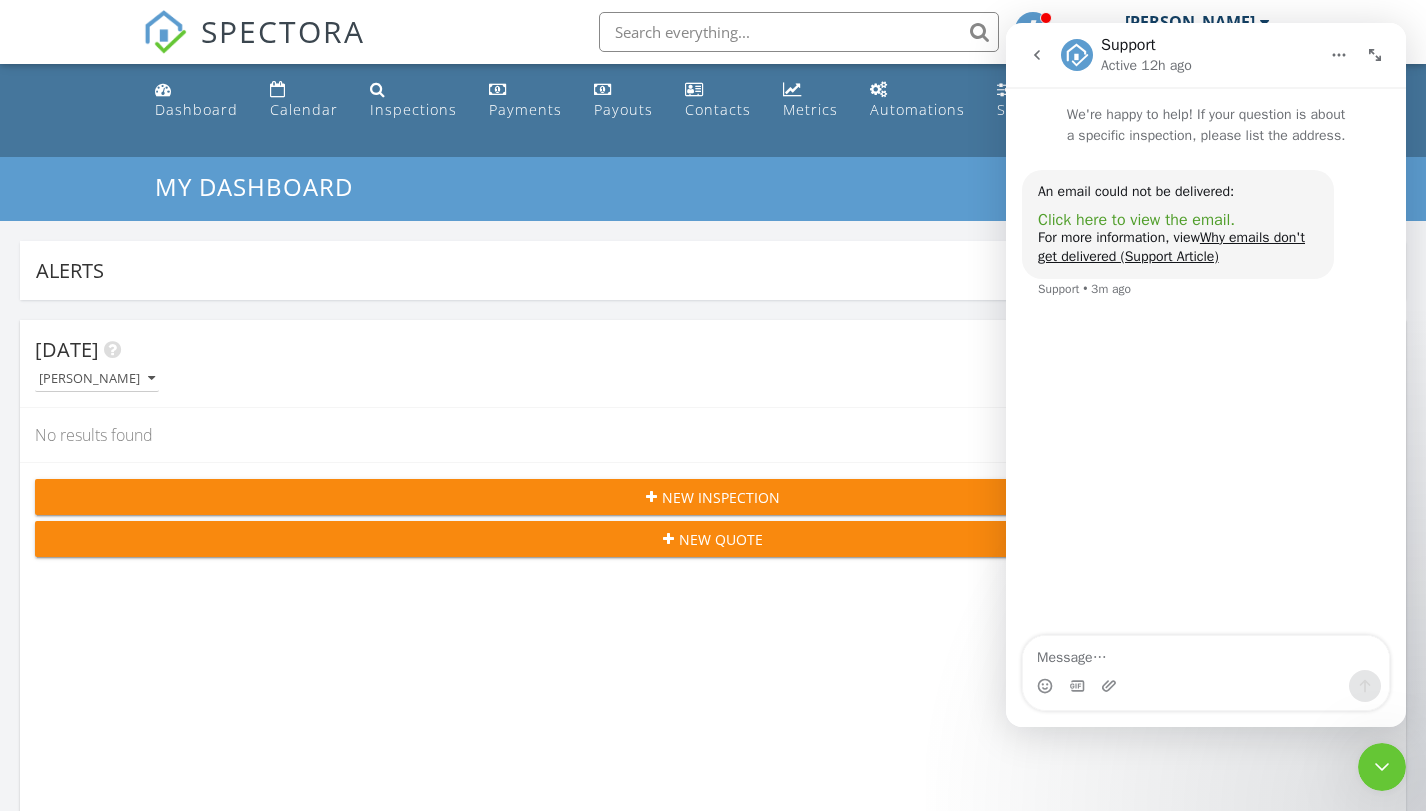 click on "Click here to view the email." at bounding box center [1136, 220] 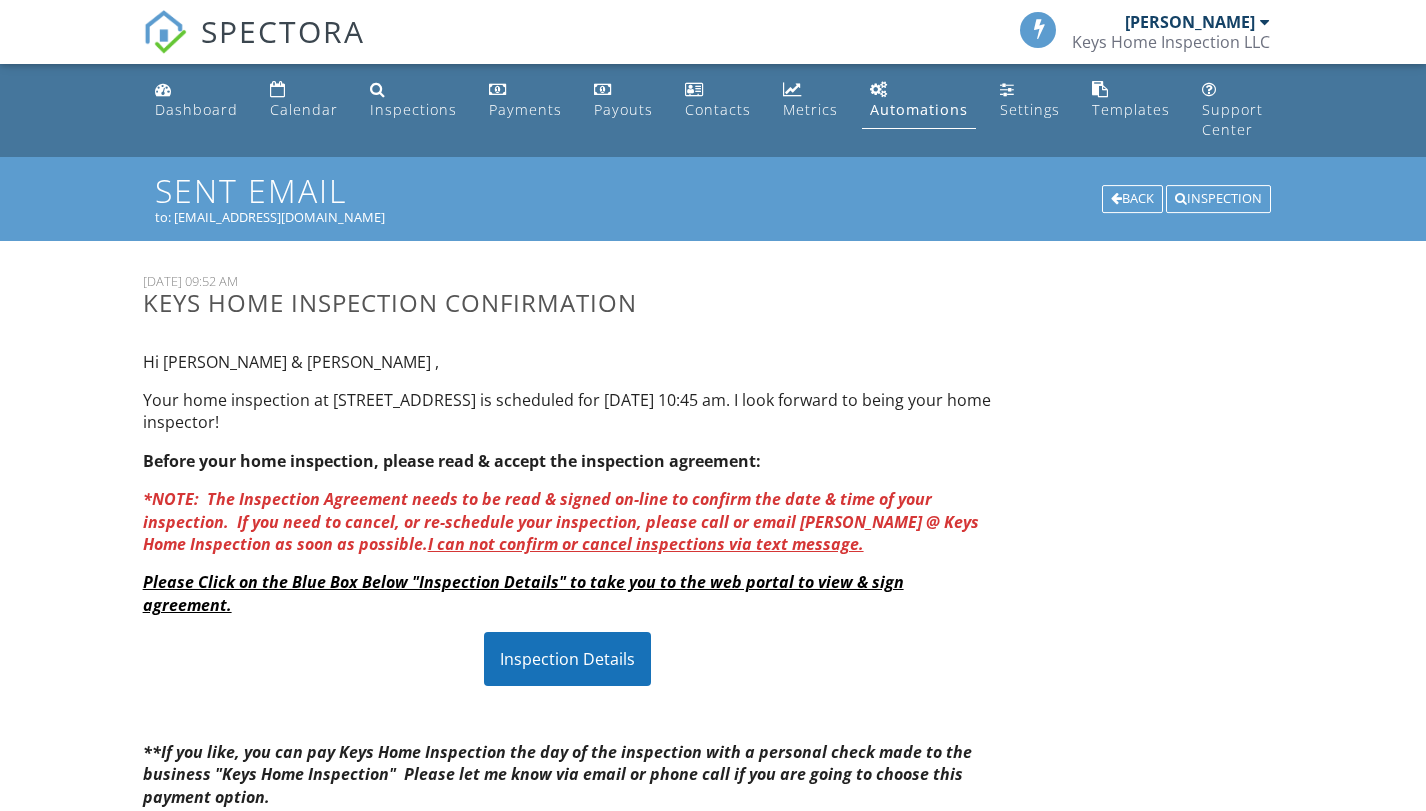 scroll, scrollTop: 0, scrollLeft: 0, axis: both 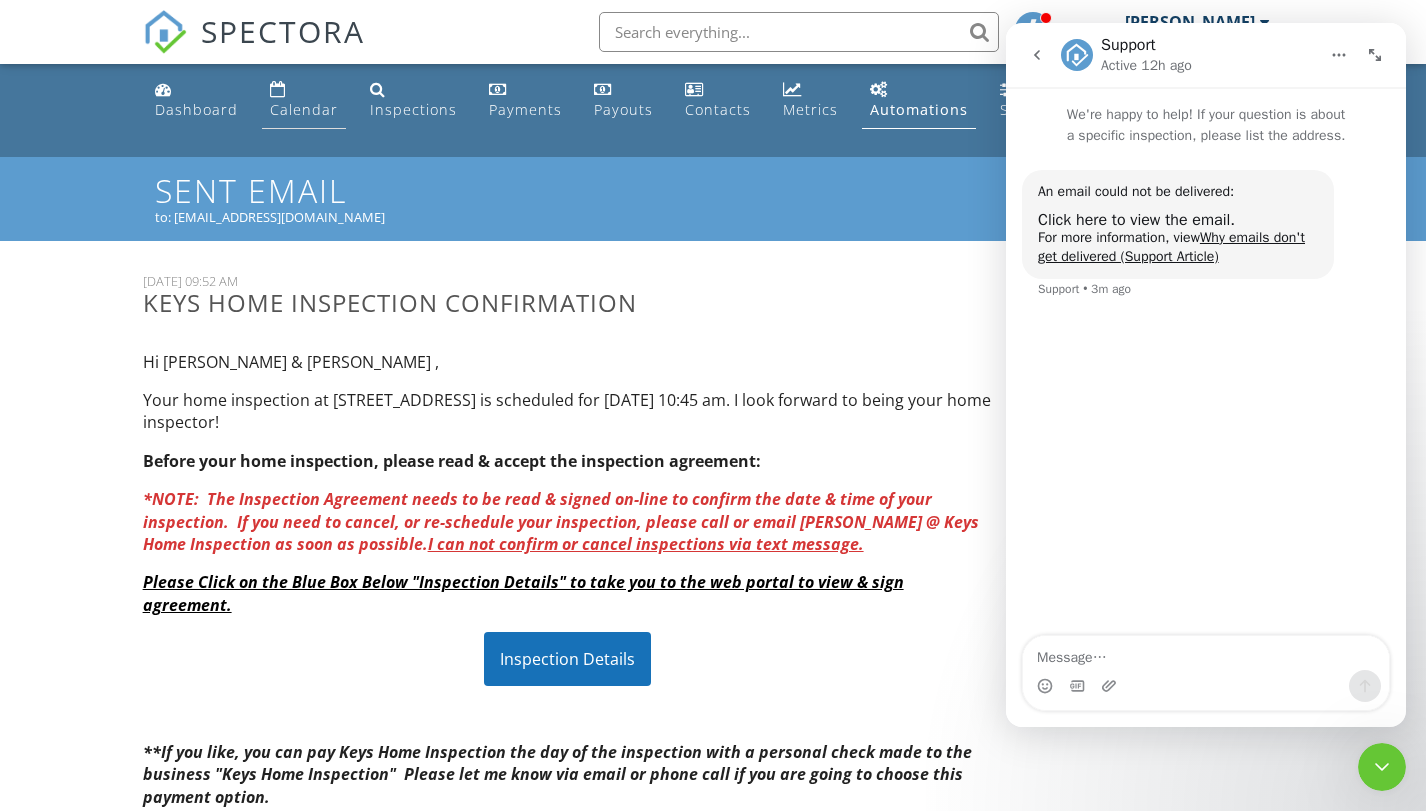 click on "Calendar" at bounding box center (304, 109) 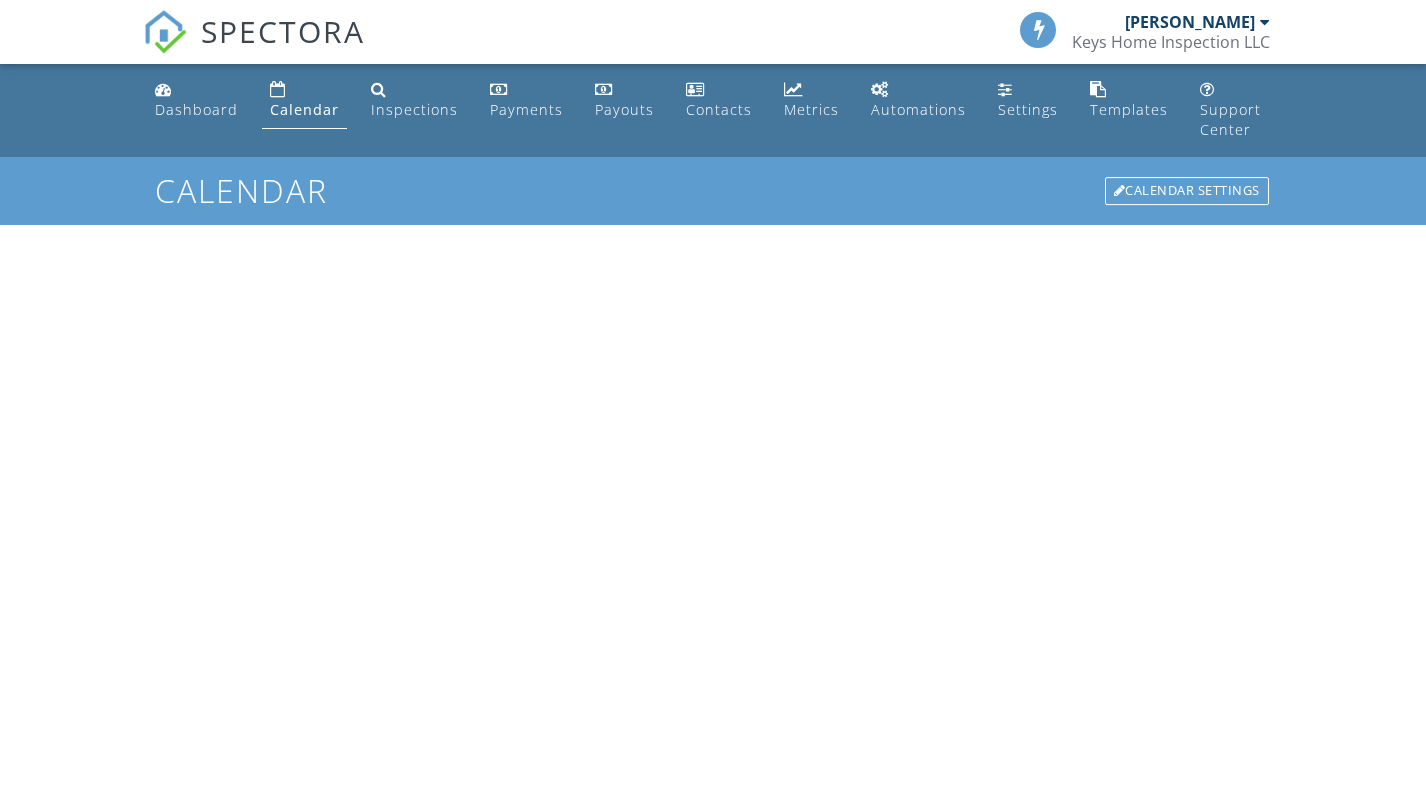 scroll, scrollTop: 0, scrollLeft: 0, axis: both 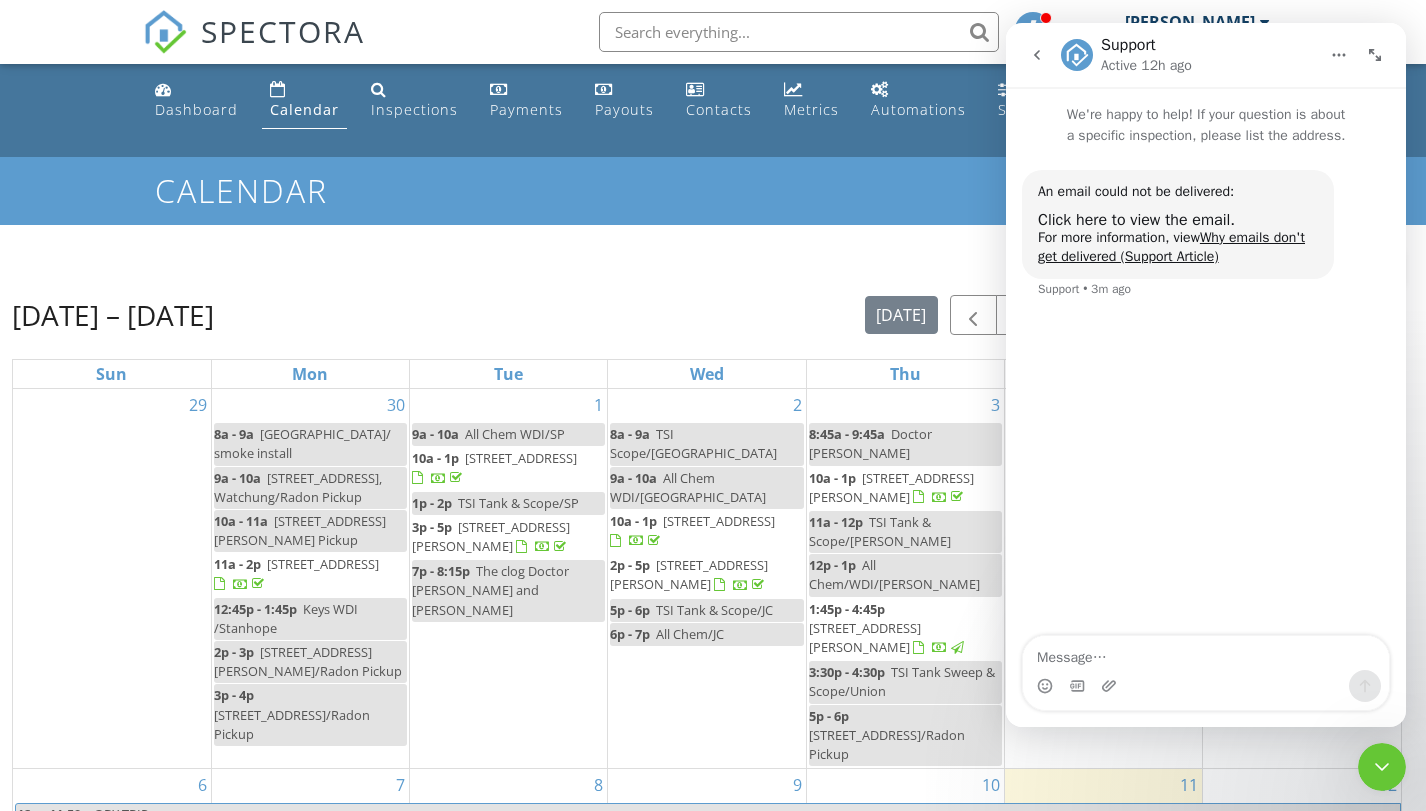 click 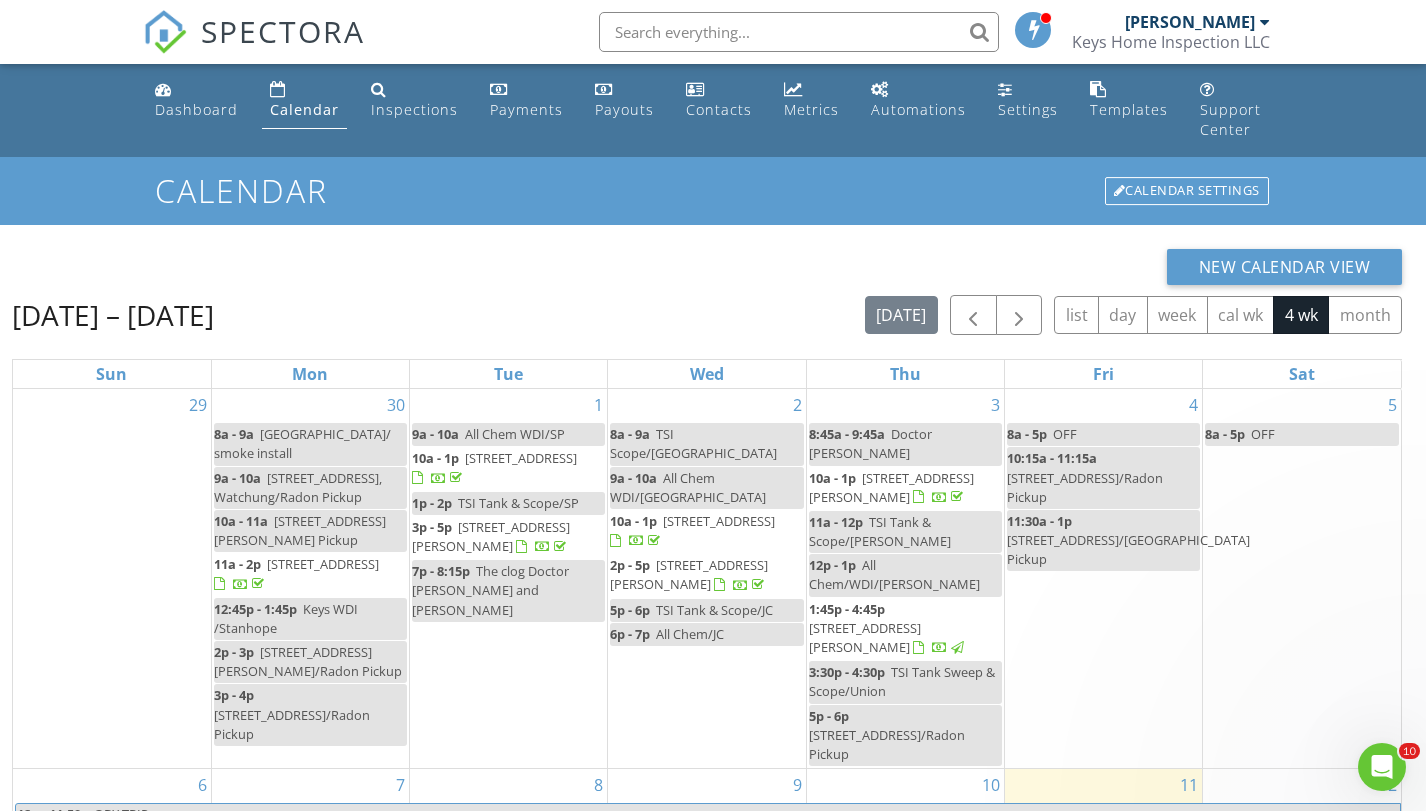 scroll, scrollTop: 0, scrollLeft: 0, axis: both 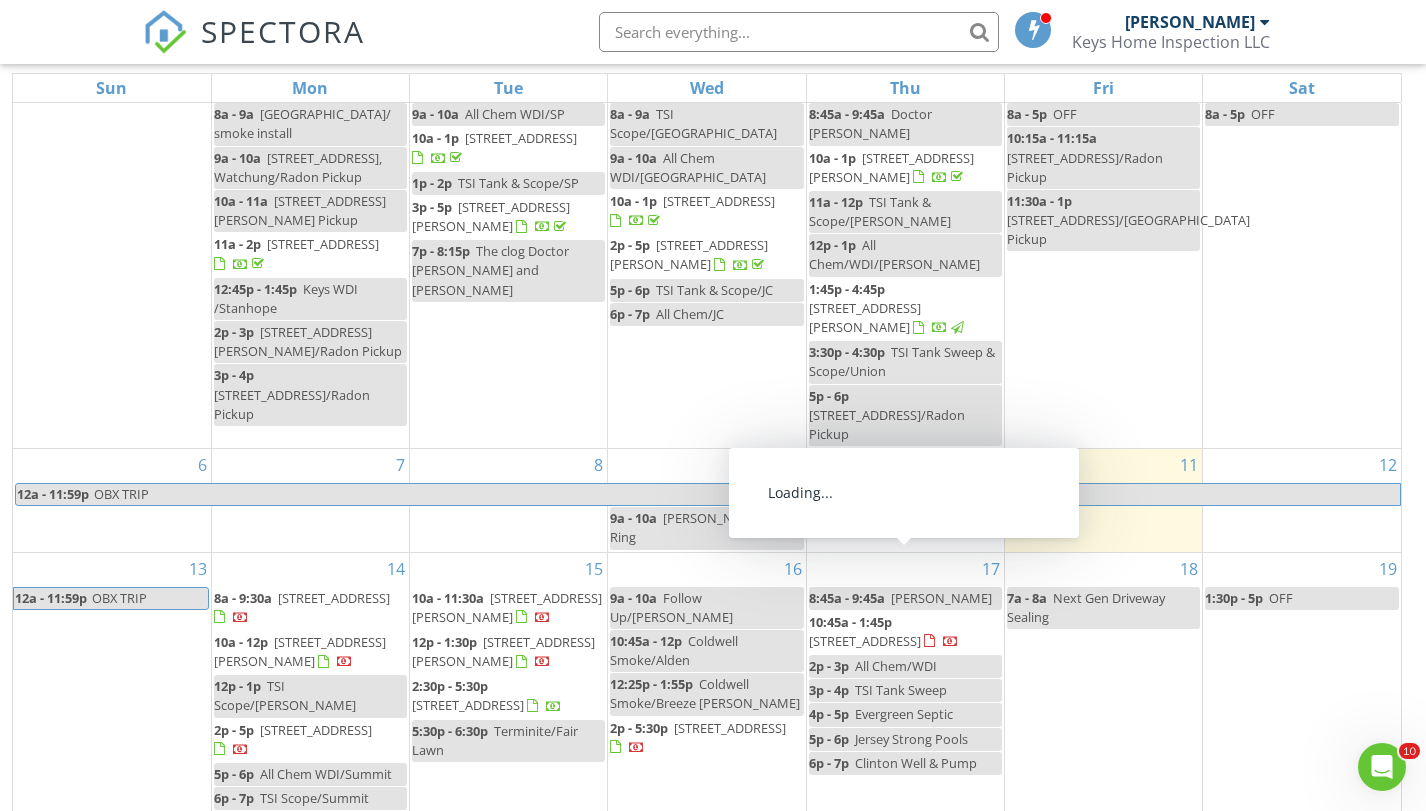 click on "[STREET_ADDRESS]" at bounding box center (865, 641) 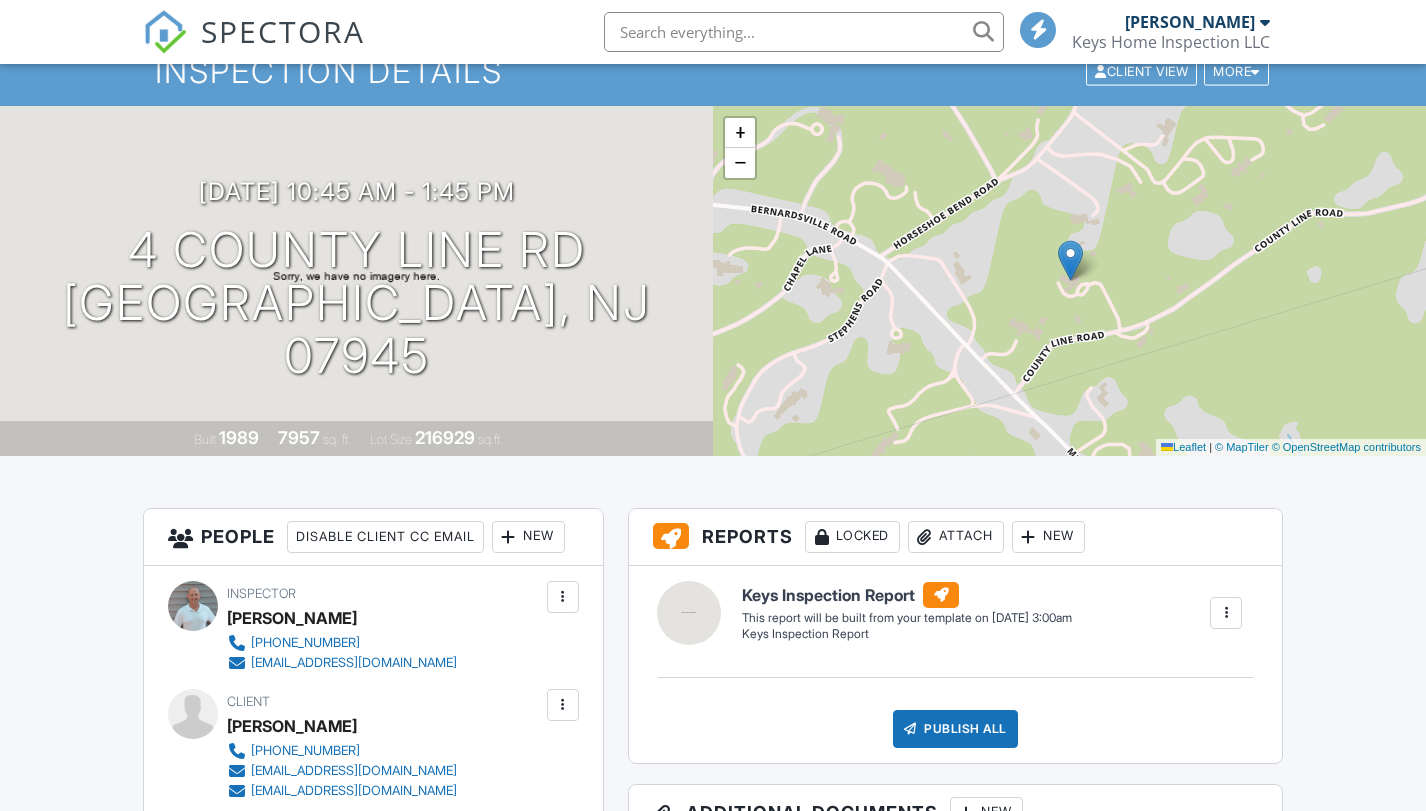 scroll, scrollTop: 0, scrollLeft: 0, axis: both 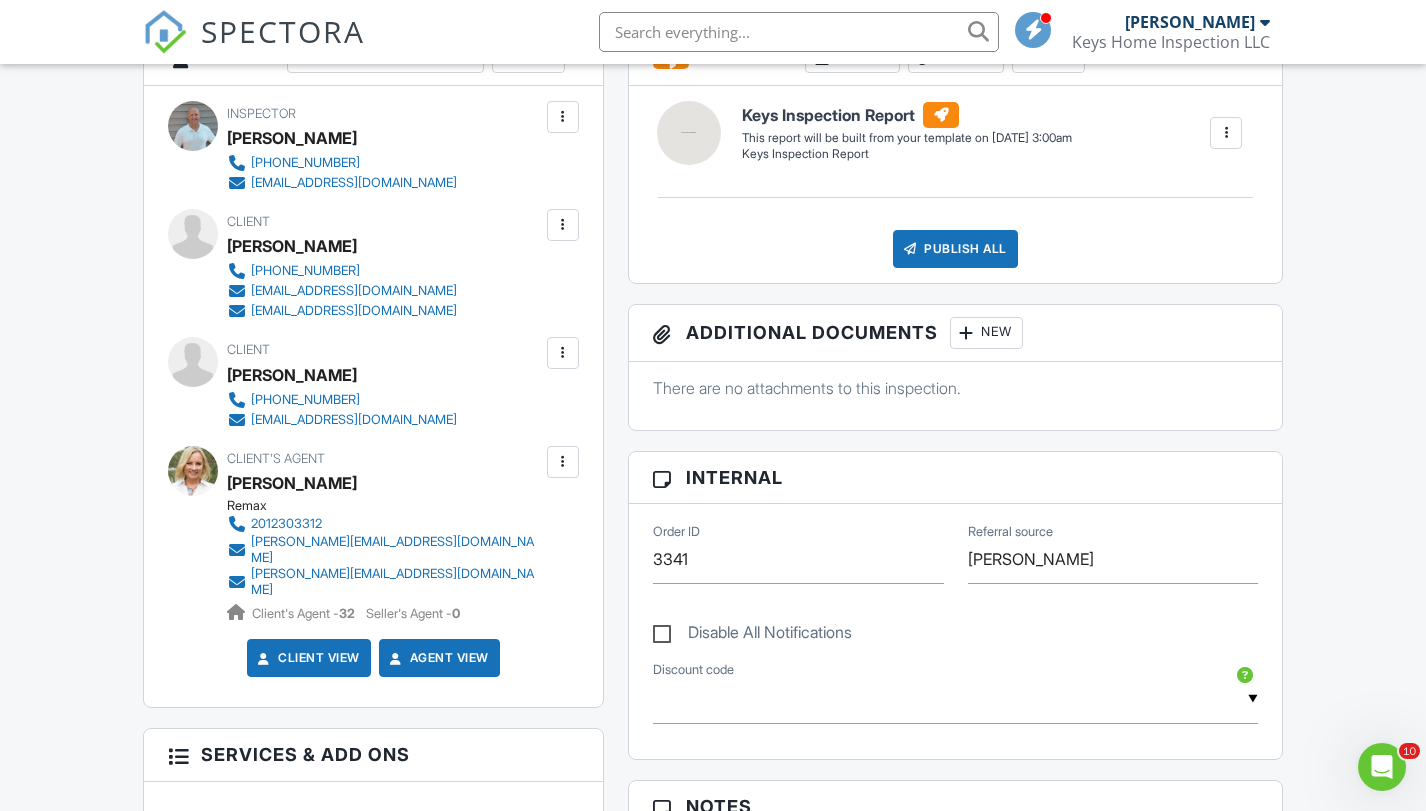 click at bounding box center [563, 353] 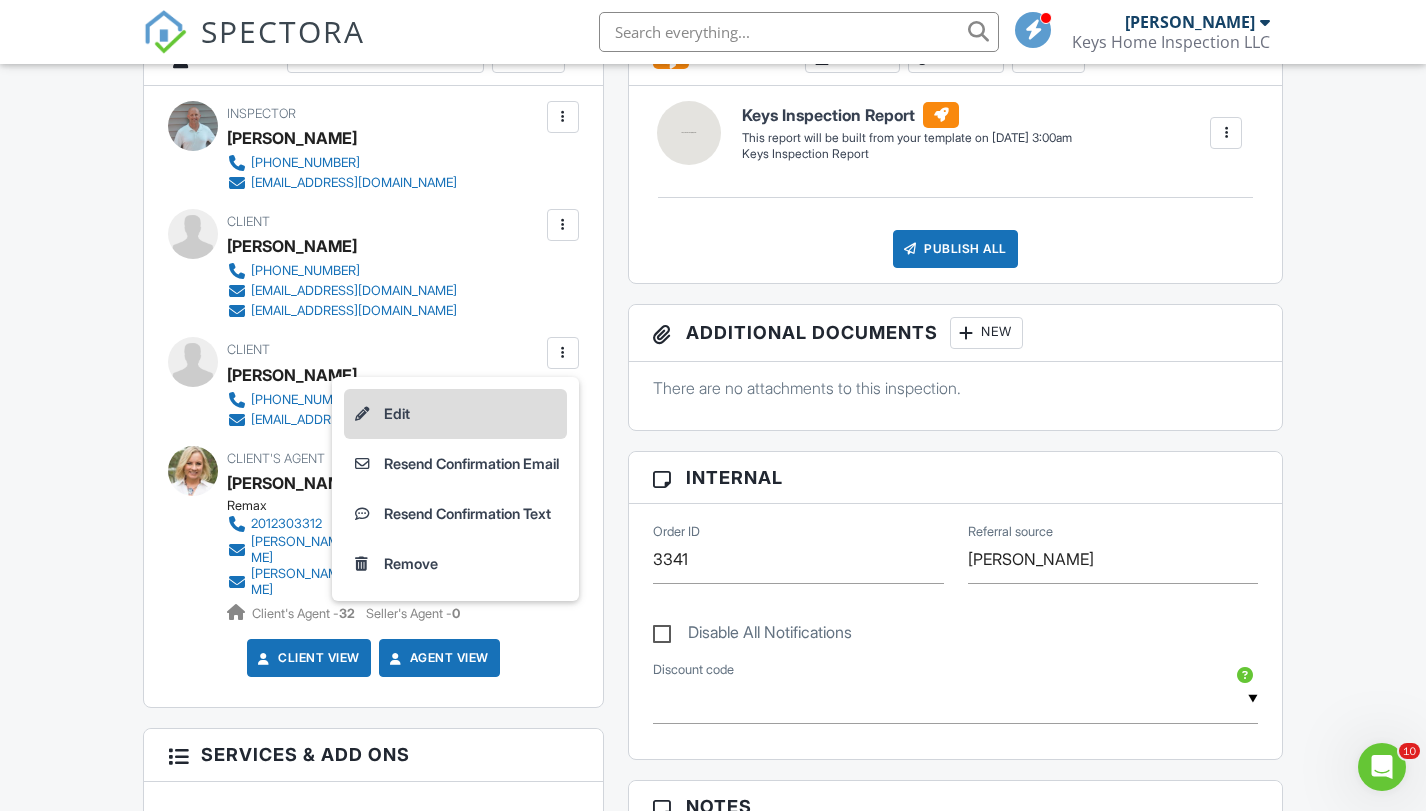 click on "Edit" at bounding box center (455, 414) 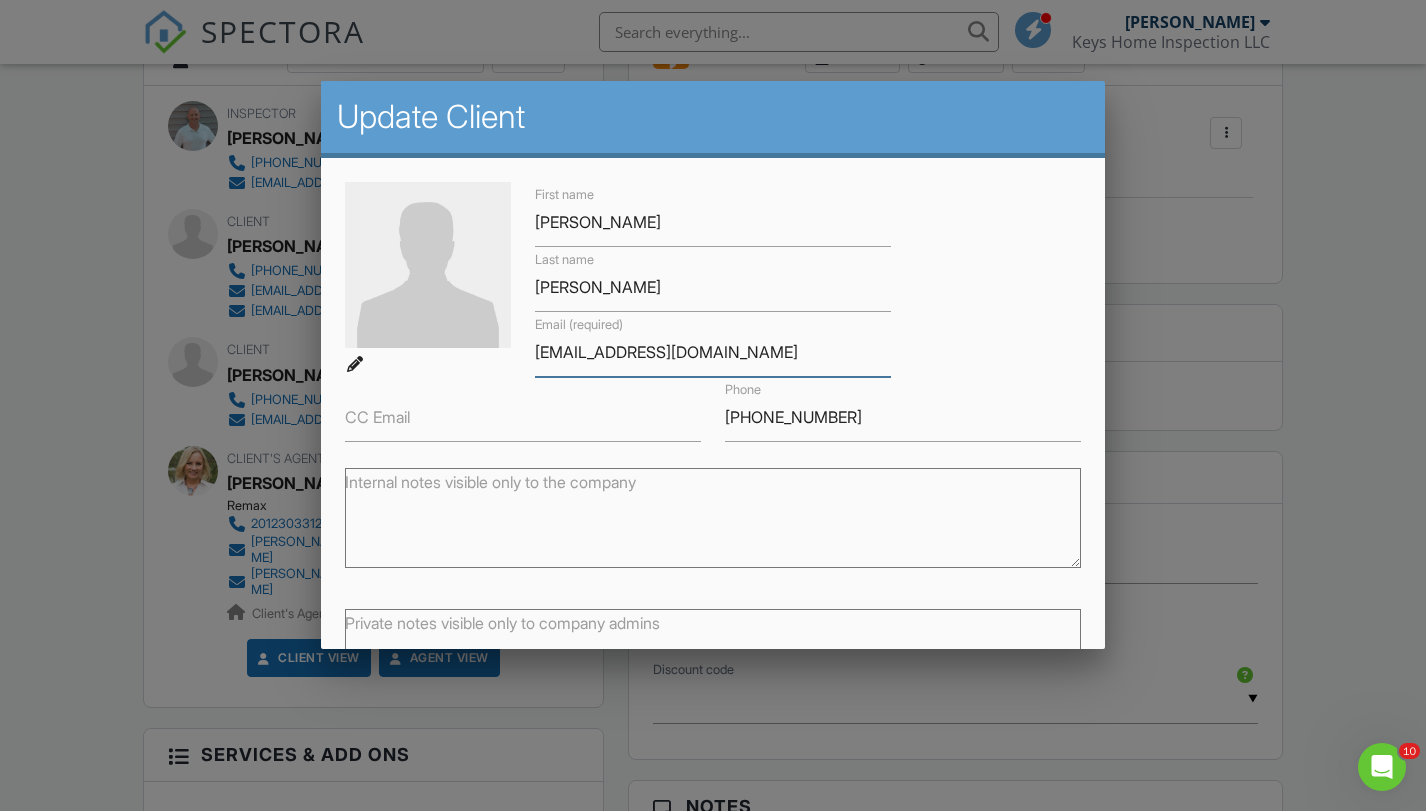 click on "[EMAIL_ADDRESS][DOMAIN_NAME]" at bounding box center (713, 352) 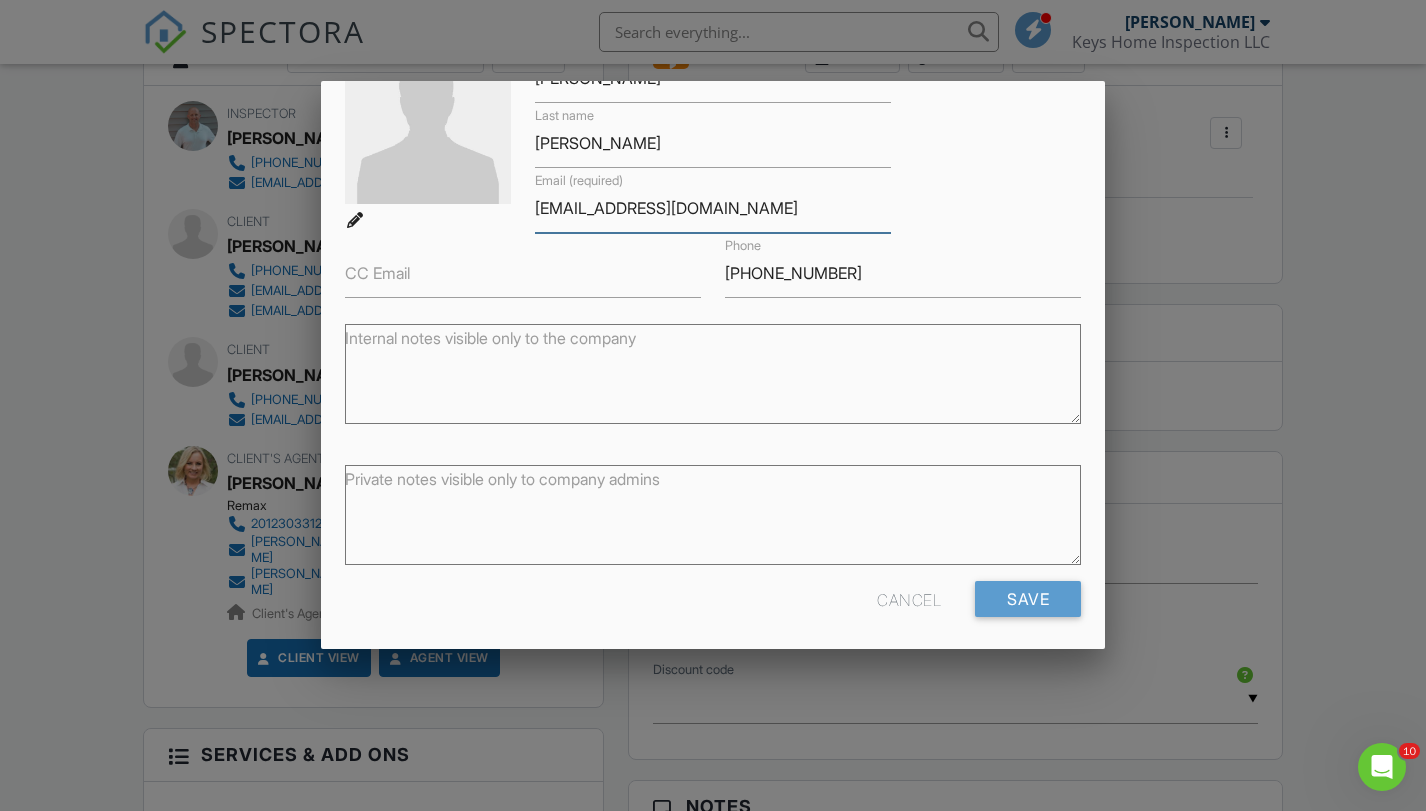 scroll, scrollTop: 152, scrollLeft: 0, axis: vertical 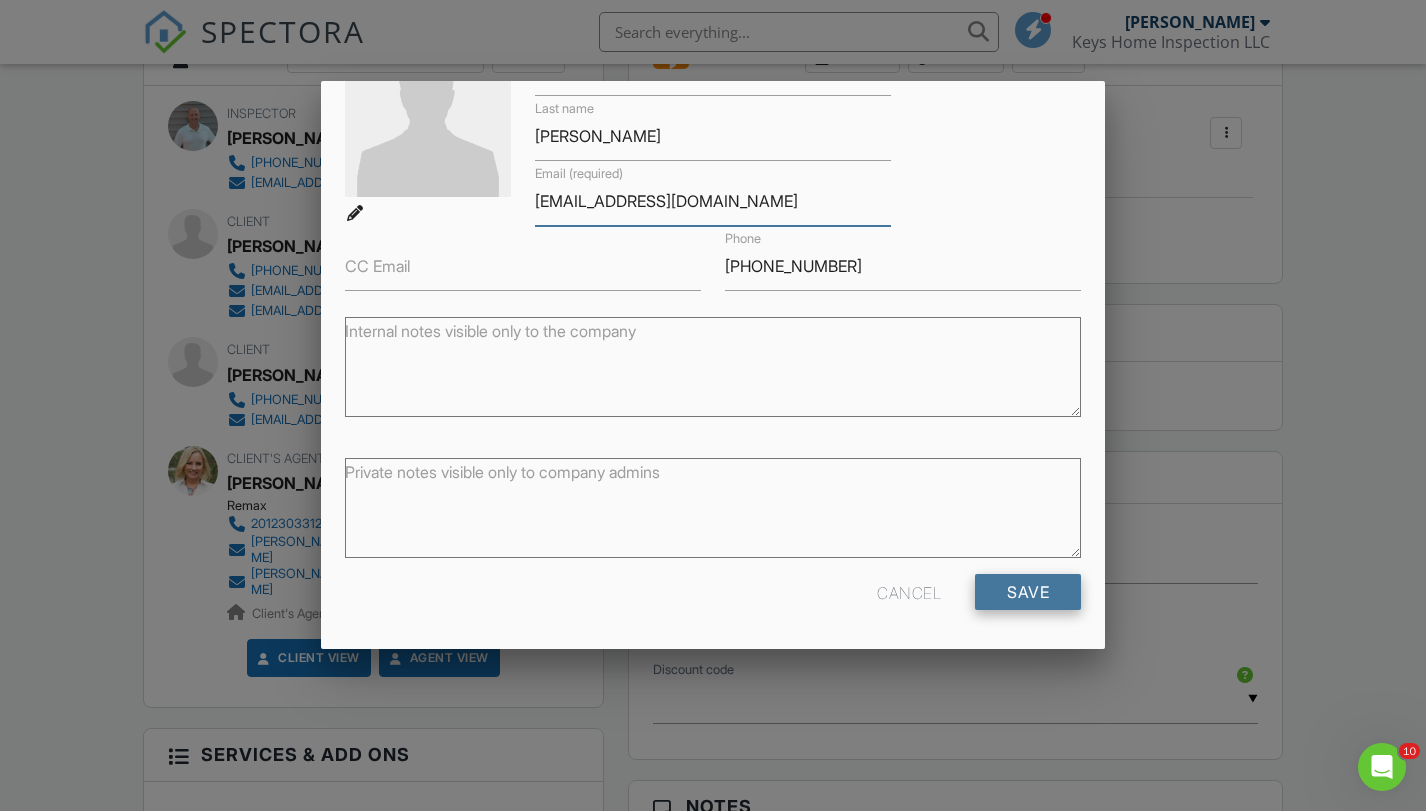 type on "[EMAIL_ADDRESS][DOMAIN_NAME]" 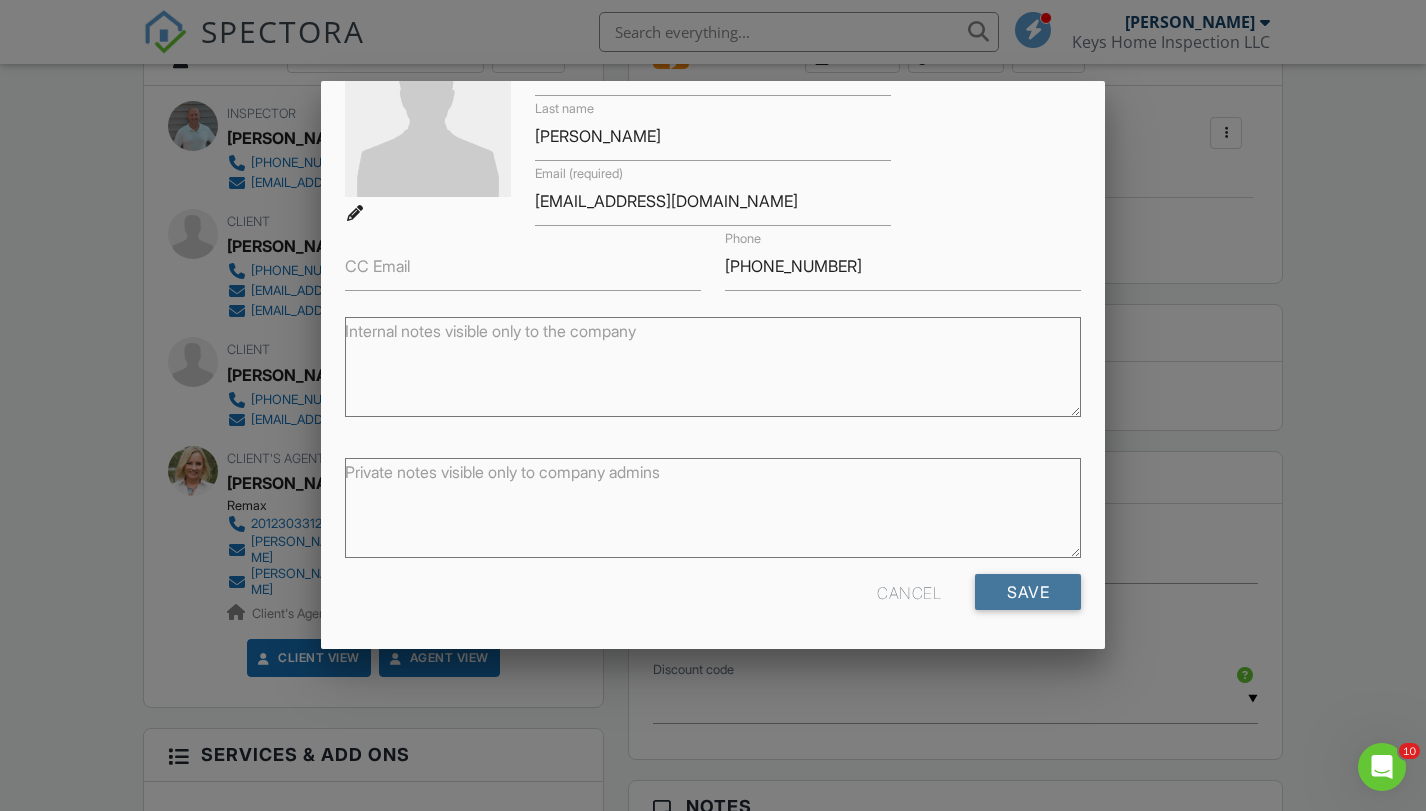 click on "Save" at bounding box center [1028, 592] 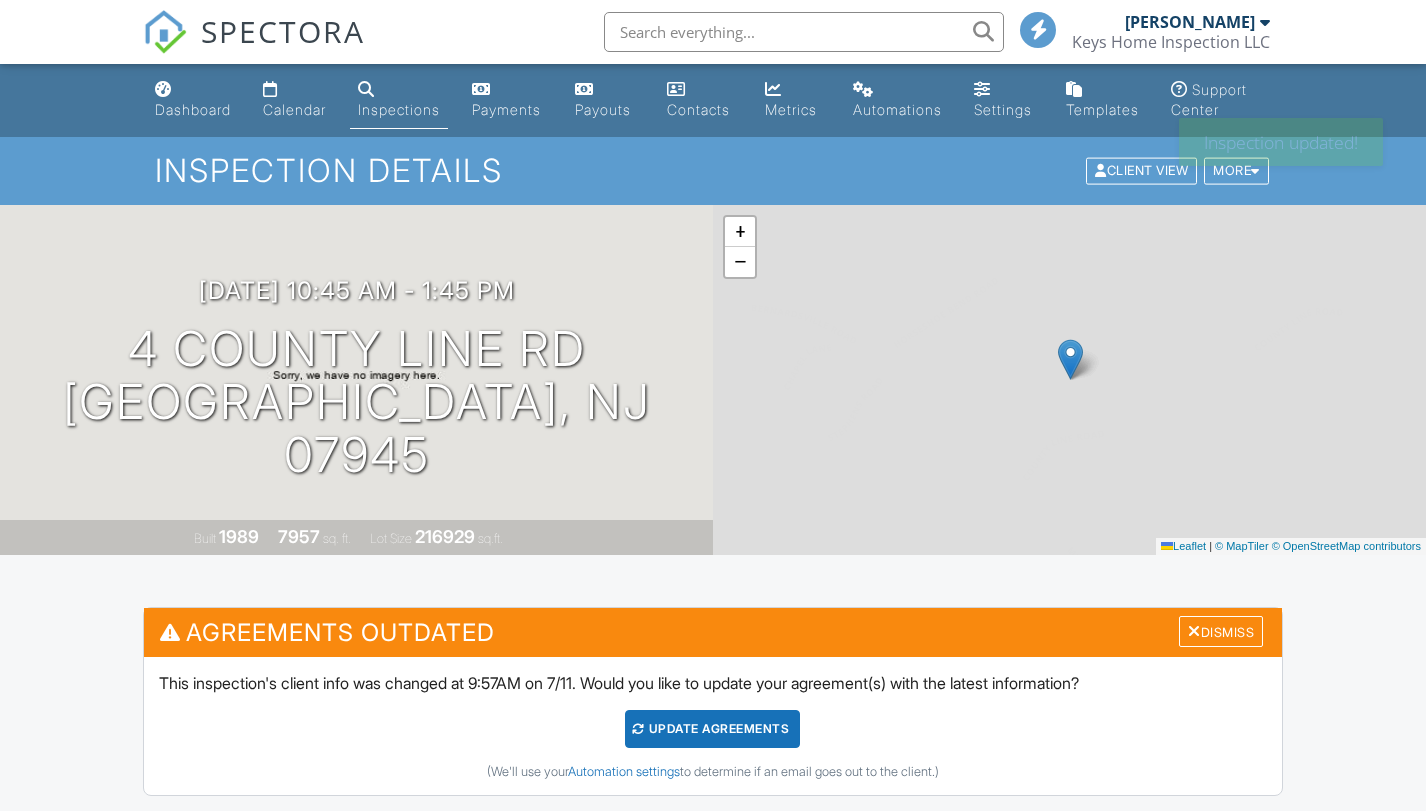 scroll, scrollTop: 0, scrollLeft: 0, axis: both 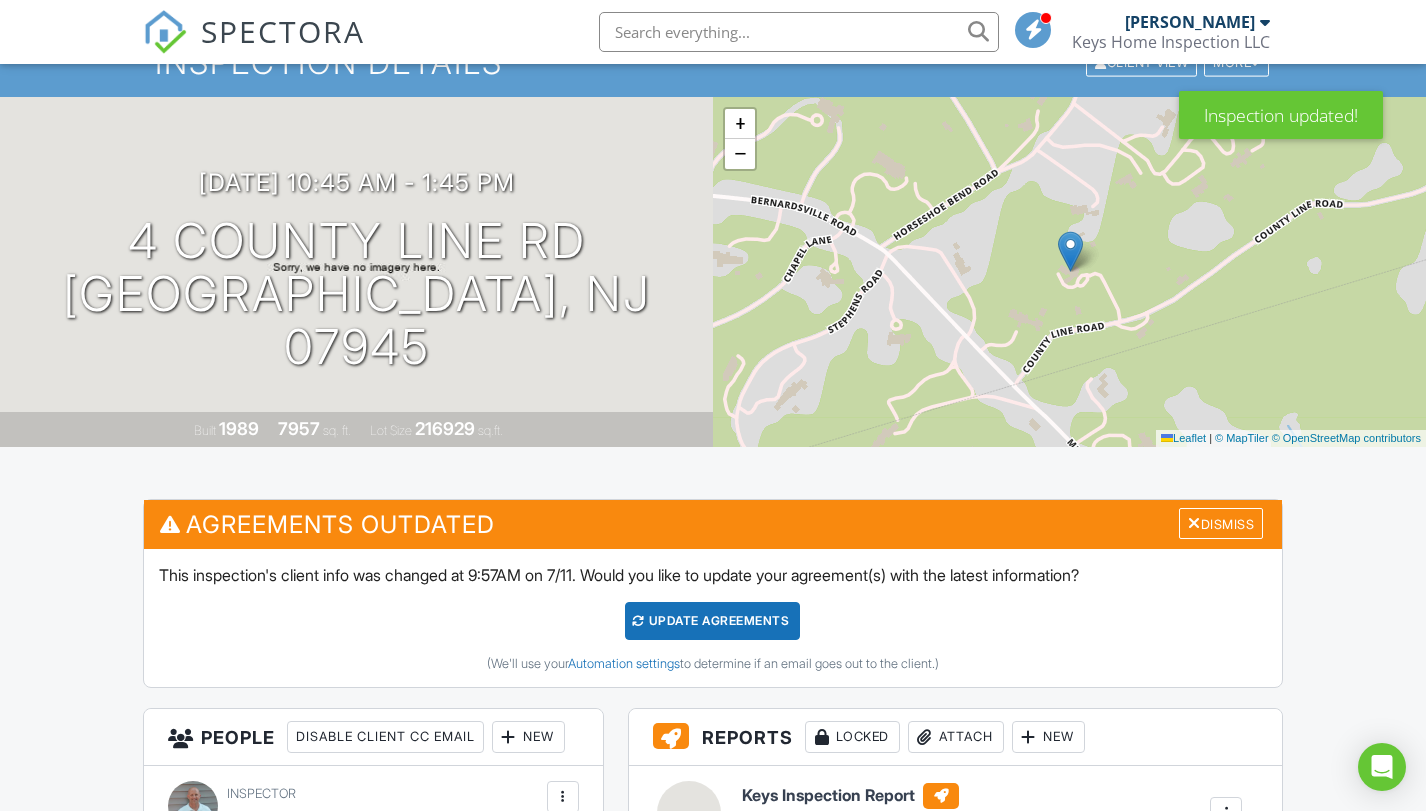 click on "Update Agreements" at bounding box center [712, 621] 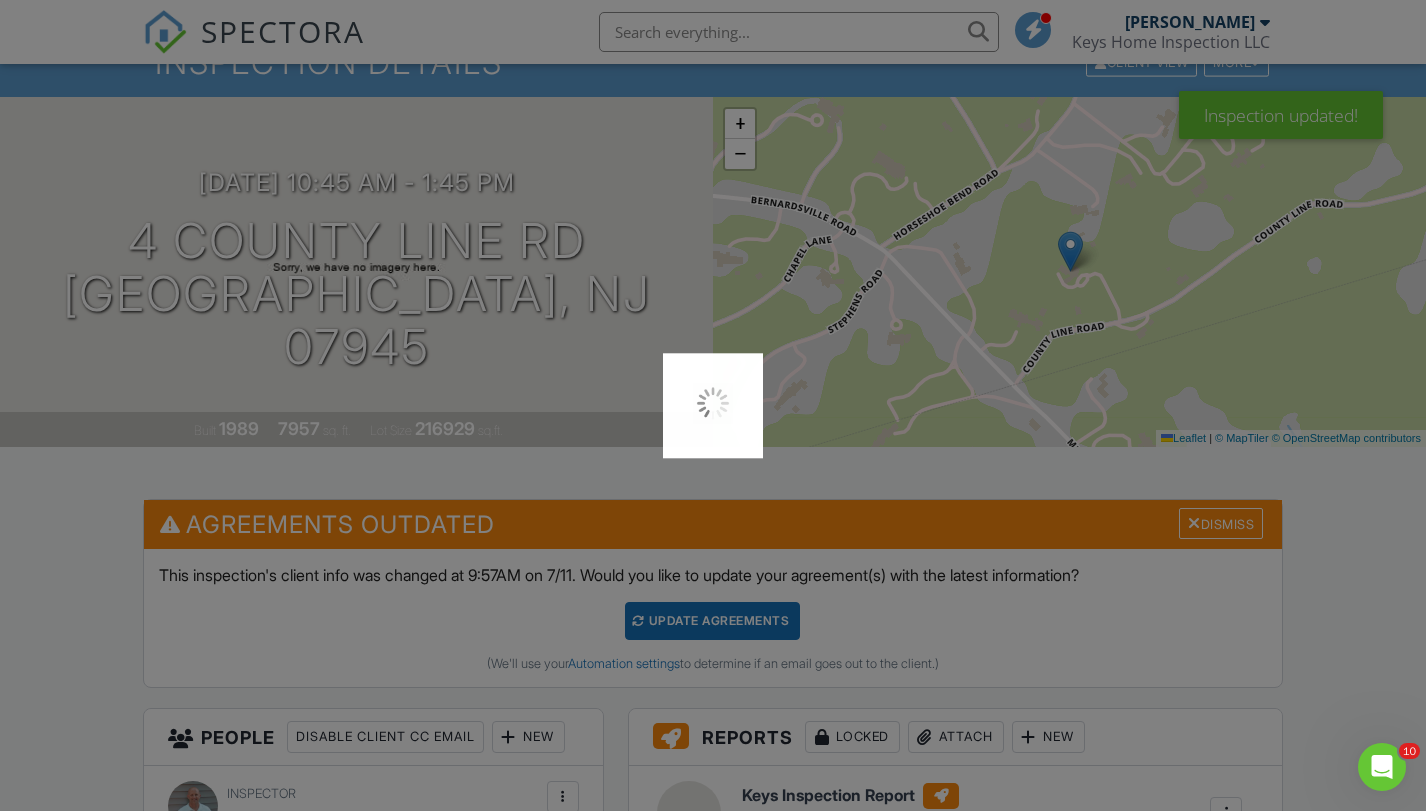 scroll, scrollTop: 0, scrollLeft: 0, axis: both 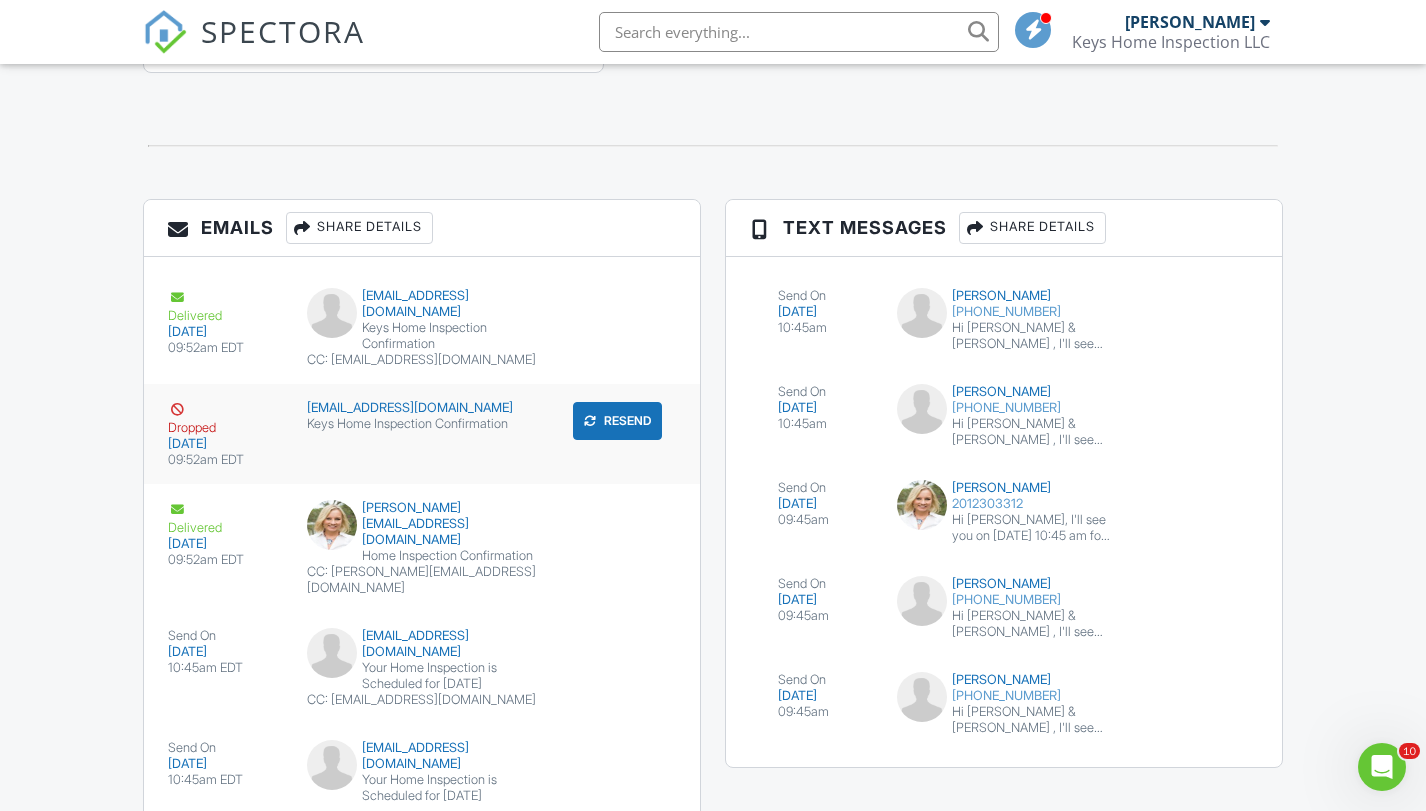 click on "[EMAIL_ADDRESS][DOMAIN_NAME]" at bounding box center [422, 408] 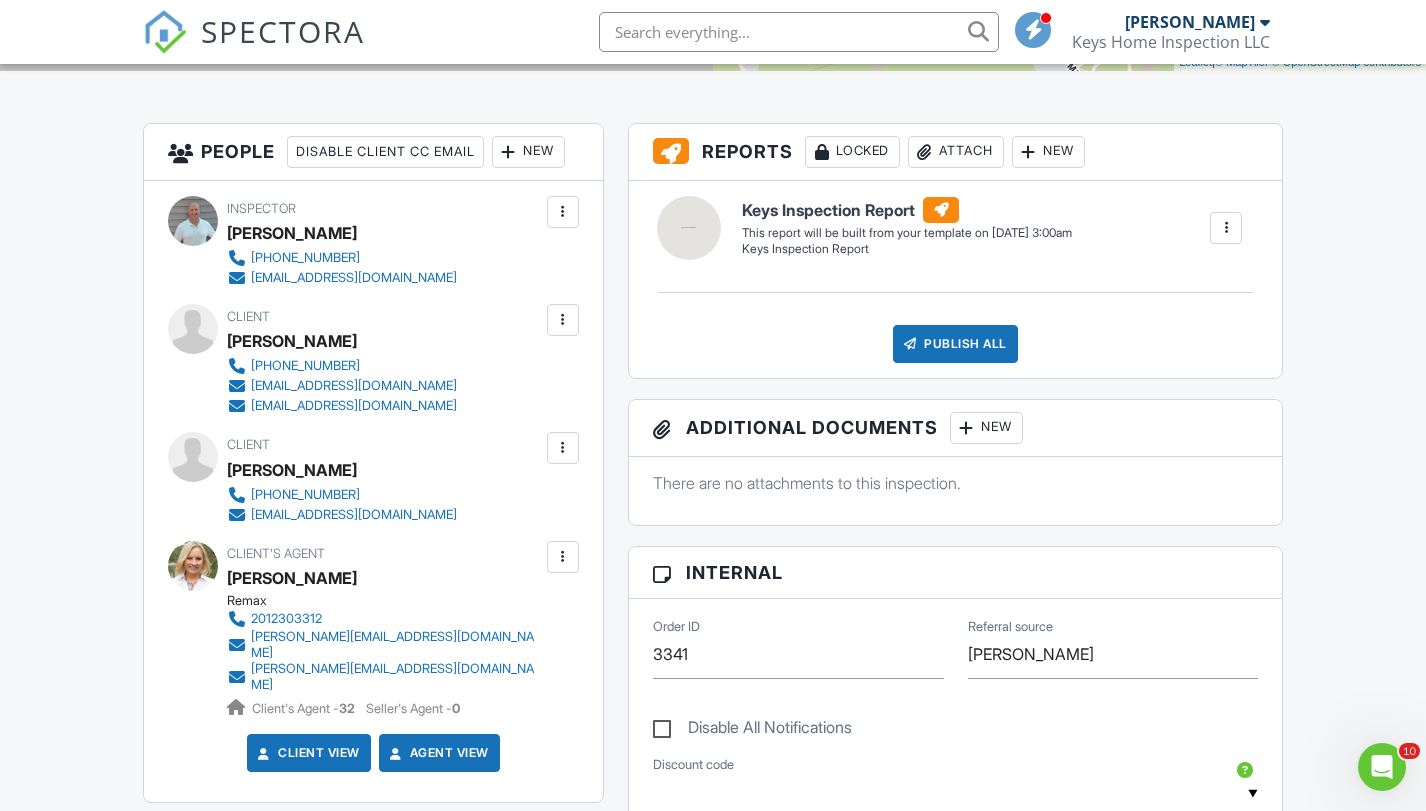 scroll, scrollTop: 0, scrollLeft: 0, axis: both 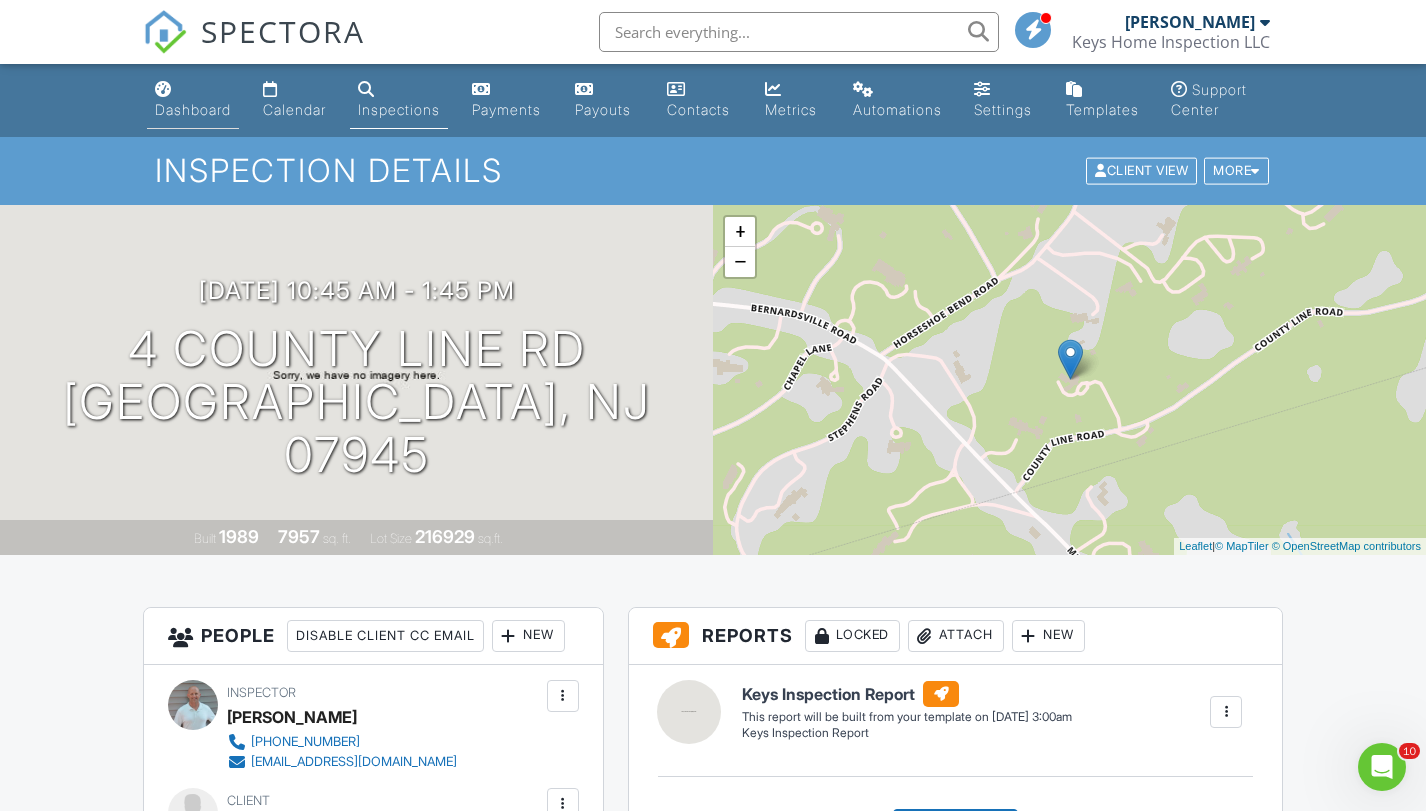 click on "Dashboard" at bounding box center [193, 109] 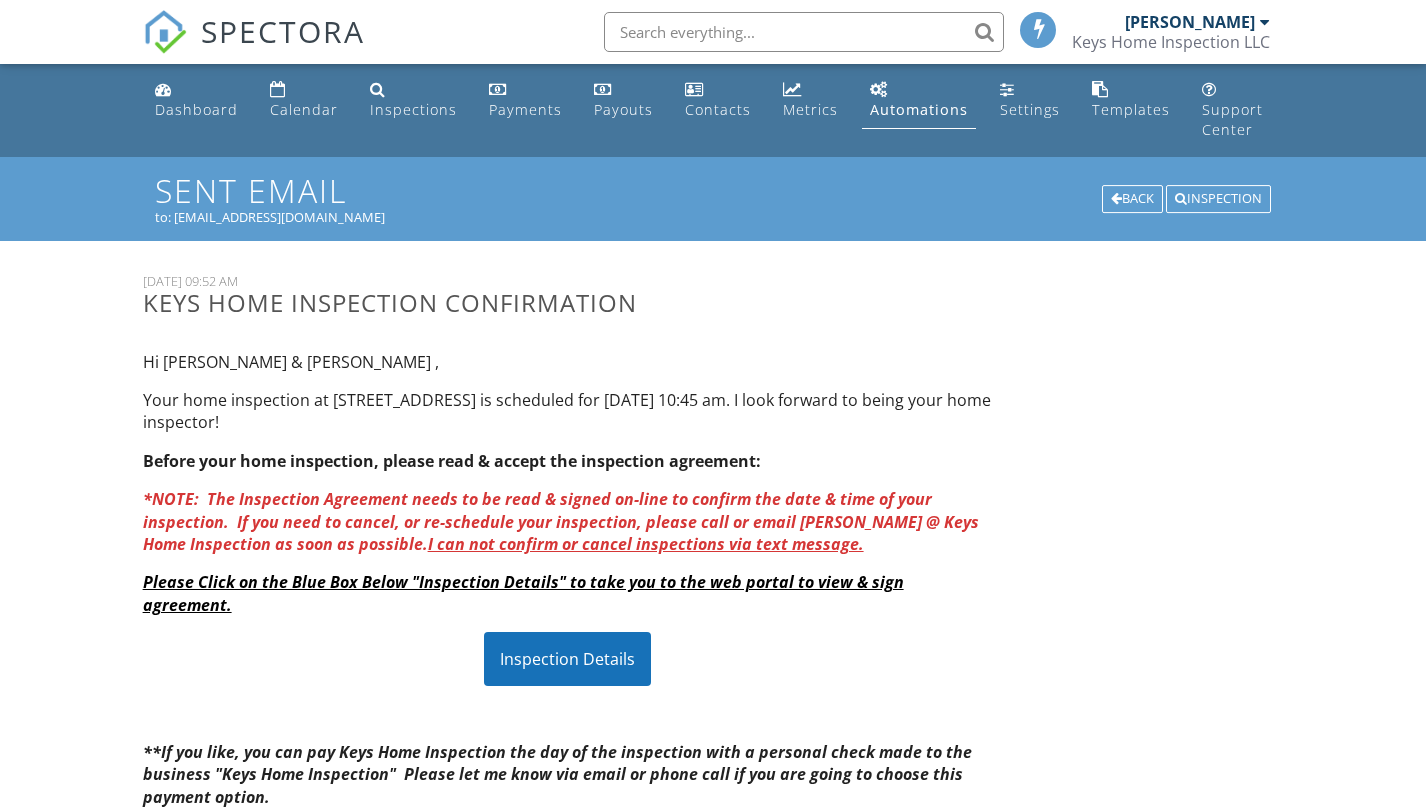 scroll, scrollTop: 0, scrollLeft: 0, axis: both 